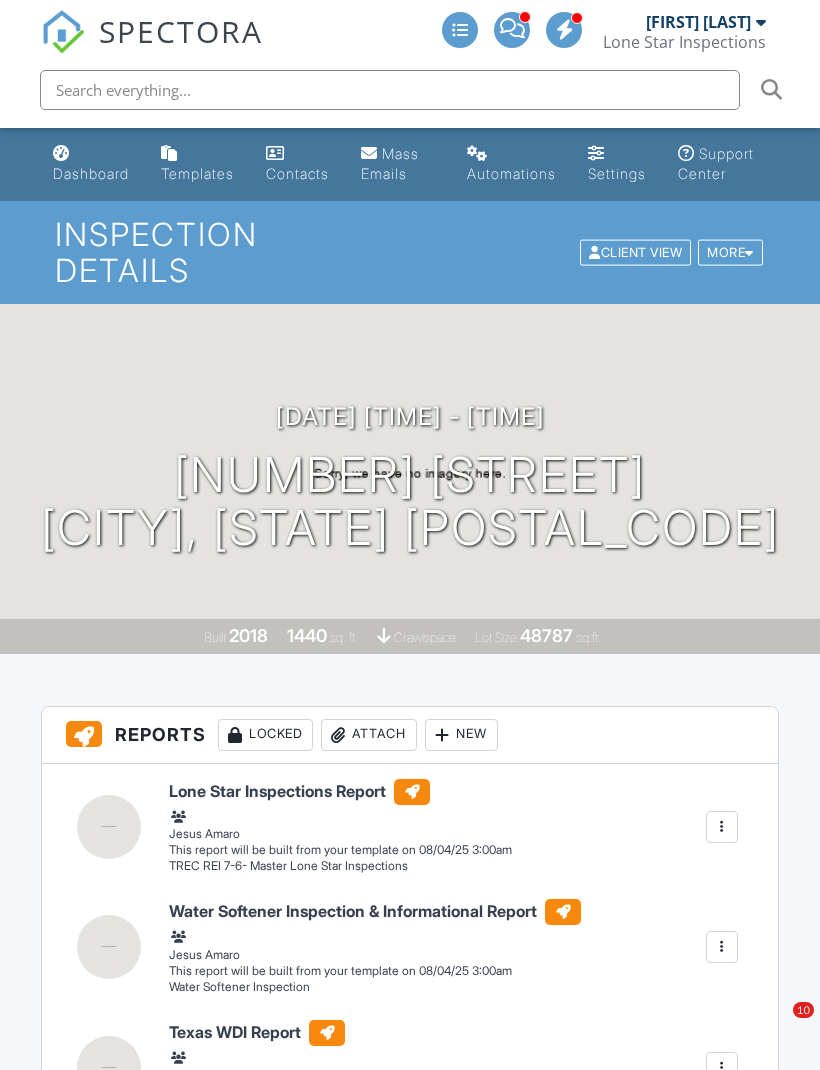 scroll, scrollTop: -10, scrollLeft: 0, axis: vertical 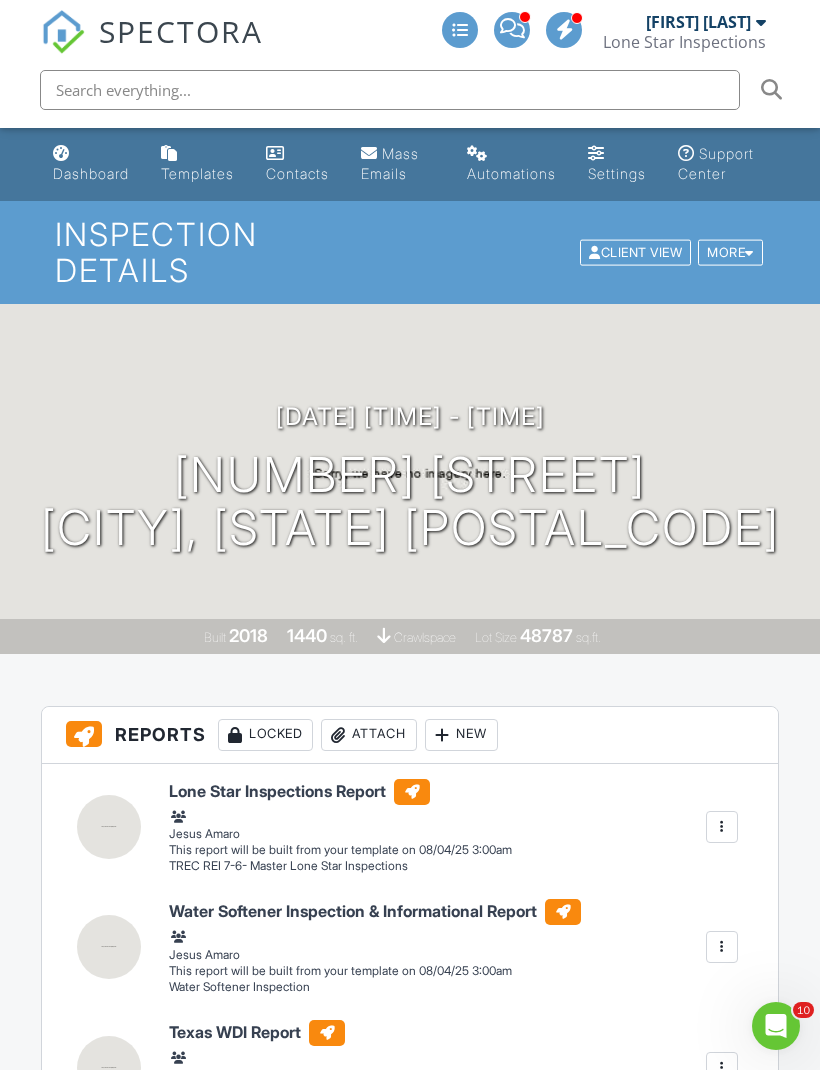 click on "Dashboard" at bounding box center (91, 173) 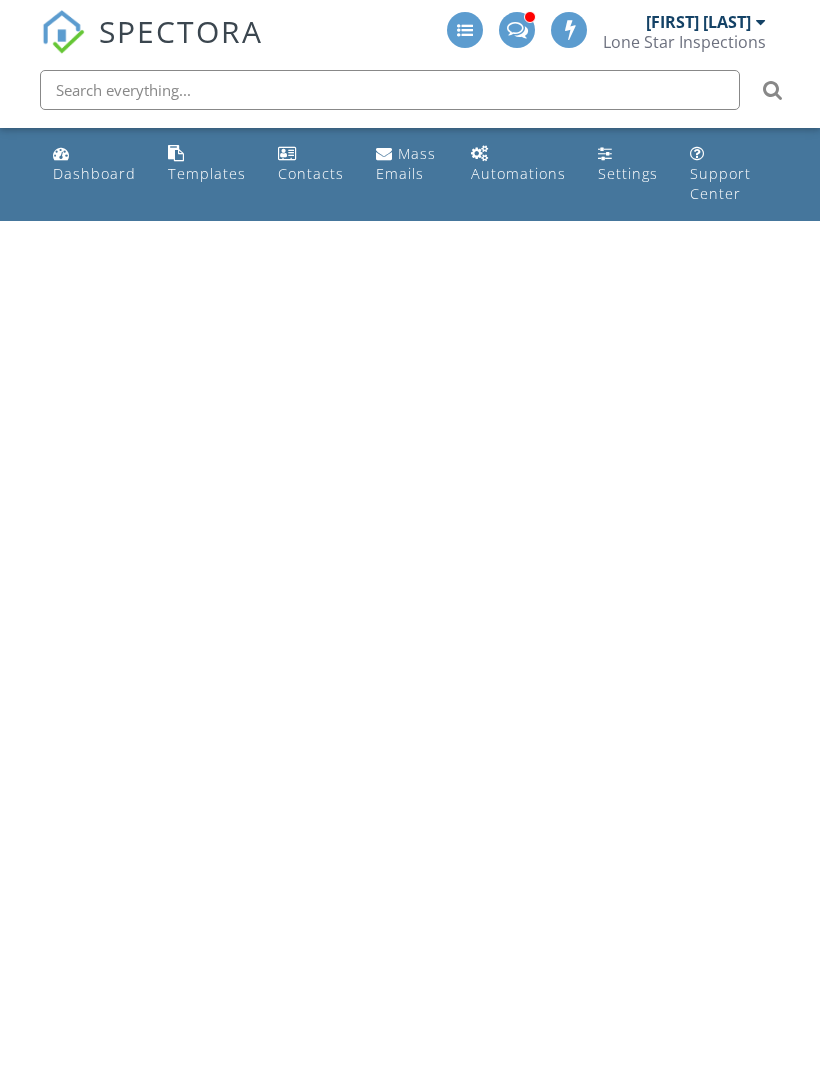 scroll, scrollTop: 0, scrollLeft: 0, axis: both 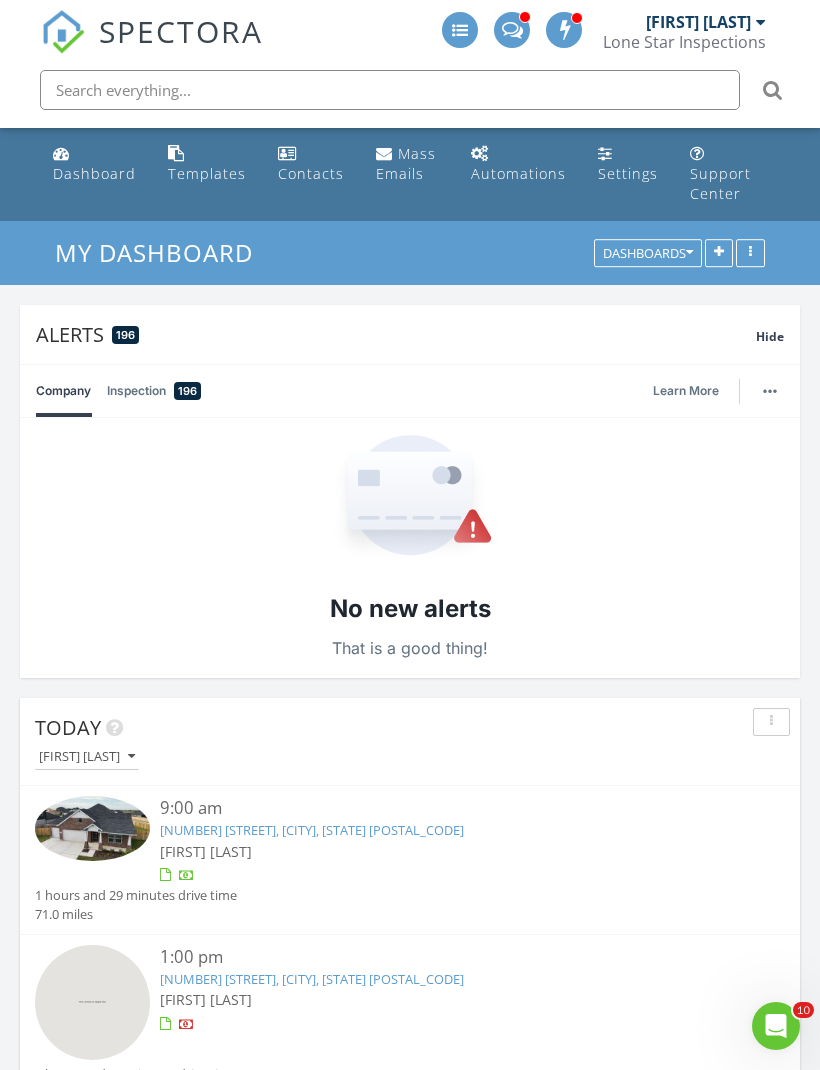 click on "Dashboard" at bounding box center (94, 173) 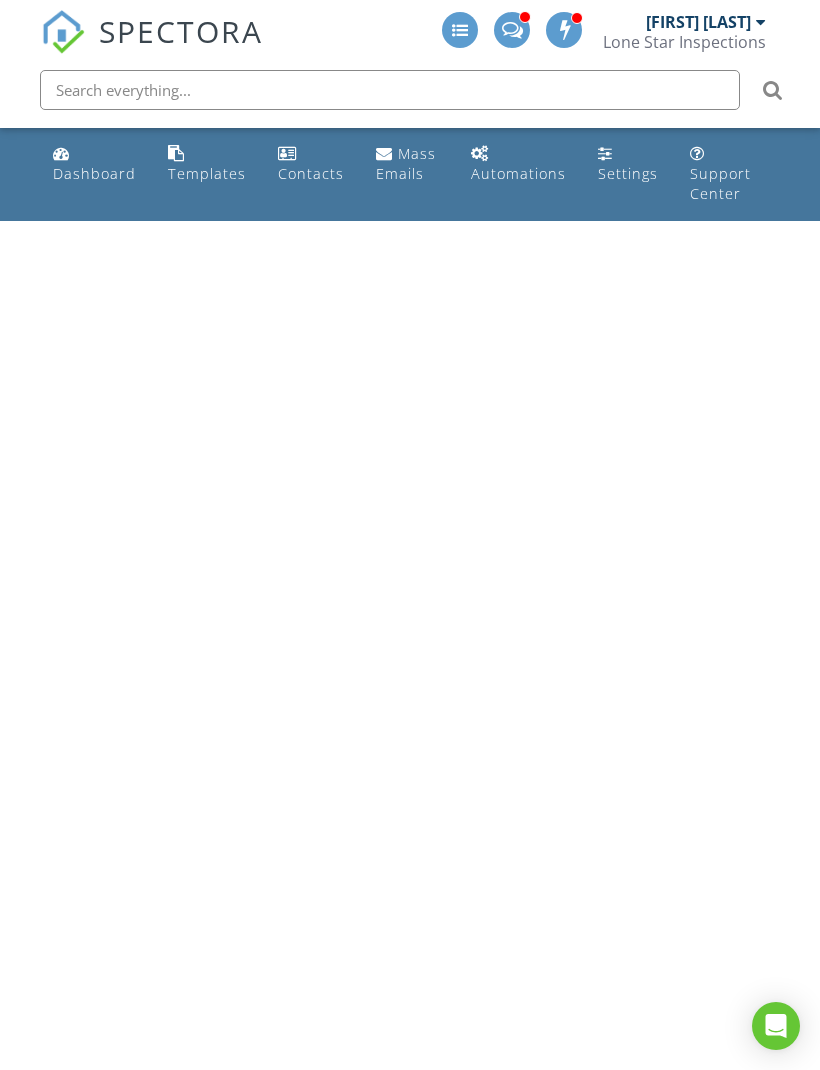 scroll, scrollTop: 0, scrollLeft: 0, axis: both 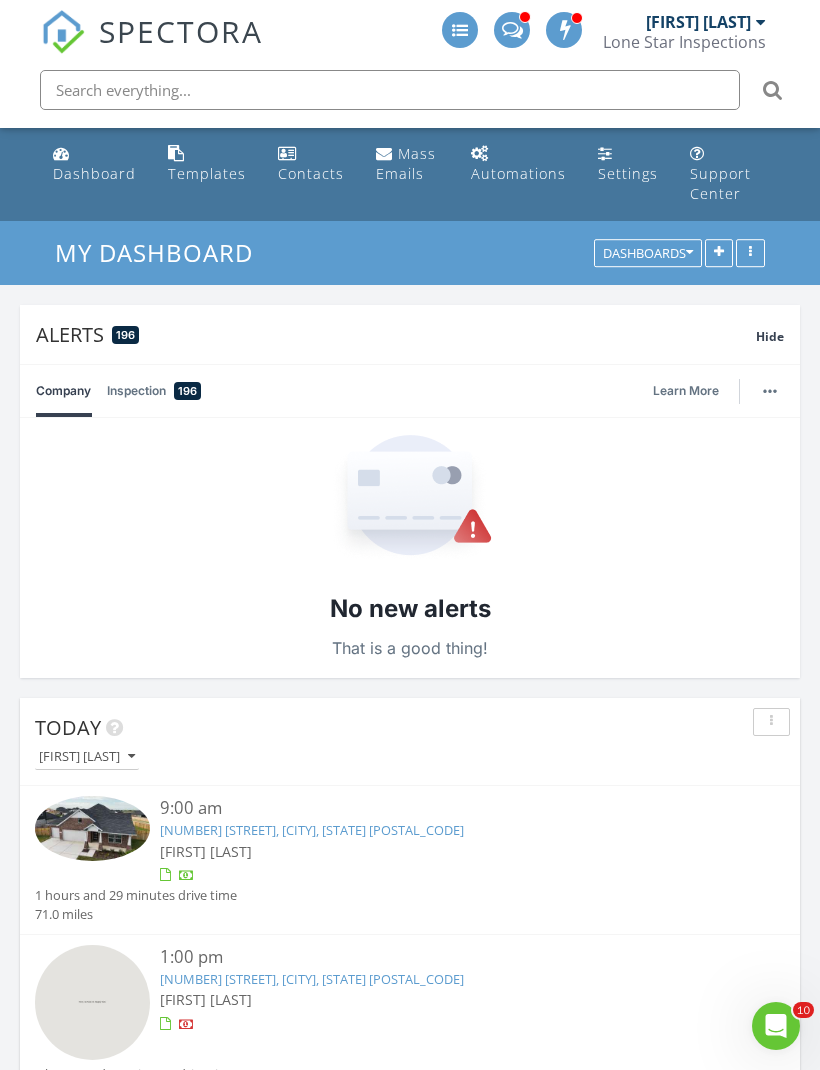 click on "Dashboard" at bounding box center (94, 164) 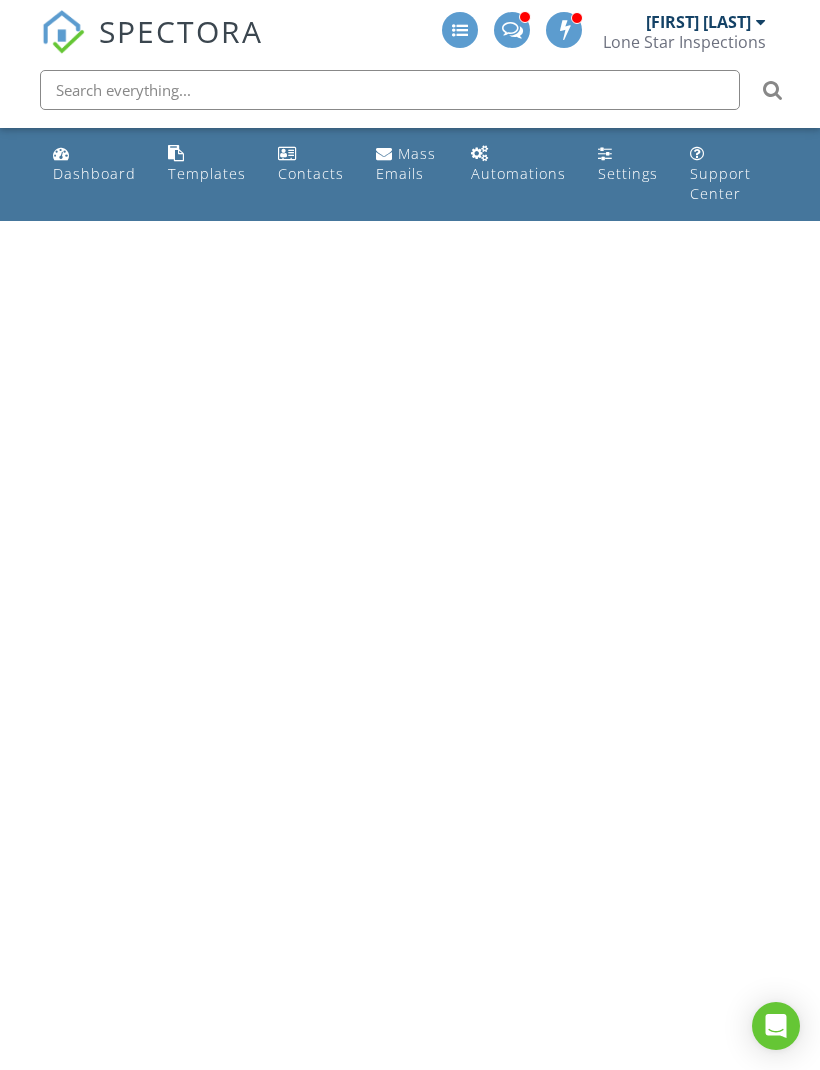 scroll, scrollTop: 0, scrollLeft: 0, axis: both 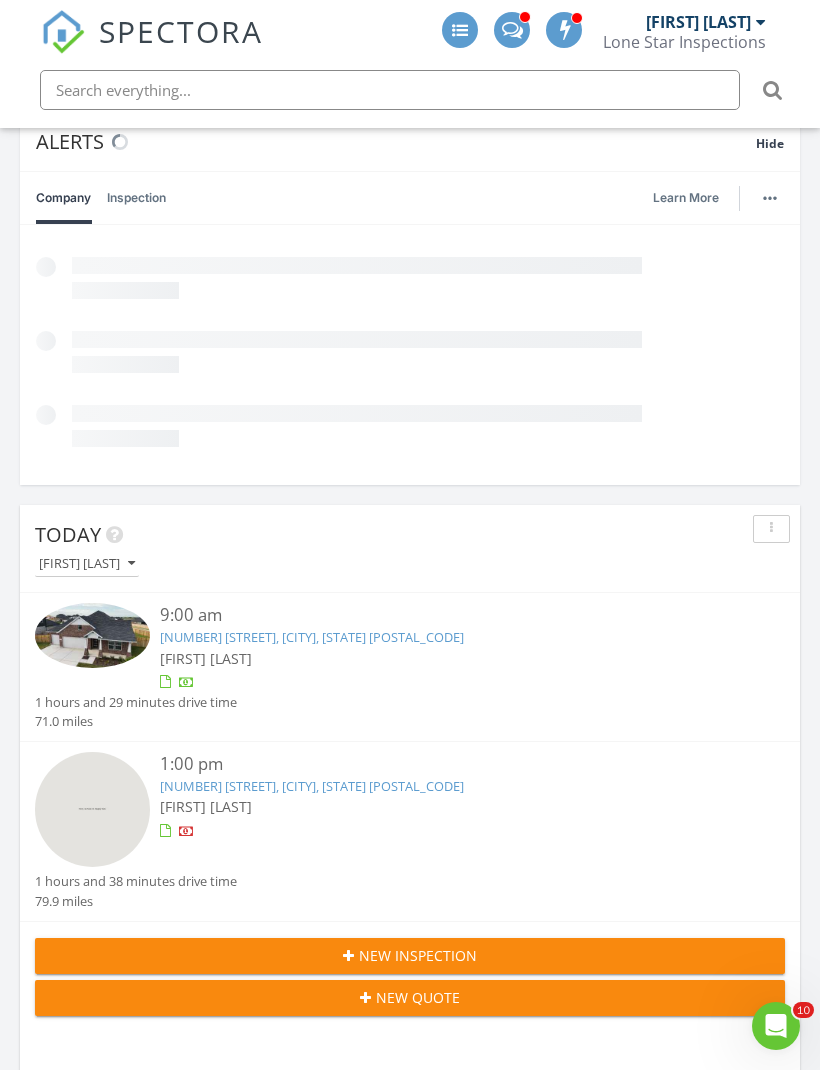 click on "New Inspection" at bounding box center [410, 955] 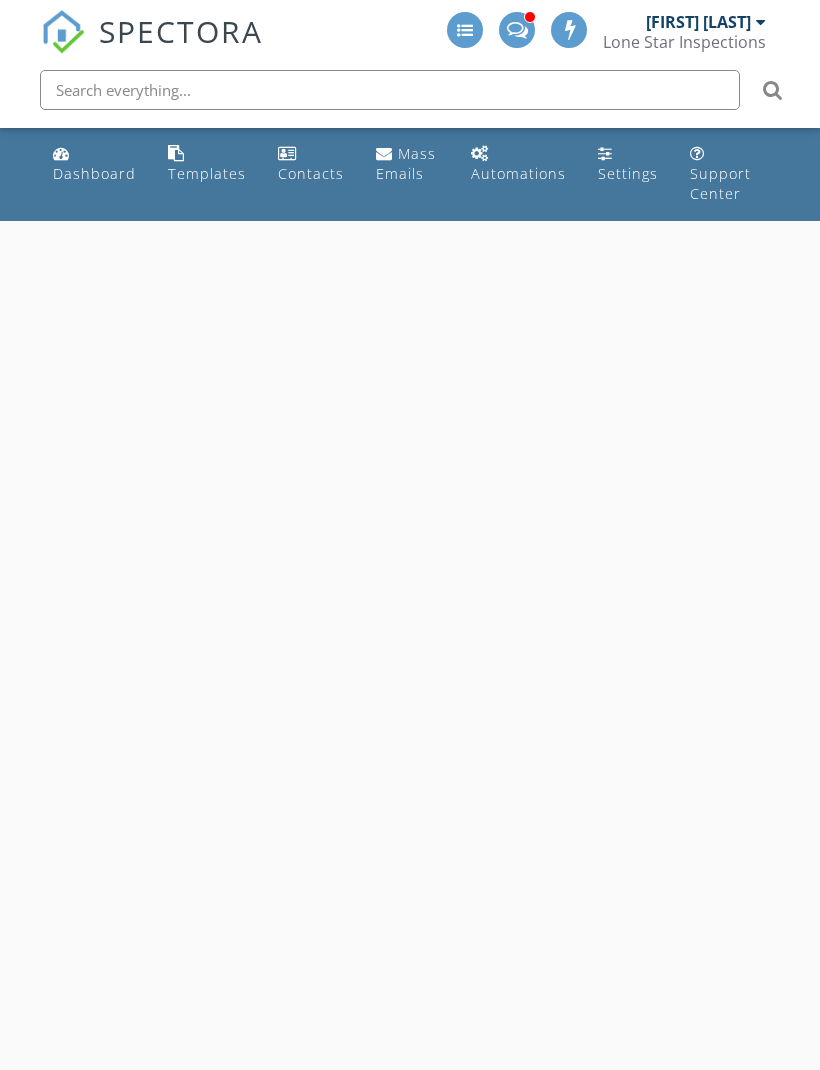 scroll, scrollTop: 0, scrollLeft: 0, axis: both 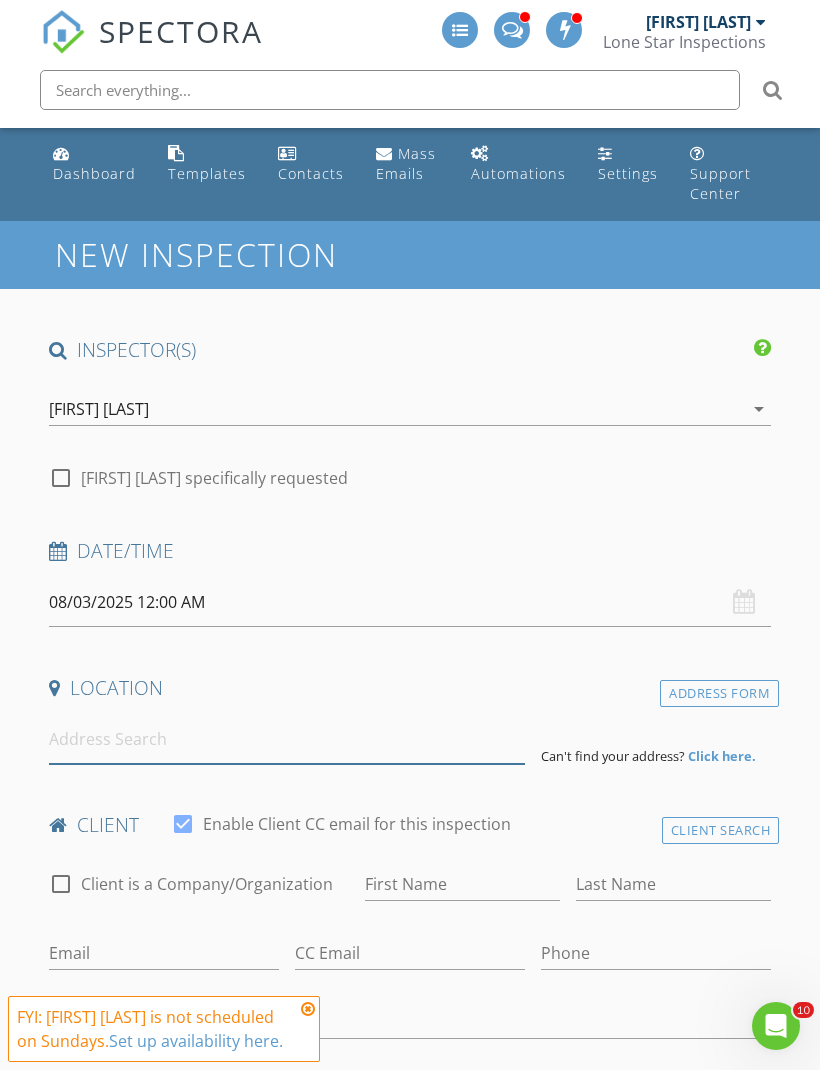 click at bounding box center (287, 739) 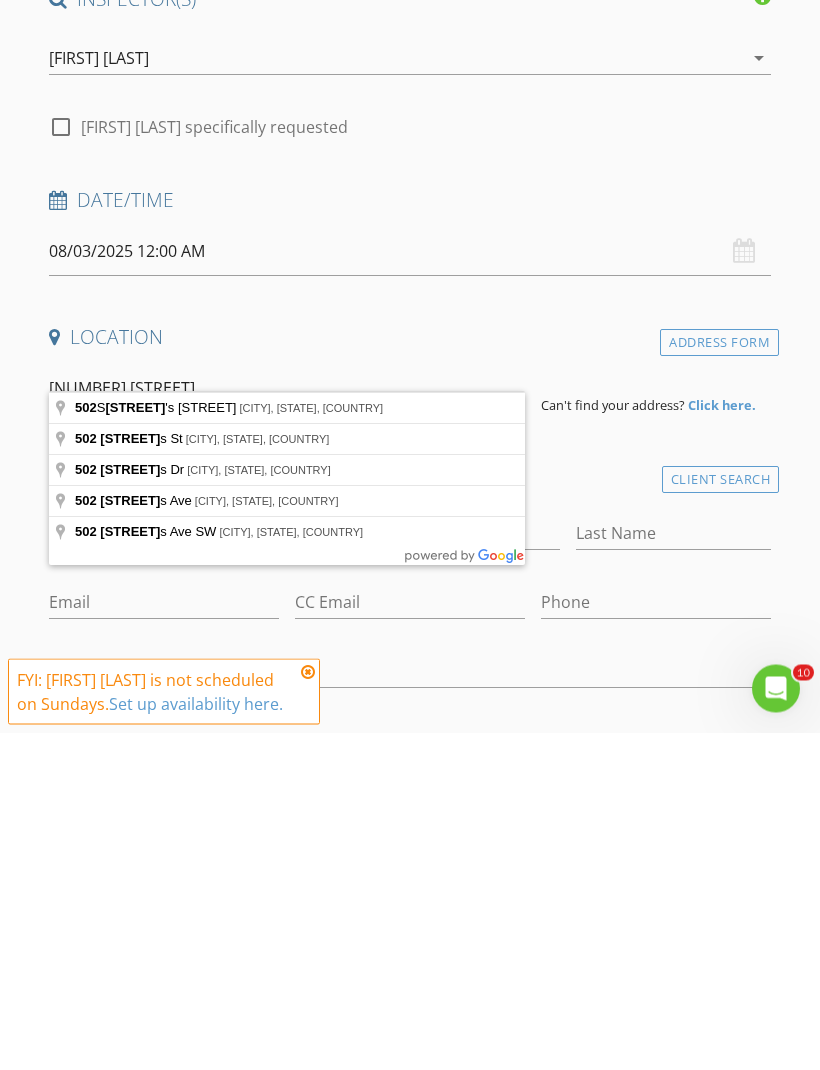 type on "[NUMBER] [STREET], [CITY], [STATE], [COUNTRY]" 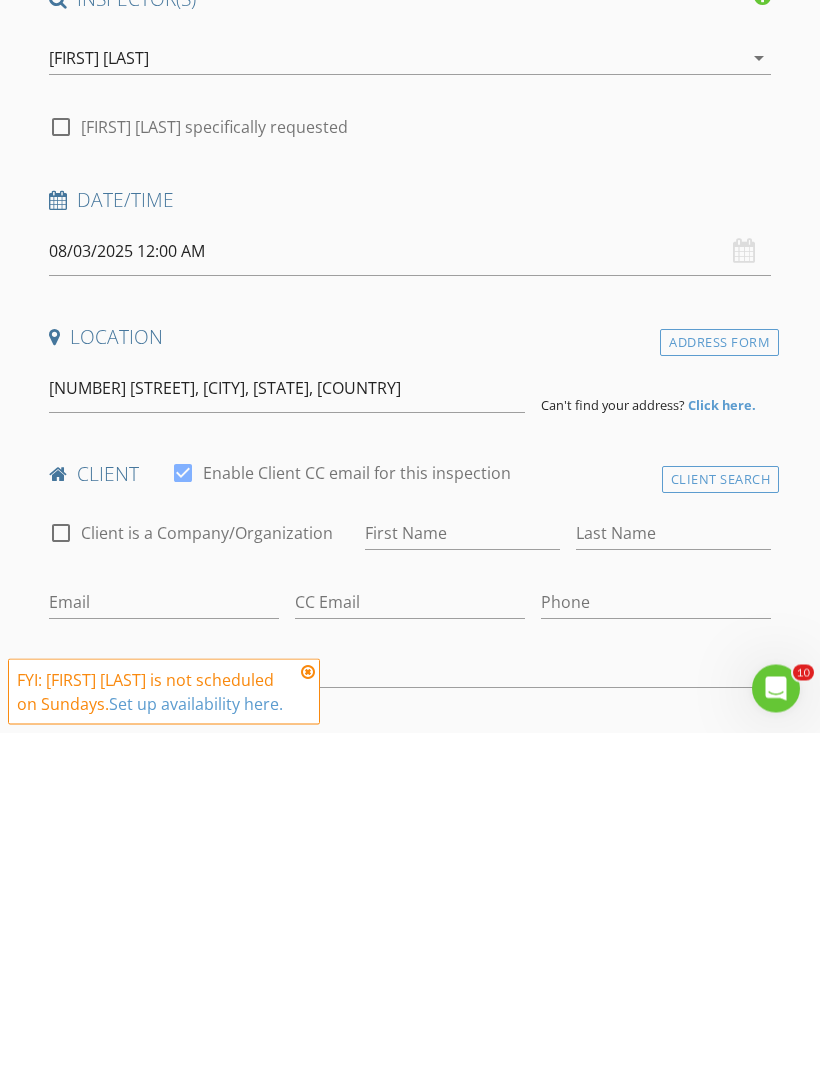 scroll, scrollTop: 351, scrollLeft: 0, axis: vertical 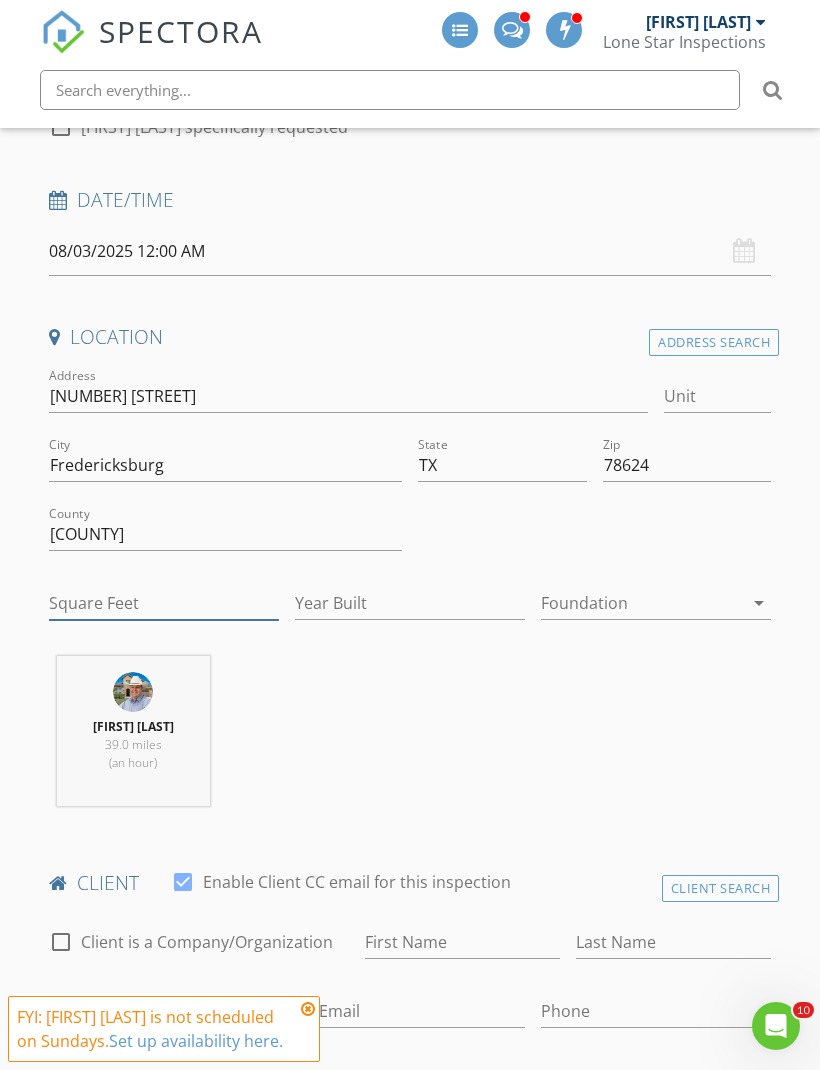 click on "Square Feet" at bounding box center (164, 603) 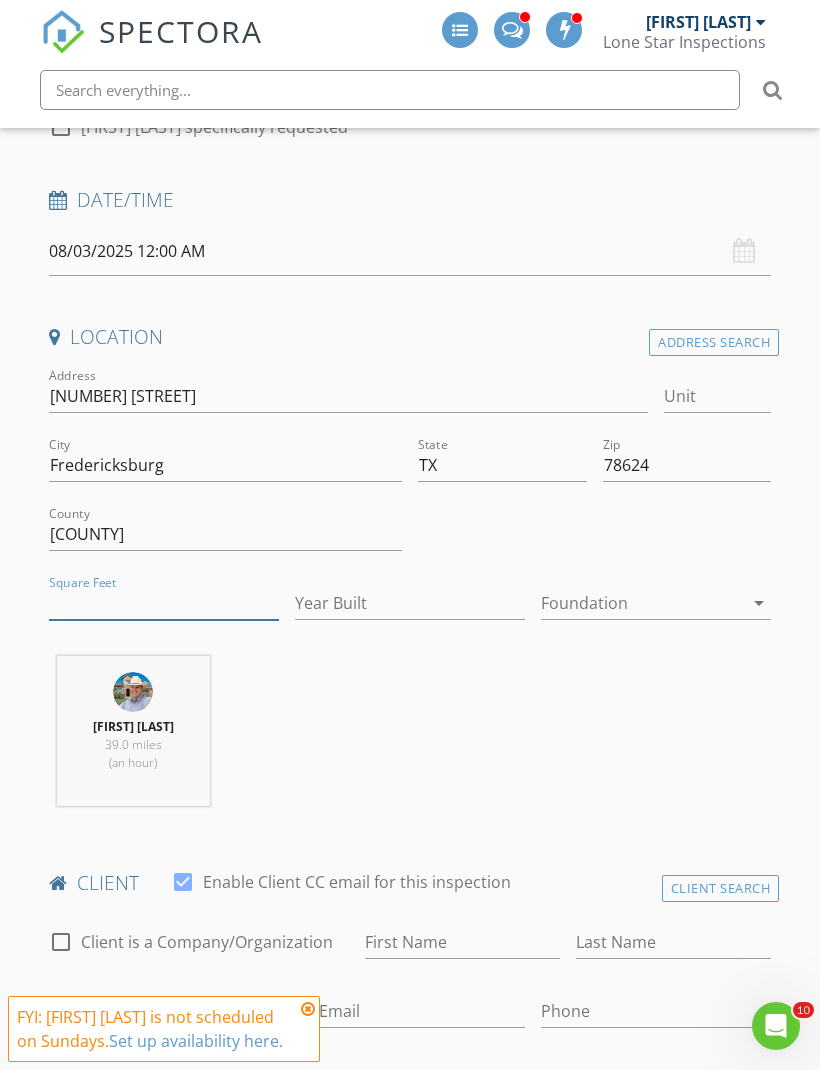 scroll, scrollTop: 350, scrollLeft: 0, axis: vertical 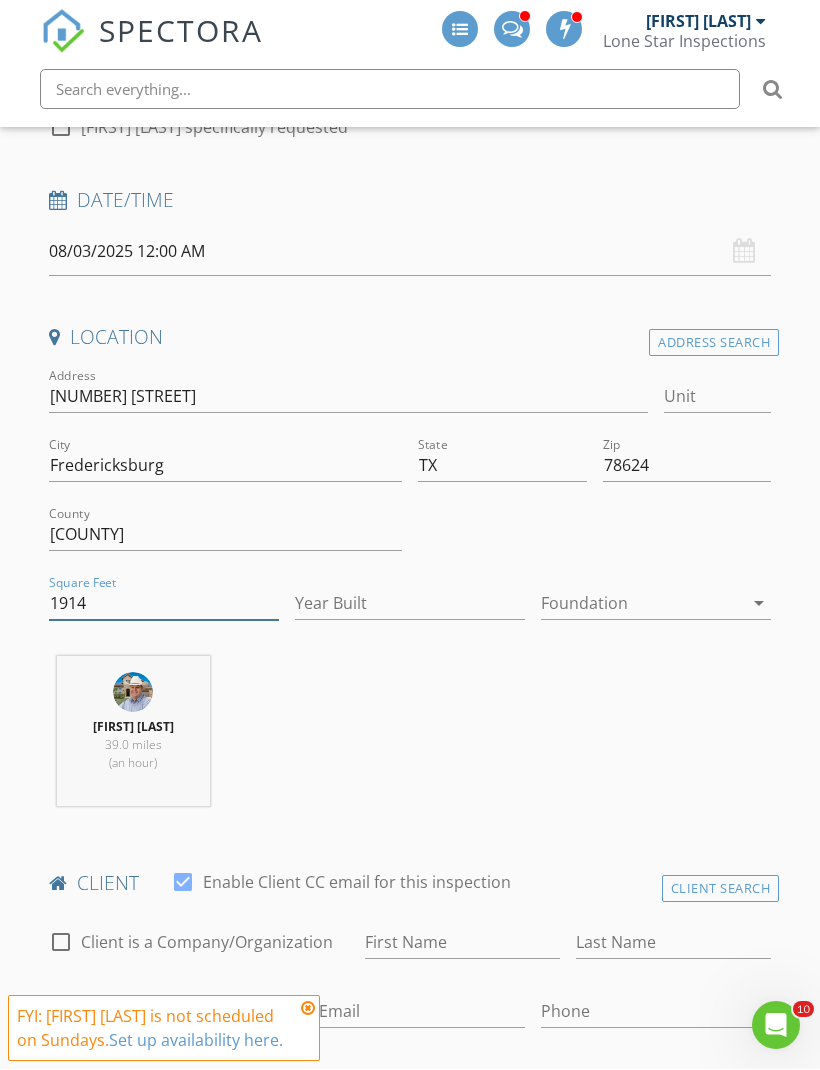 type on "1914" 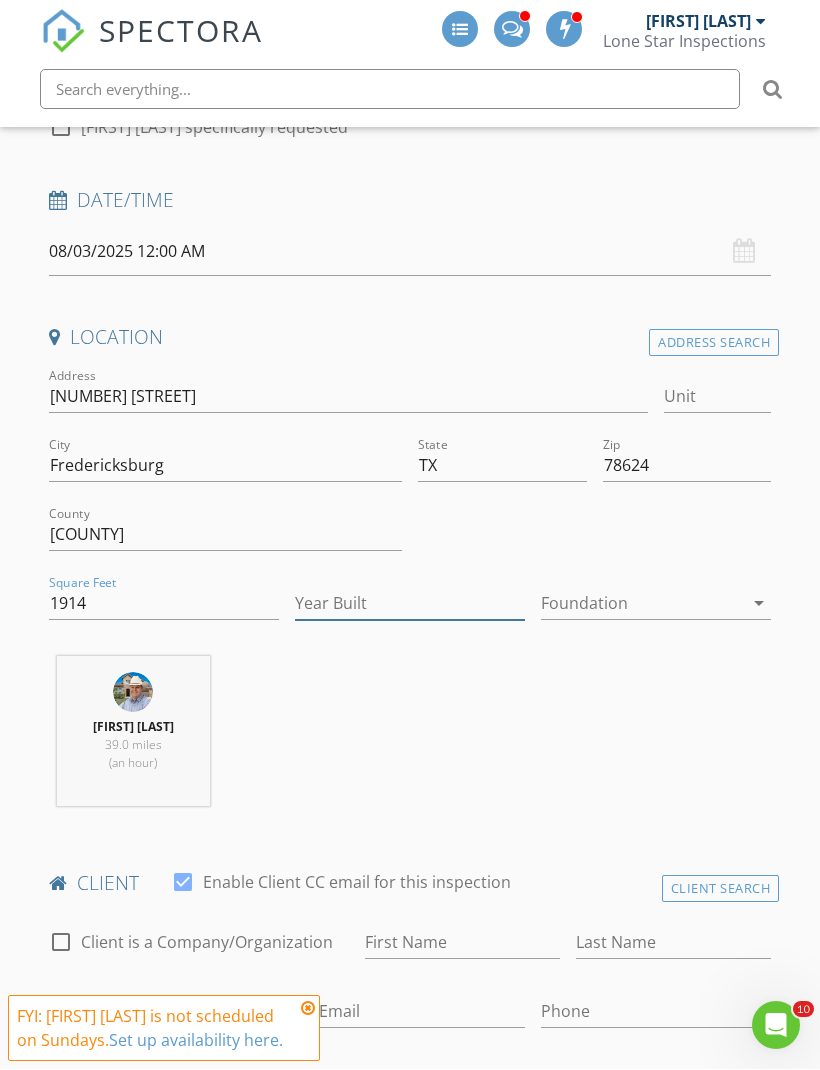 click on "Year Built" at bounding box center (410, 604) 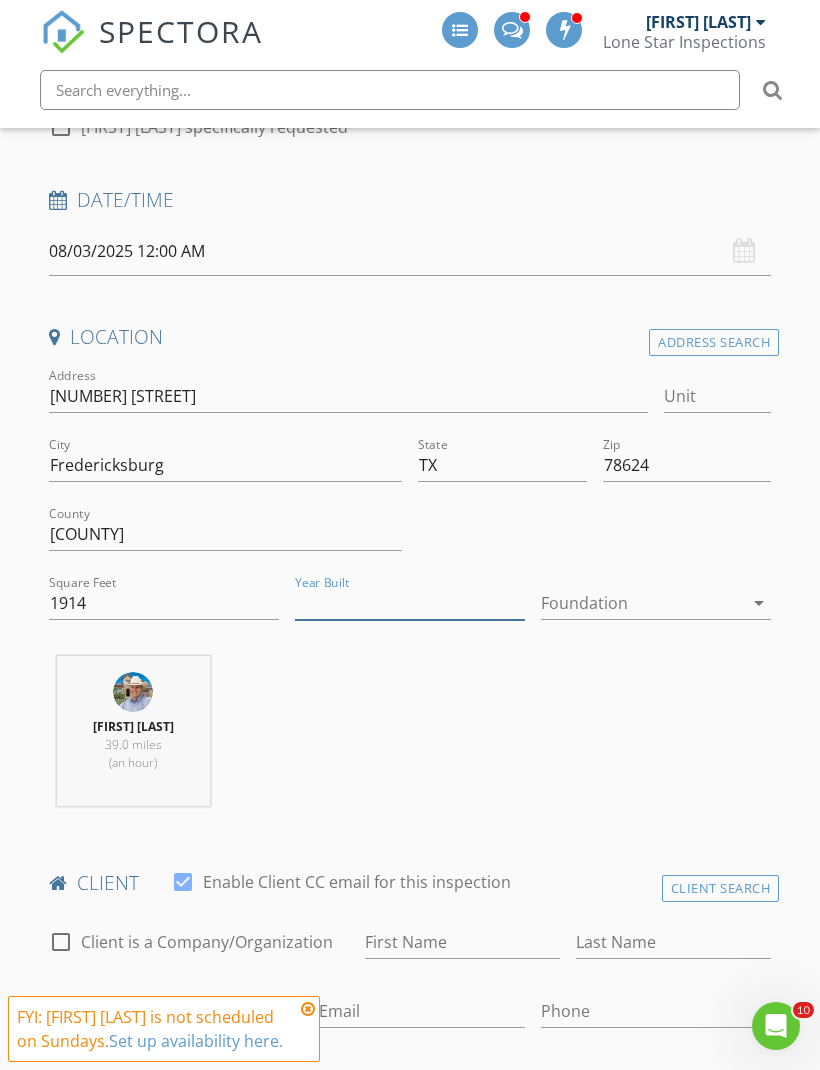 scroll, scrollTop: 350, scrollLeft: 0, axis: vertical 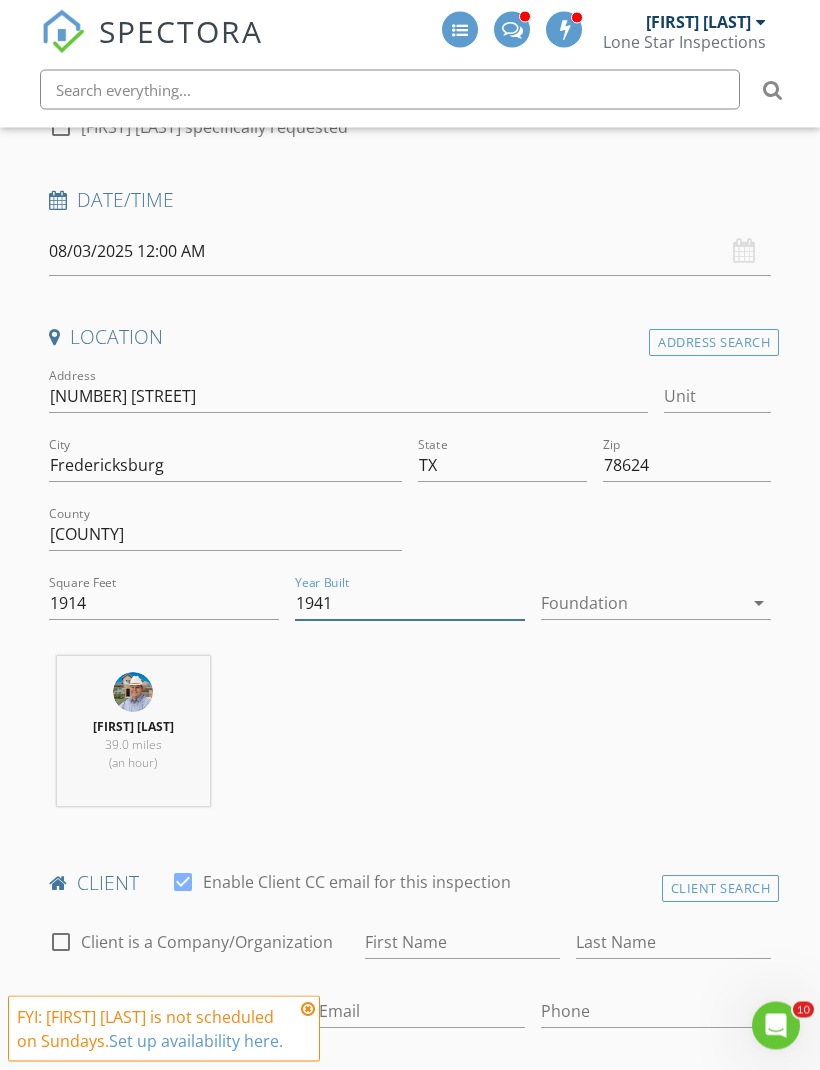 type on "1941" 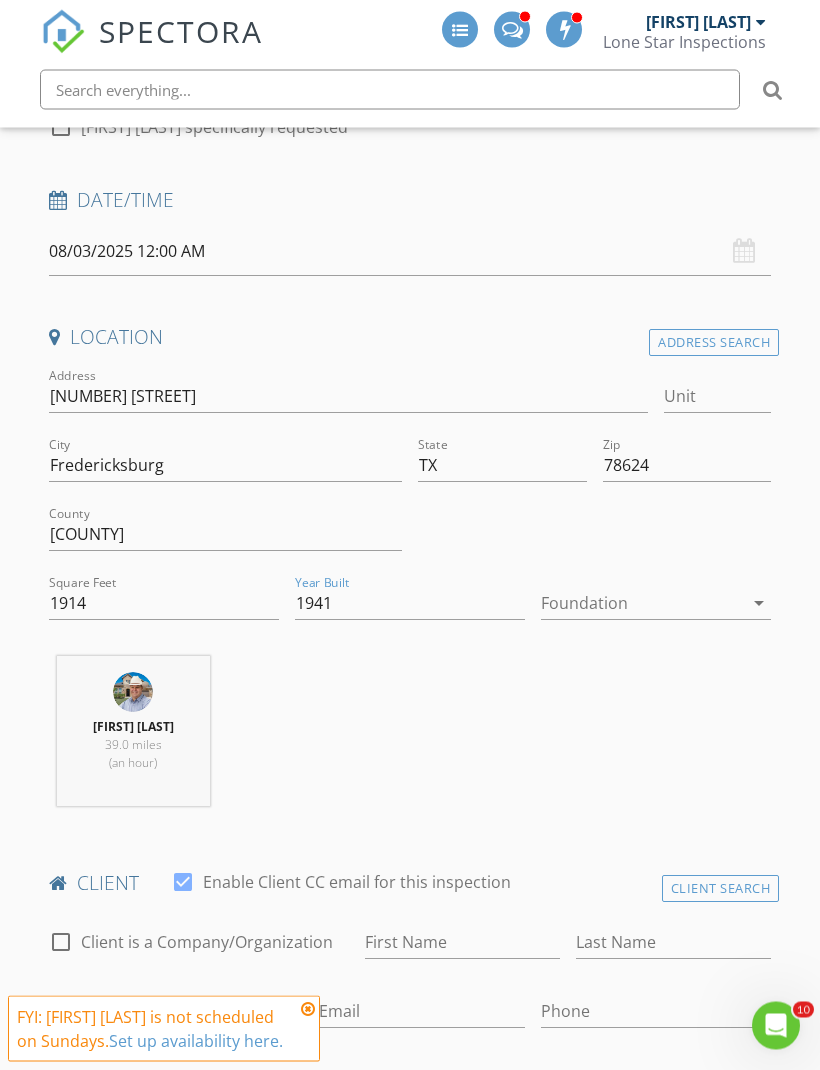 click at bounding box center (642, 604) 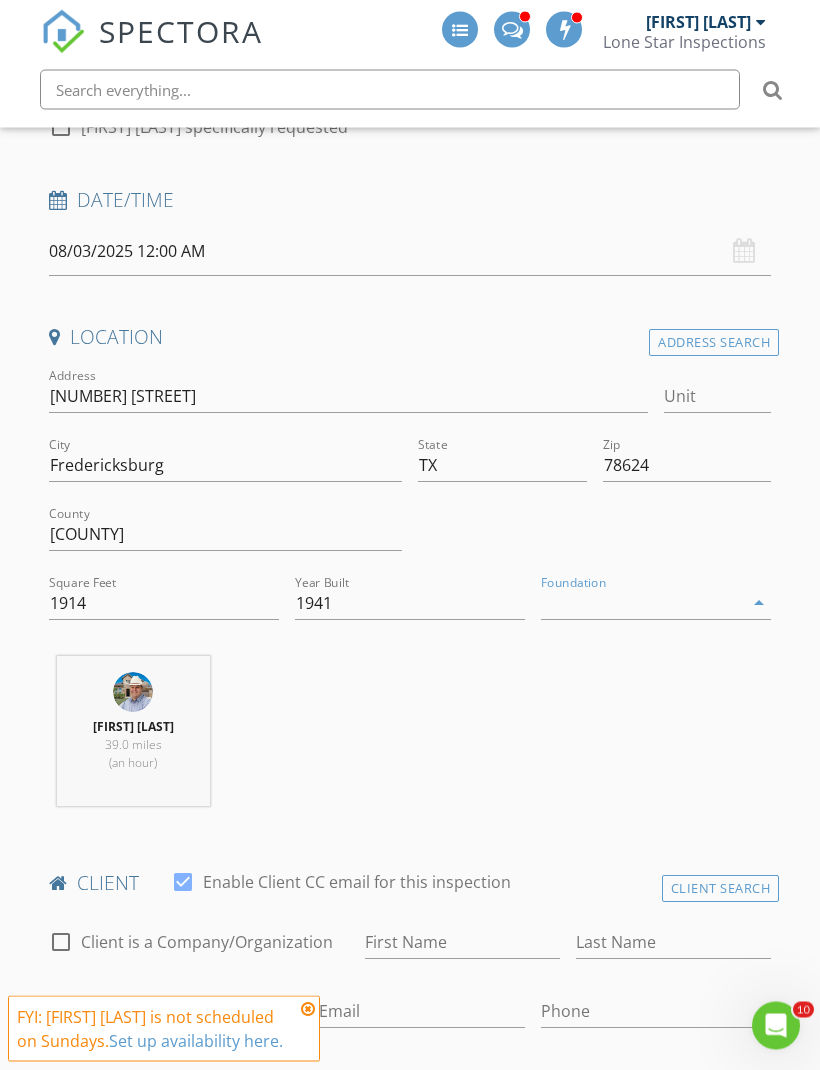 scroll, scrollTop: 351, scrollLeft: 0, axis: vertical 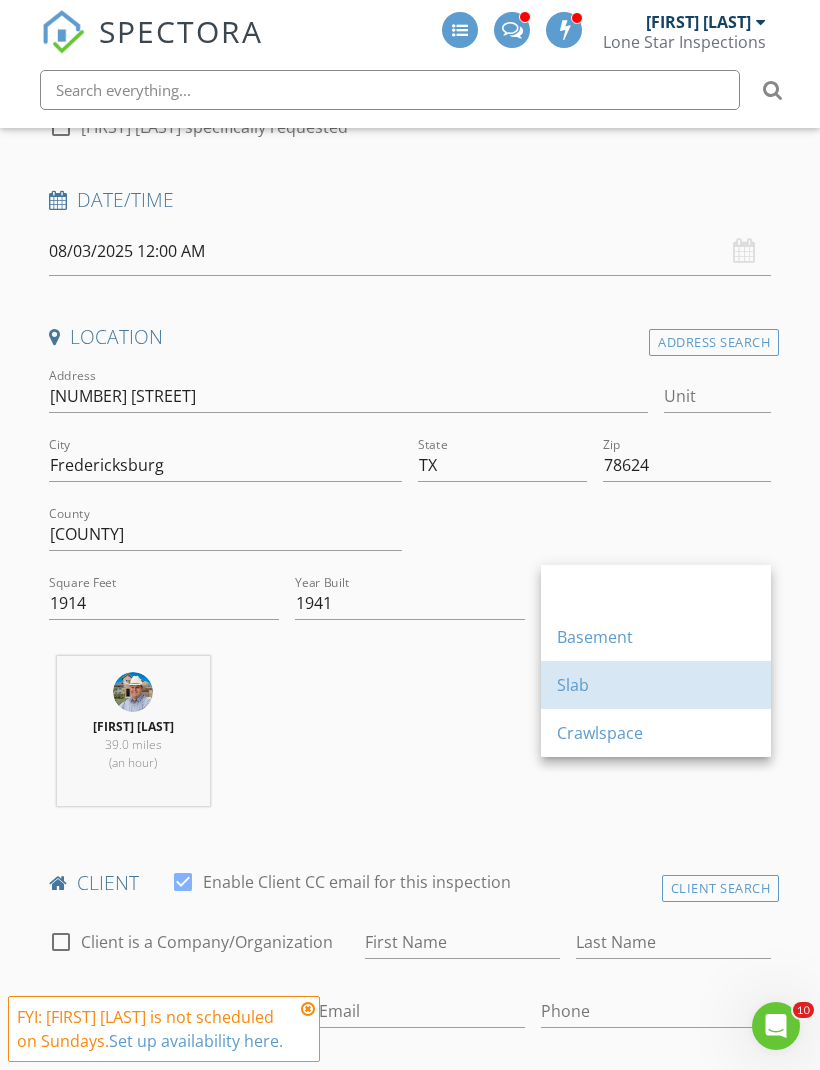 click on "Slab" at bounding box center (656, 685) 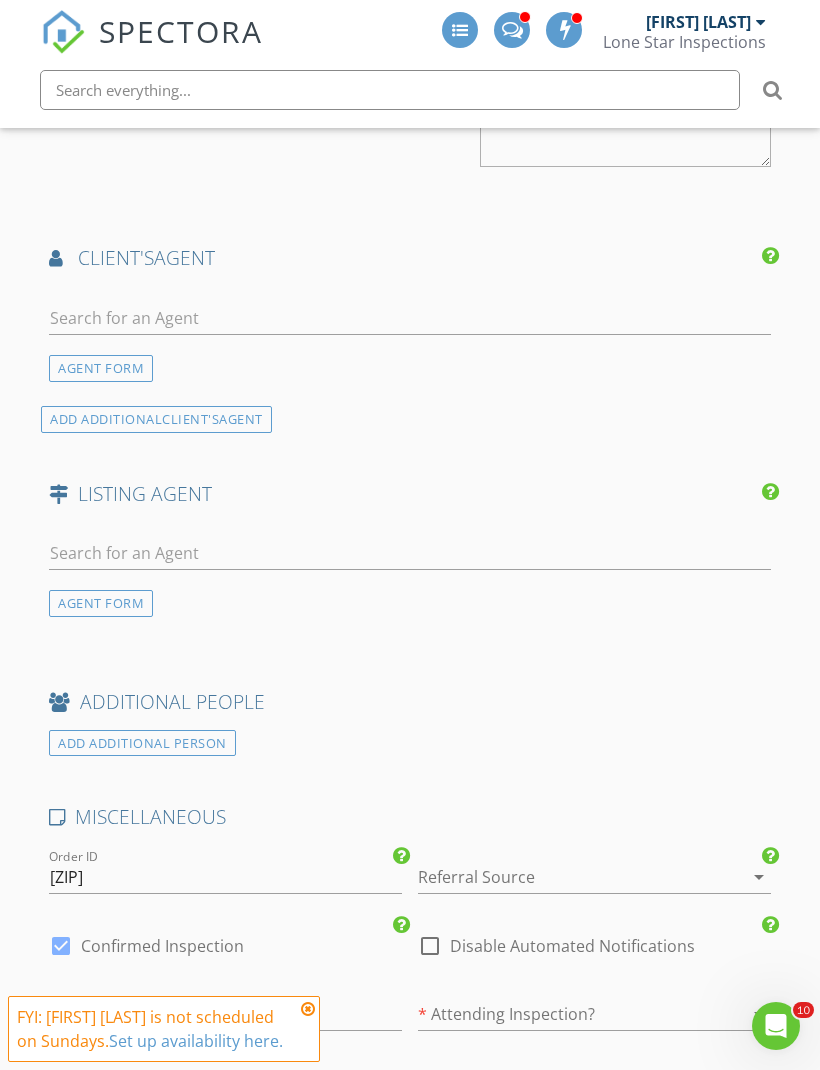 scroll, scrollTop: 2558, scrollLeft: 0, axis: vertical 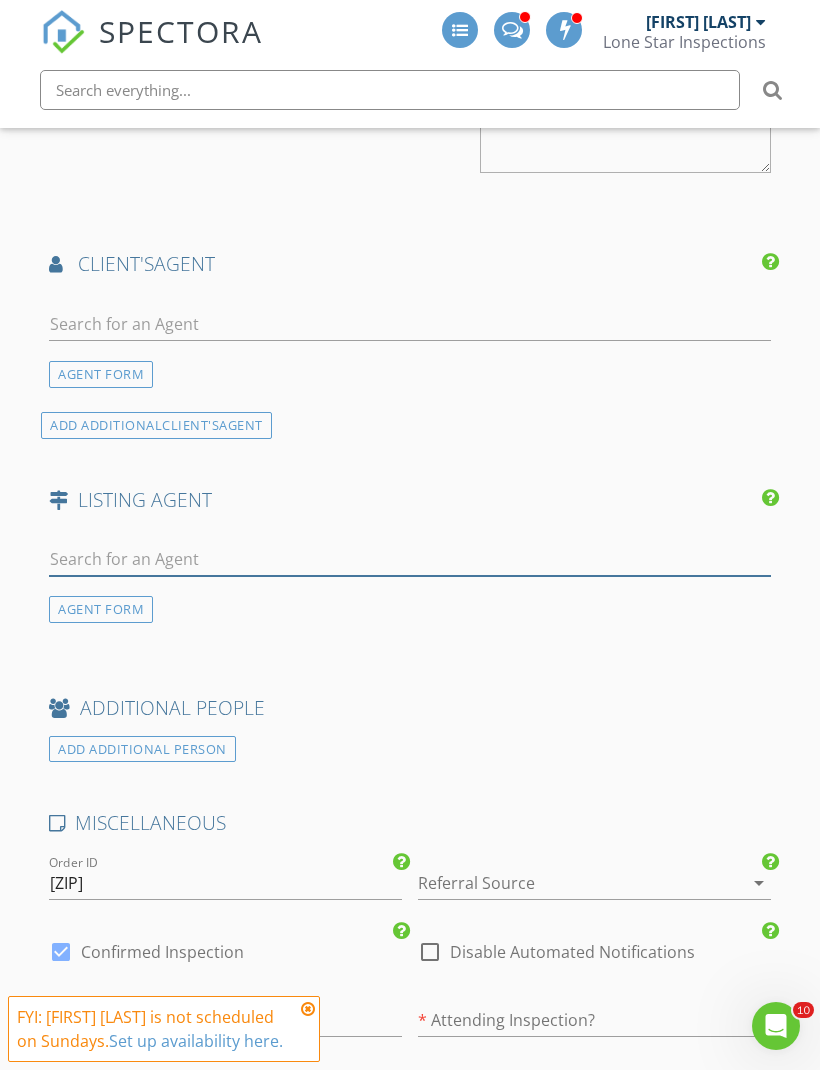 click at bounding box center [410, 559] 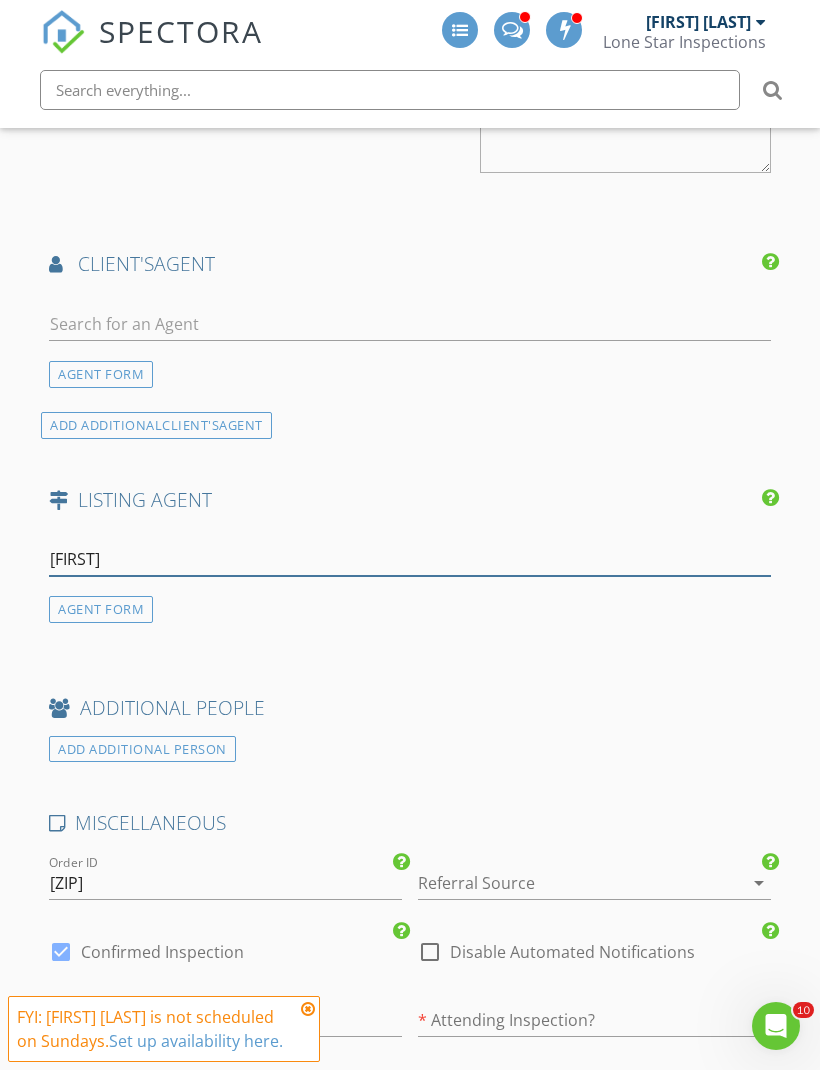 type on "Kendra" 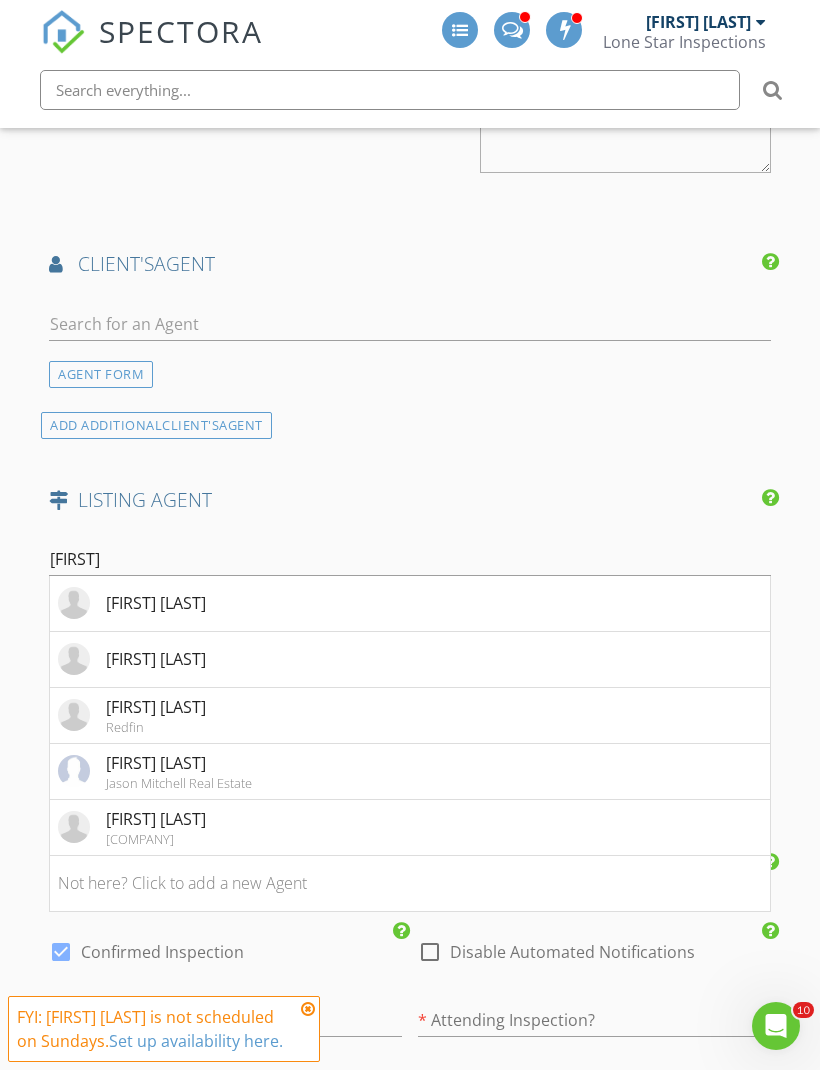 click on "[FIRST] [LAST]" at bounding box center [132, 603] 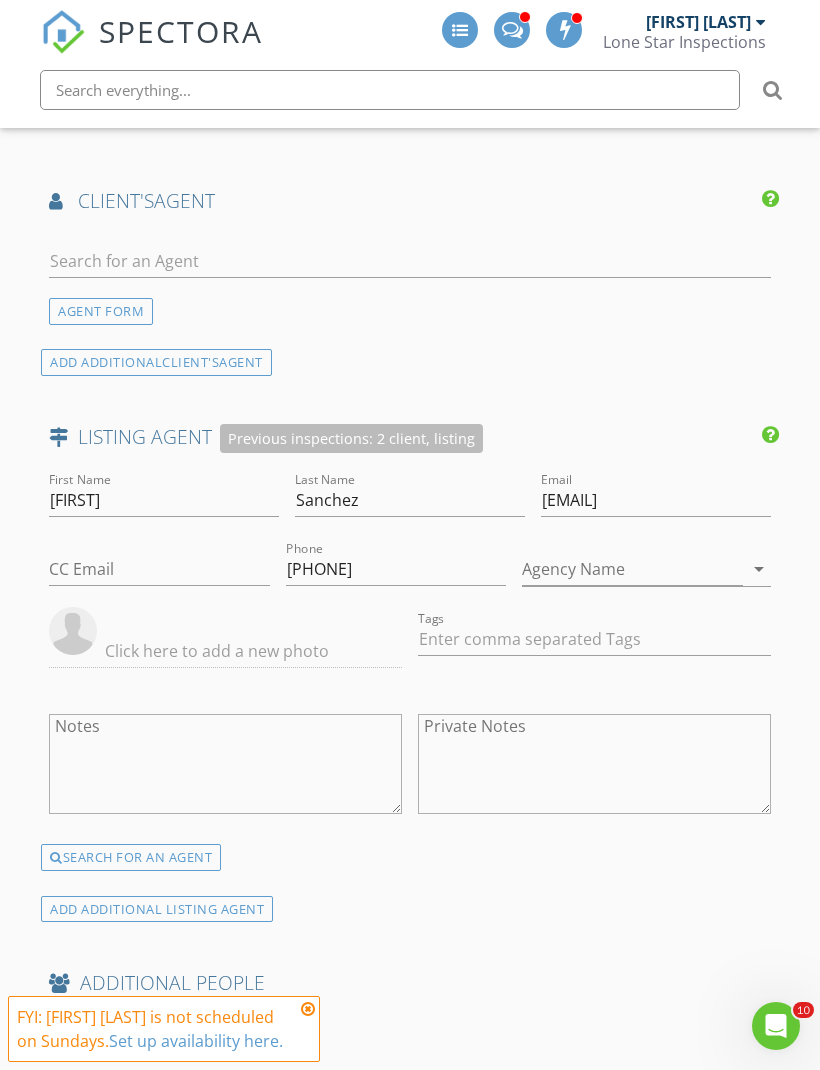 scroll, scrollTop: 2624, scrollLeft: 0, axis: vertical 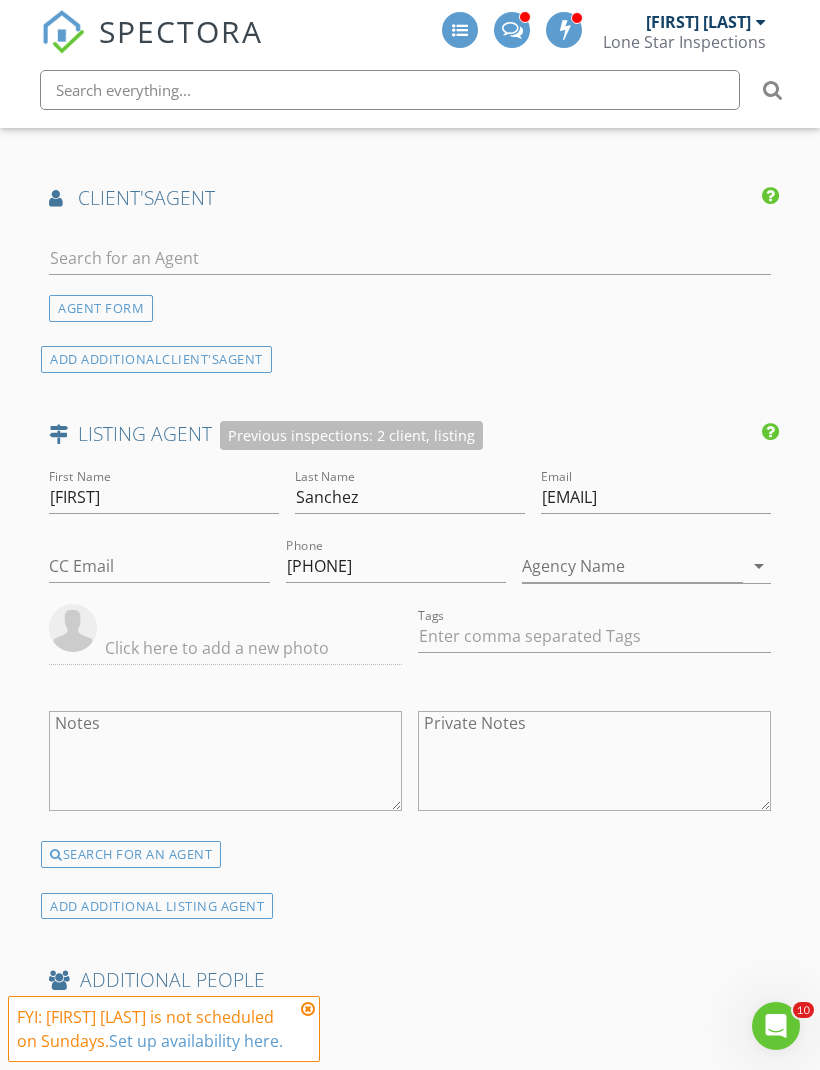 click at bounding box center (308, 1009) 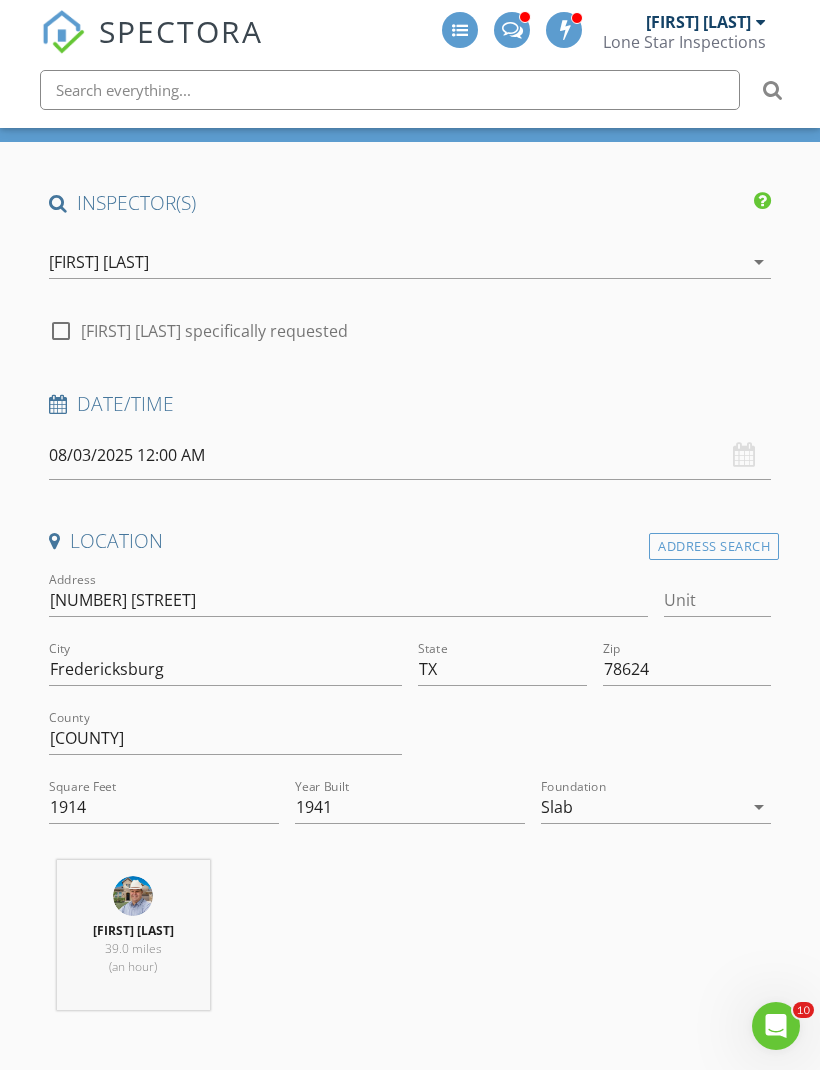 scroll, scrollTop: 145, scrollLeft: 0, axis: vertical 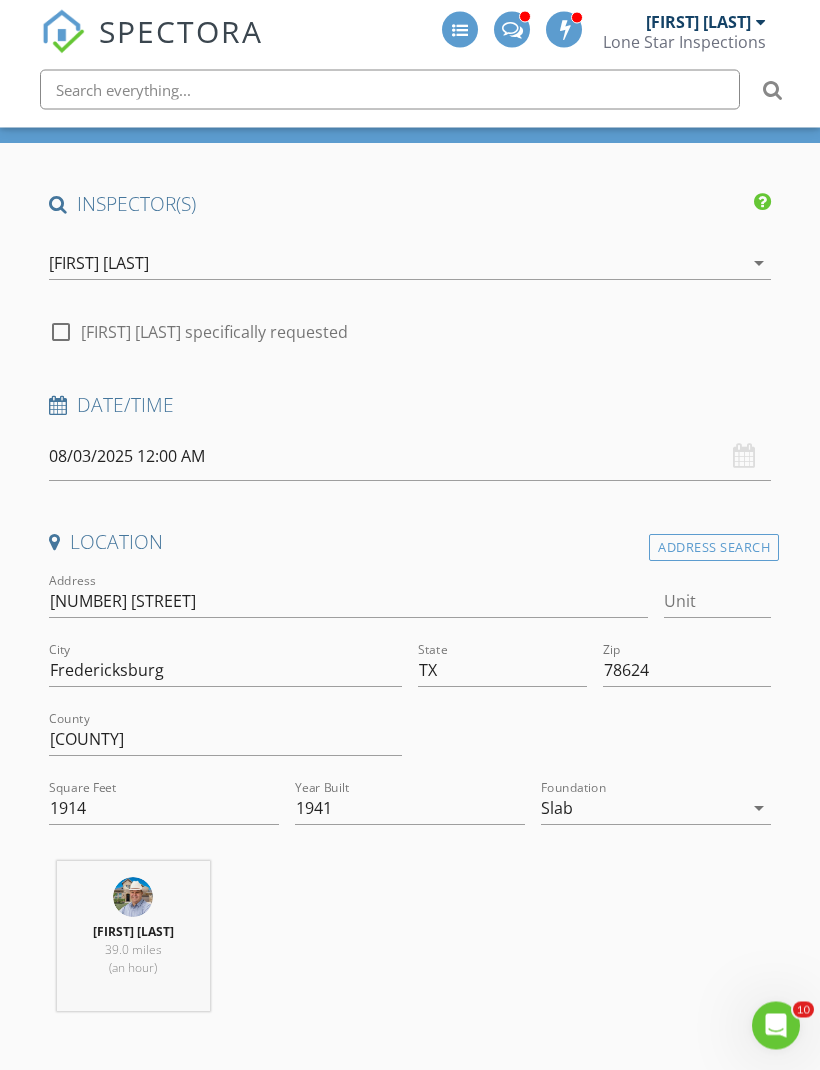 click on "Slab" at bounding box center [642, 809] 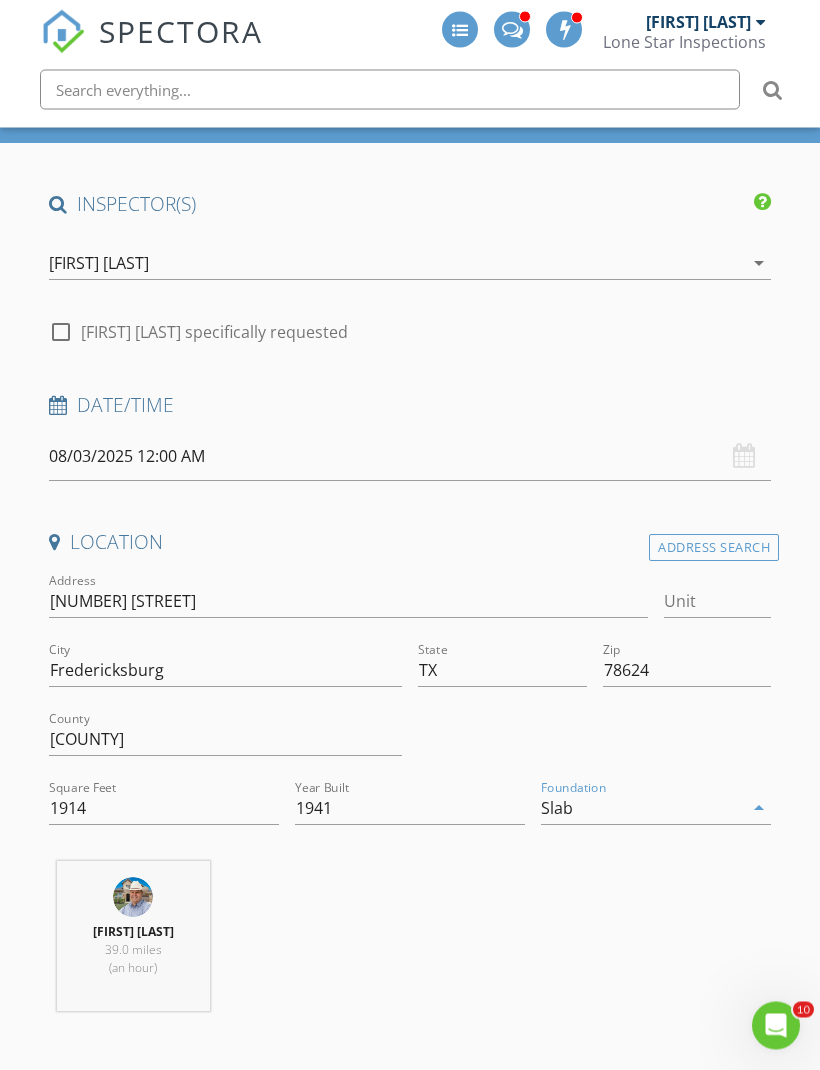 scroll, scrollTop: 146, scrollLeft: 0, axis: vertical 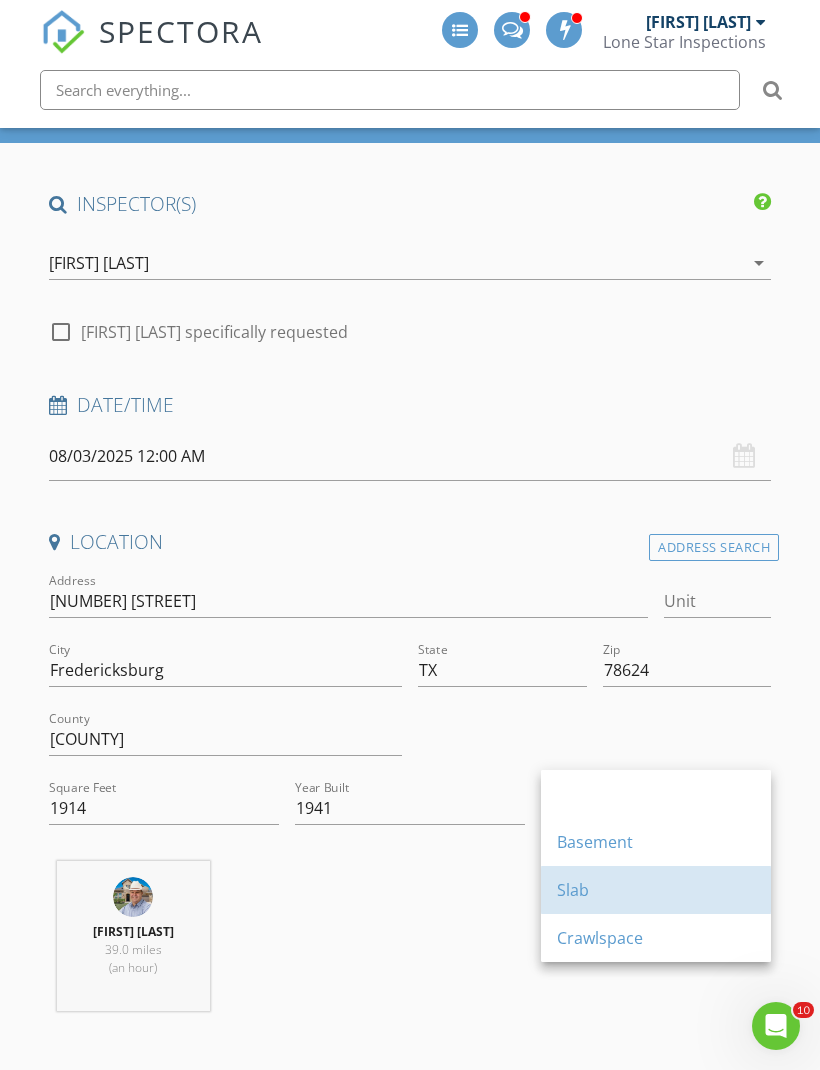 click on "Slab" at bounding box center [656, 890] 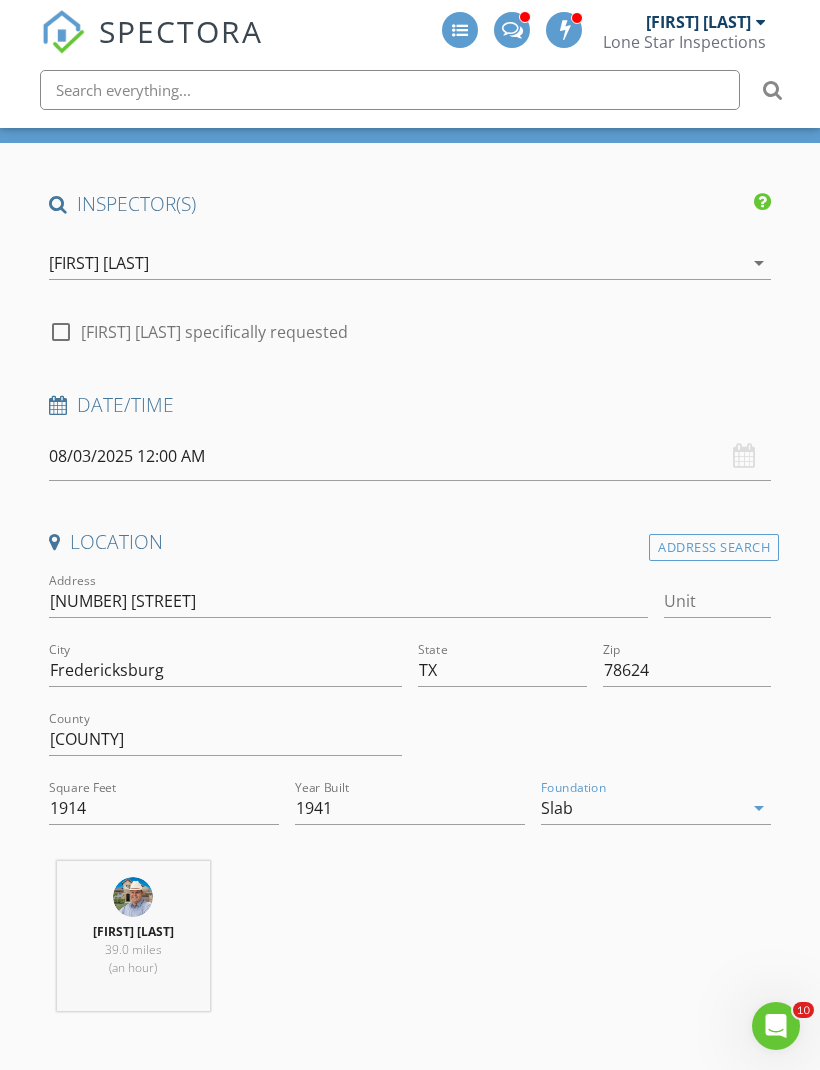 click on "Slab" at bounding box center [642, 808] 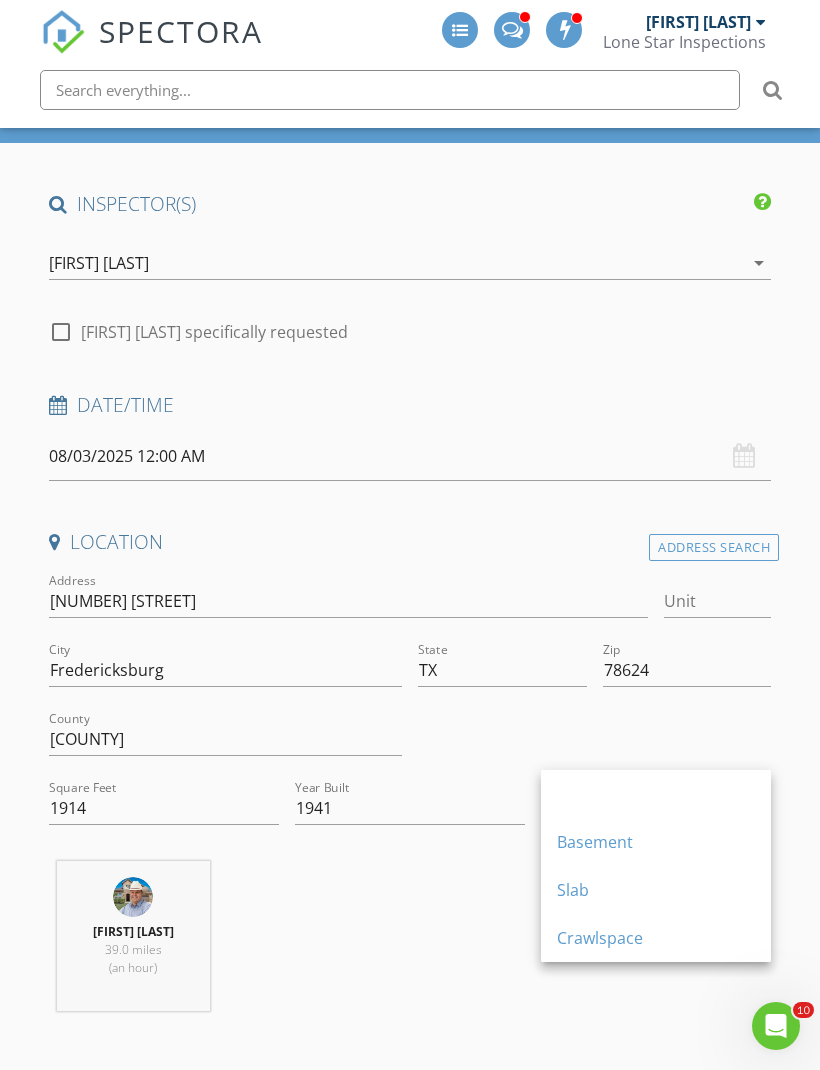 click on "Crawlspace" at bounding box center (656, 938) 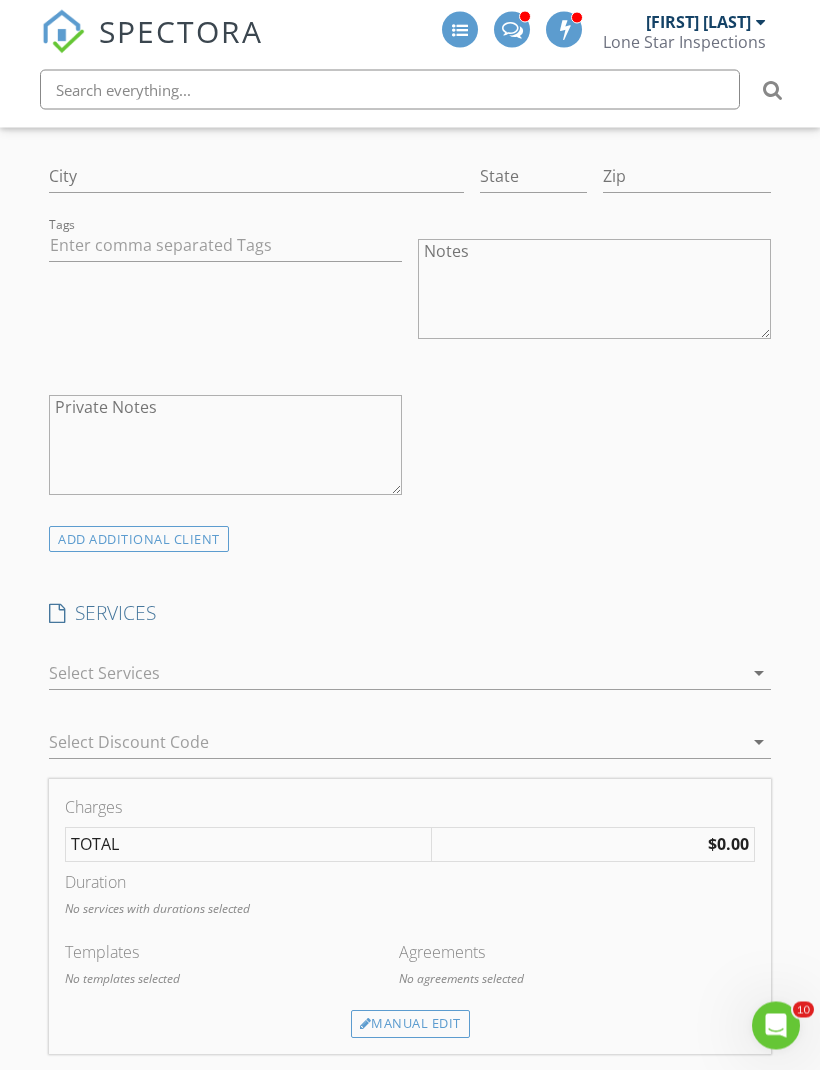 scroll, scrollTop: 1324, scrollLeft: 0, axis: vertical 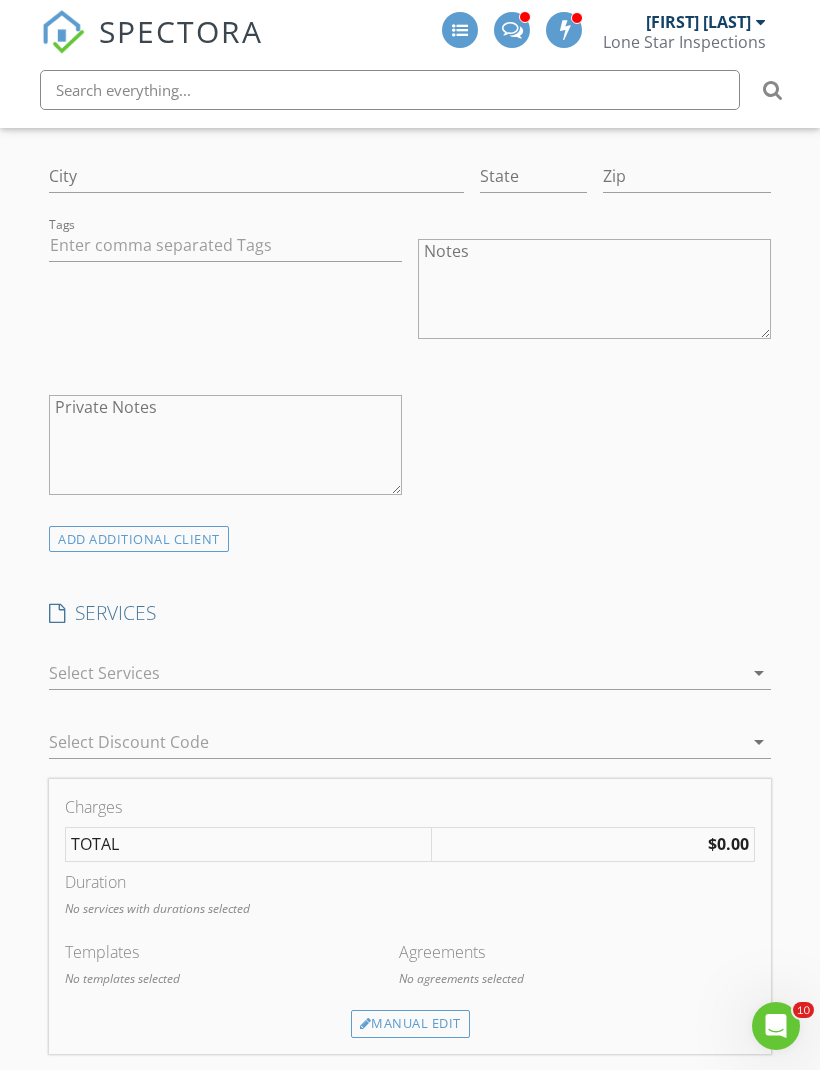 click at bounding box center [396, 673] 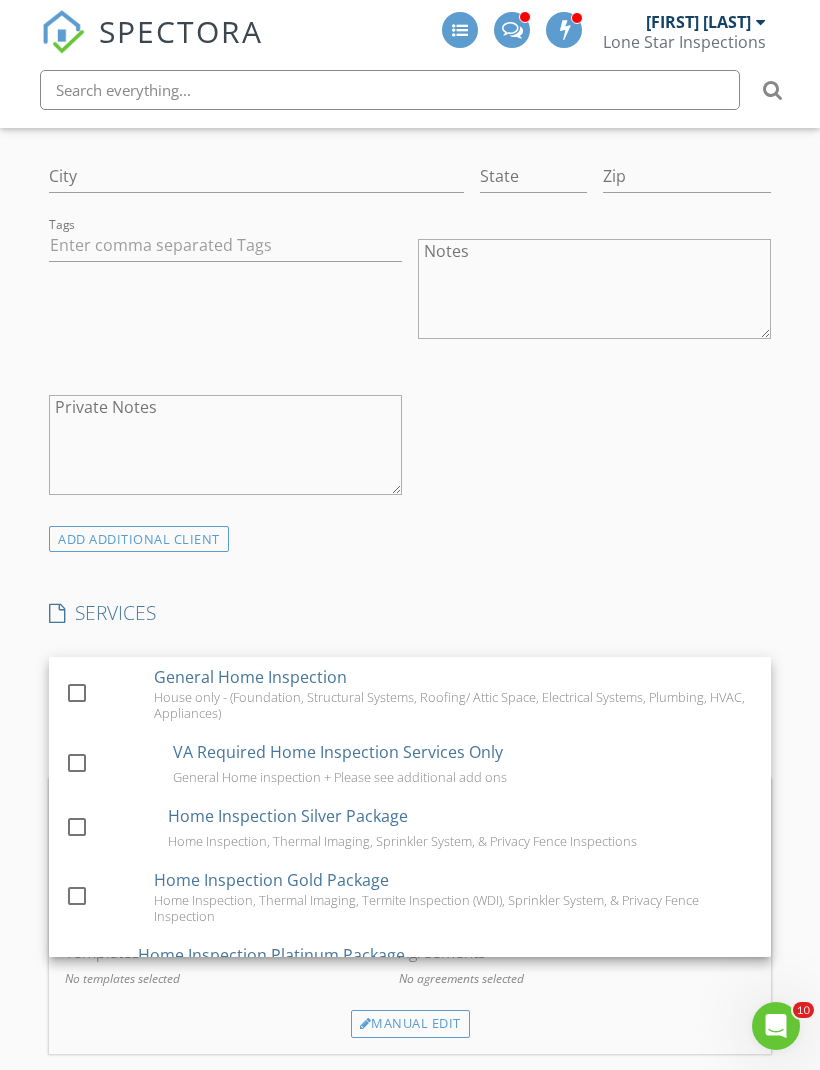 click at bounding box center [77, 693] 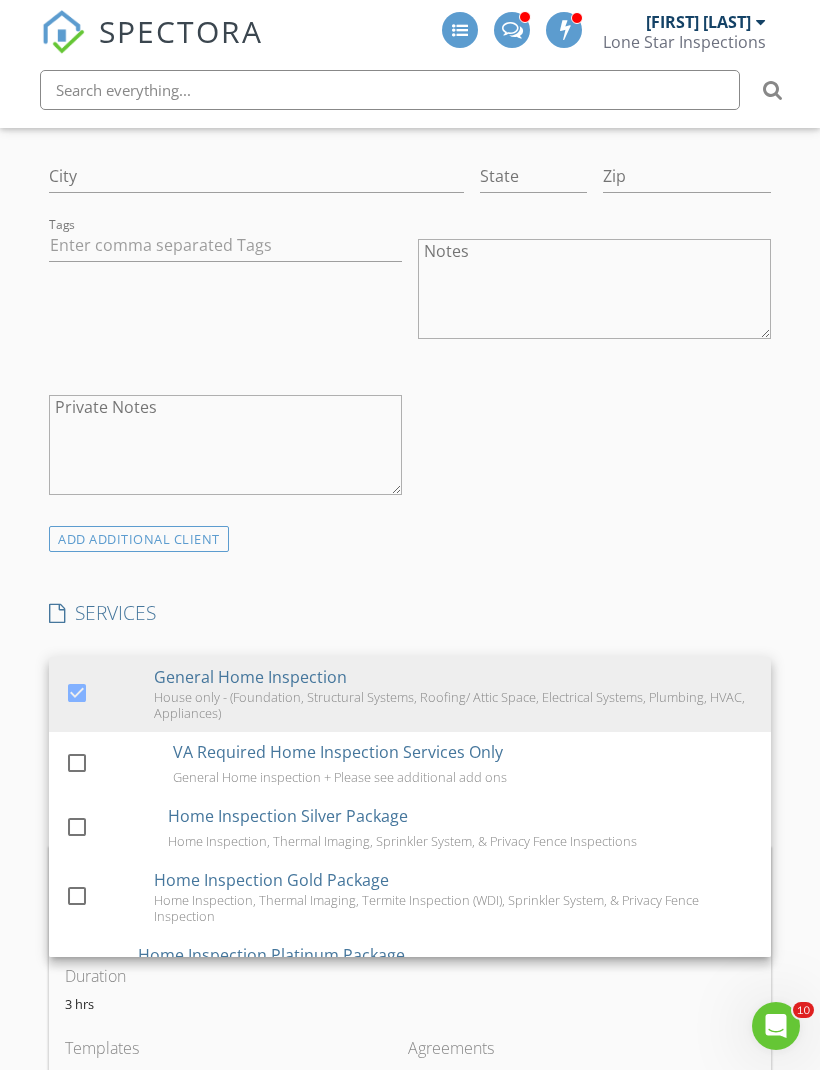 click on "New Inspection
INSPECTOR(S)
check_box   Jason Rozacky   PRIMARY   check_box_outline_blank   Colin Malloy     check_box_outline_blank   Jesus Amaro     check_box_outline_blank   Kelton Roe     check_box_outline_blank   Justin Stanford     check_box_outline_blank   Evan Furr     check_box_outline_blank   Thomas Rodriguez     check_box_outline_blank   Hunter Rozacky     check_box_outline_blank   John Ramos     Jason Rozacky arrow_drop_down   check_box_outline_blank Jason Rozacky specifically requested
Date/Time
08/03/2025 12:00 AM
Location
Address Search       Address 502 St Marys St   Unit   City Fredericksburg   State TX   Zip 78624   County Gillespie     Square Feet 1914   Year Built 1941   Foundation Crawlspace arrow_drop_down     Jason Rozacky     39.0 miles     (an hour)
client
check_box Enable Client CC email for this inspection   Client Search" at bounding box center [410, 1378] 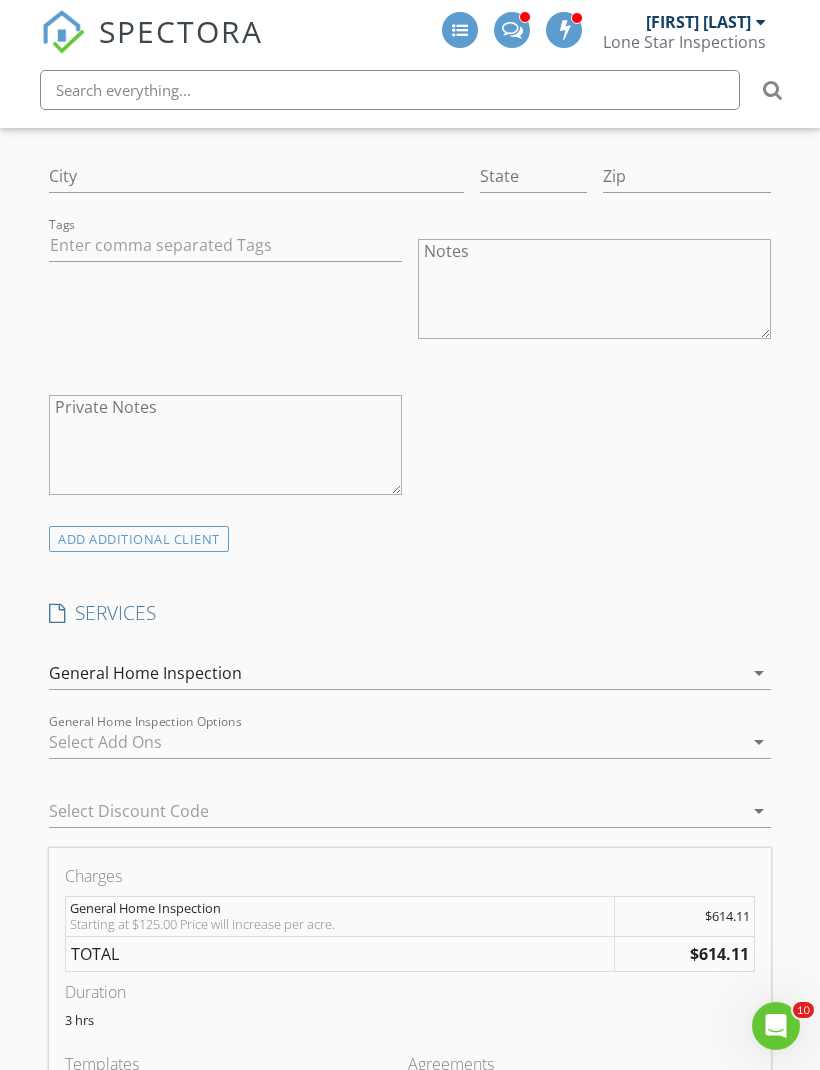click at bounding box center (396, 742) 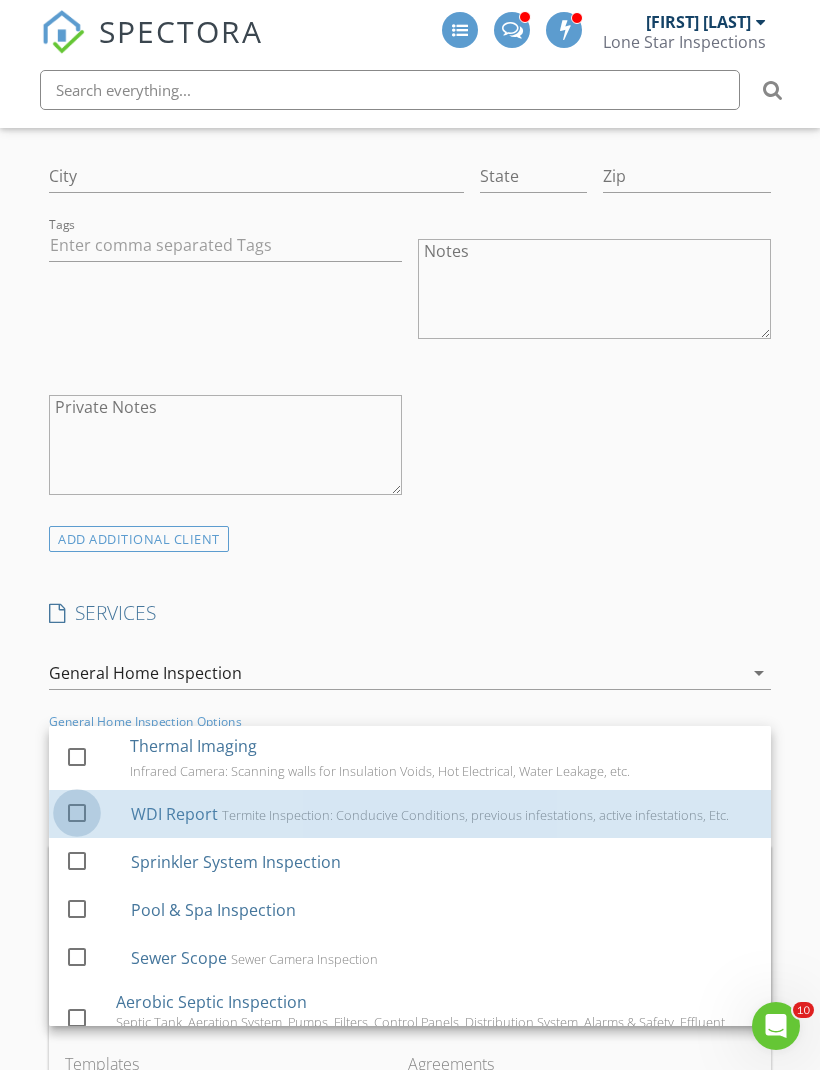 click at bounding box center (77, 812) 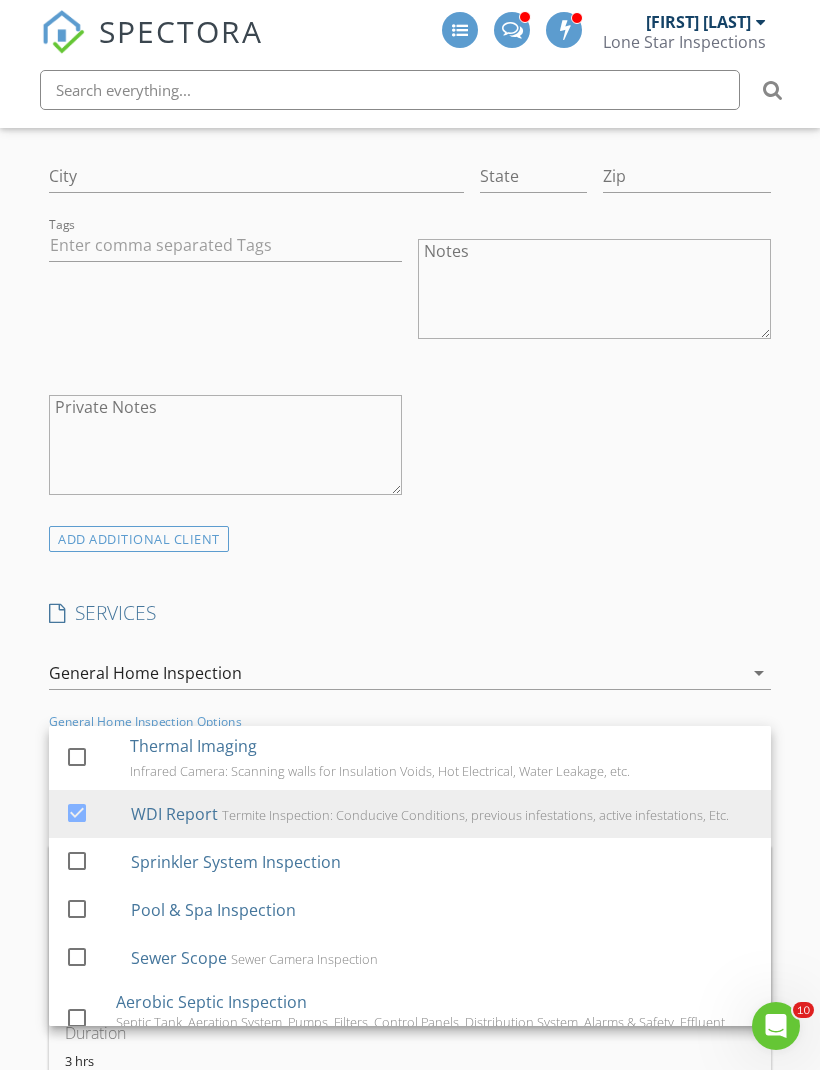 click on "New Inspection
INSPECTOR(S)
check_box   Jason Rozacky   PRIMARY   check_box_outline_blank   Colin Malloy     check_box_outline_blank   Jesus Amaro     check_box_outline_blank   Kelton Roe     check_box_outline_blank   Justin Stanford     check_box_outline_blank   Evan Furr     check_box_outline_blank   Thomas Rodriguez     check_box_outline_blank   Hunter Rozacky     check_box_outline_blank   John Ramos     Jason Rozacky arrow_drop_down   check_box_outline_blank Jason Rozacky specifically requested
Date/Time
08/03/2025 12:00 AM
Location
Address Search       Address 502 St Marys St   Unit   City Fredericksburg   State TX   Zip 78624   County Gillespie     Square Feet 1914   Year Built 1941   Foundation Crawlspace arrow_drop_down     Jason Rozacky     39.0 miles     (an hour)
client
check_box Enable Client CC email for this inspection   Client Search" at bounding box center [410, 1450] 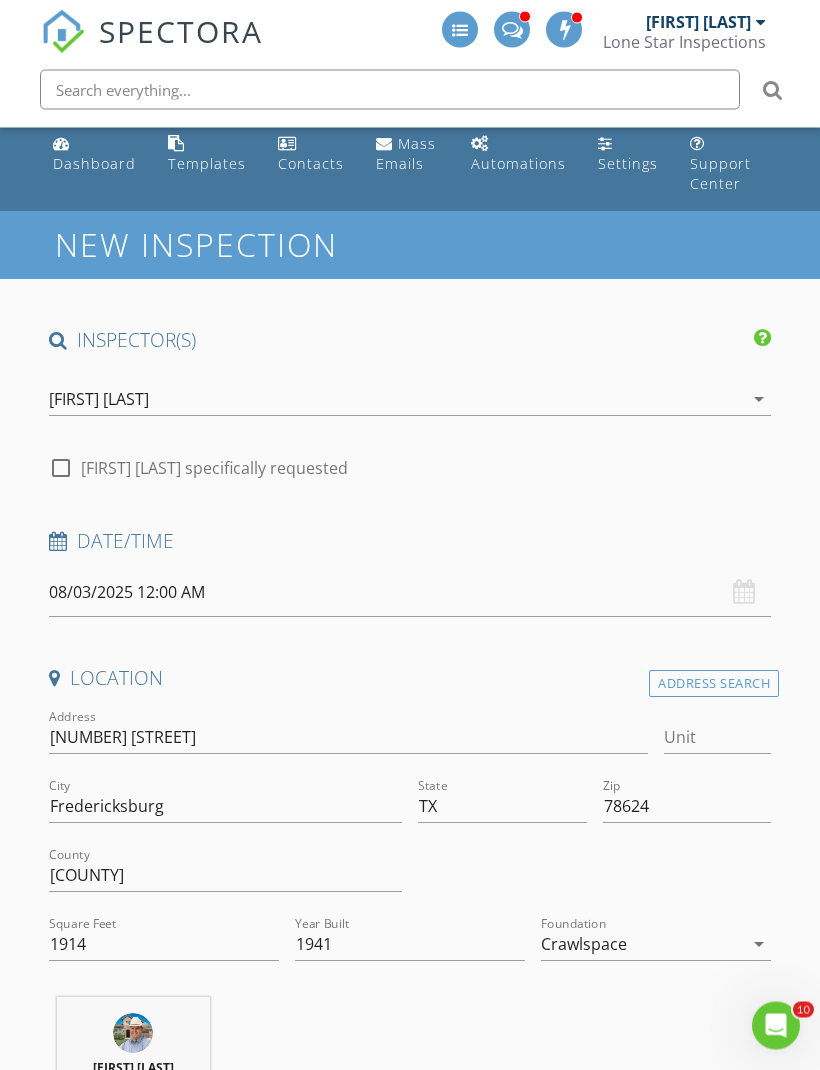 scroll, scrollTop: 0, scrollLeft: 0, axis: both 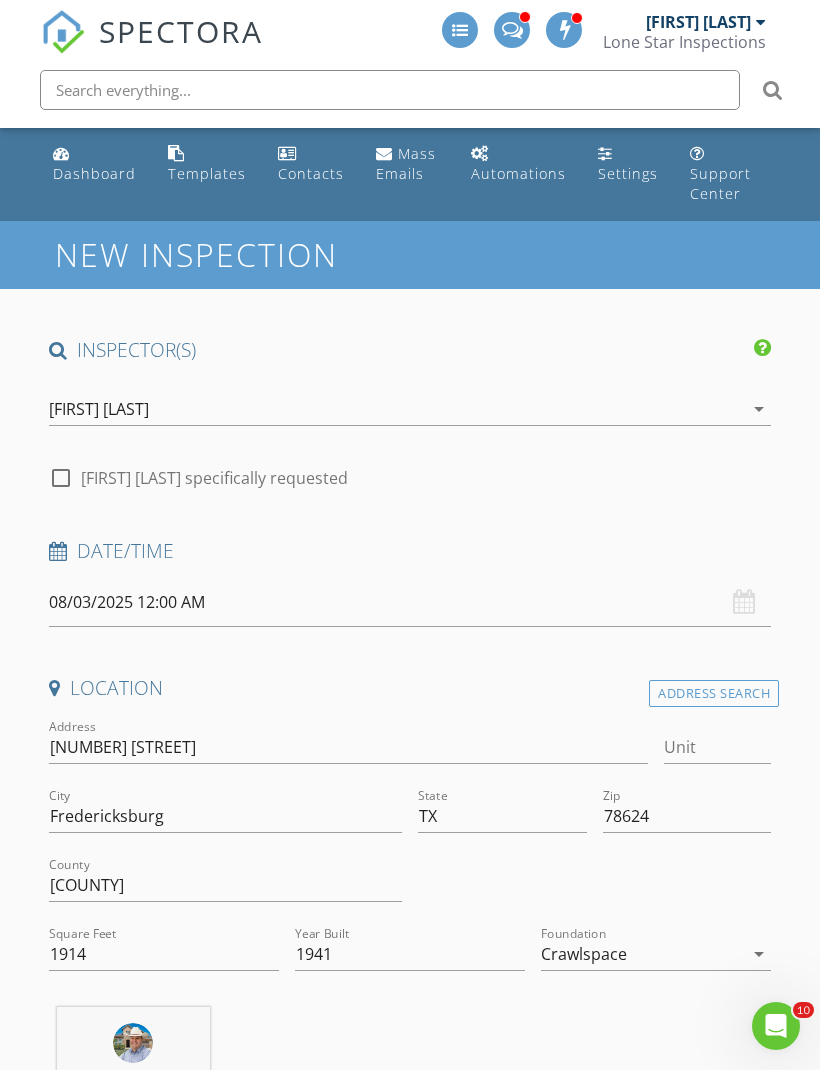 click on "[FIRST] [LAST]" at bounding box center [396, 409] 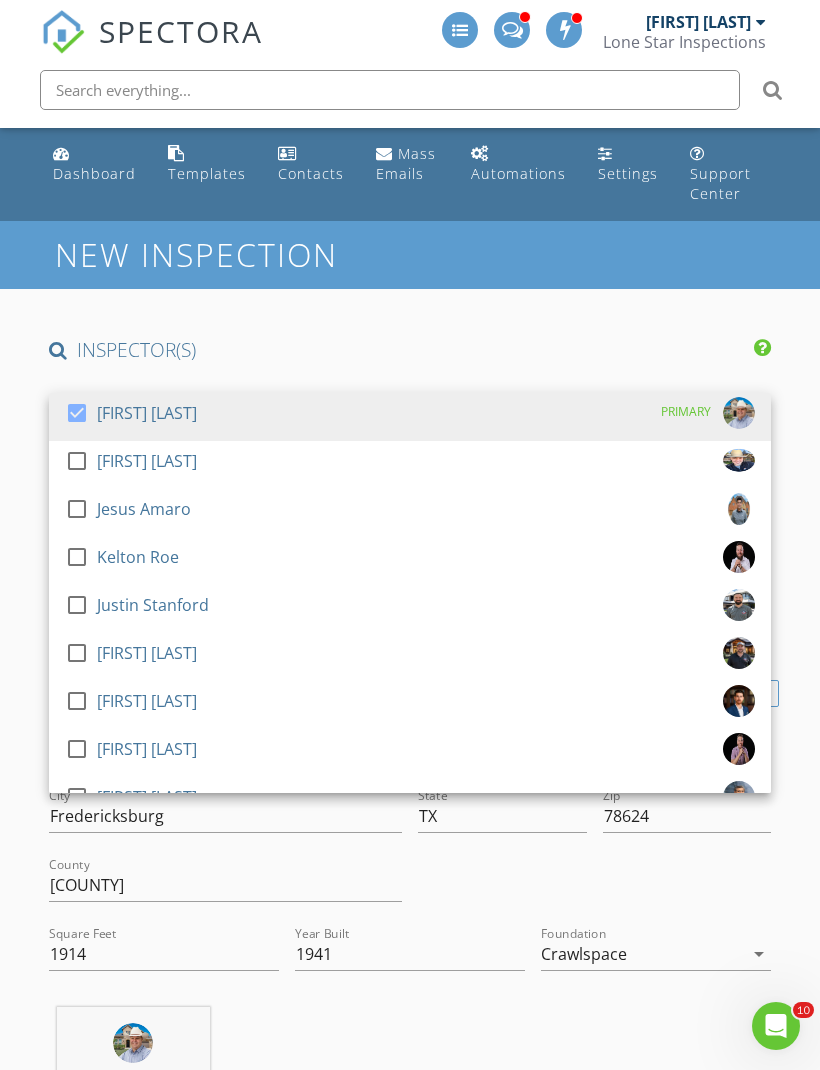 click at bounding box center [77, 413] 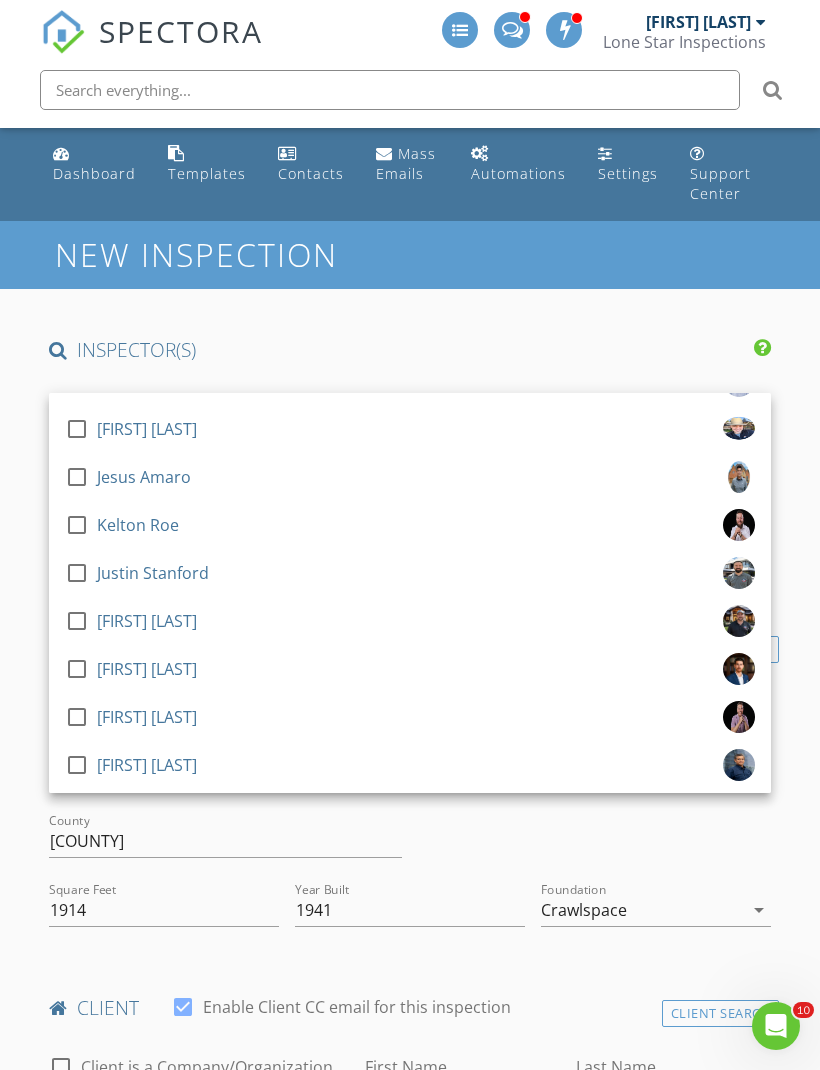 scroll, scrollTop: 32, scrollLeft: 0, axis: vertical 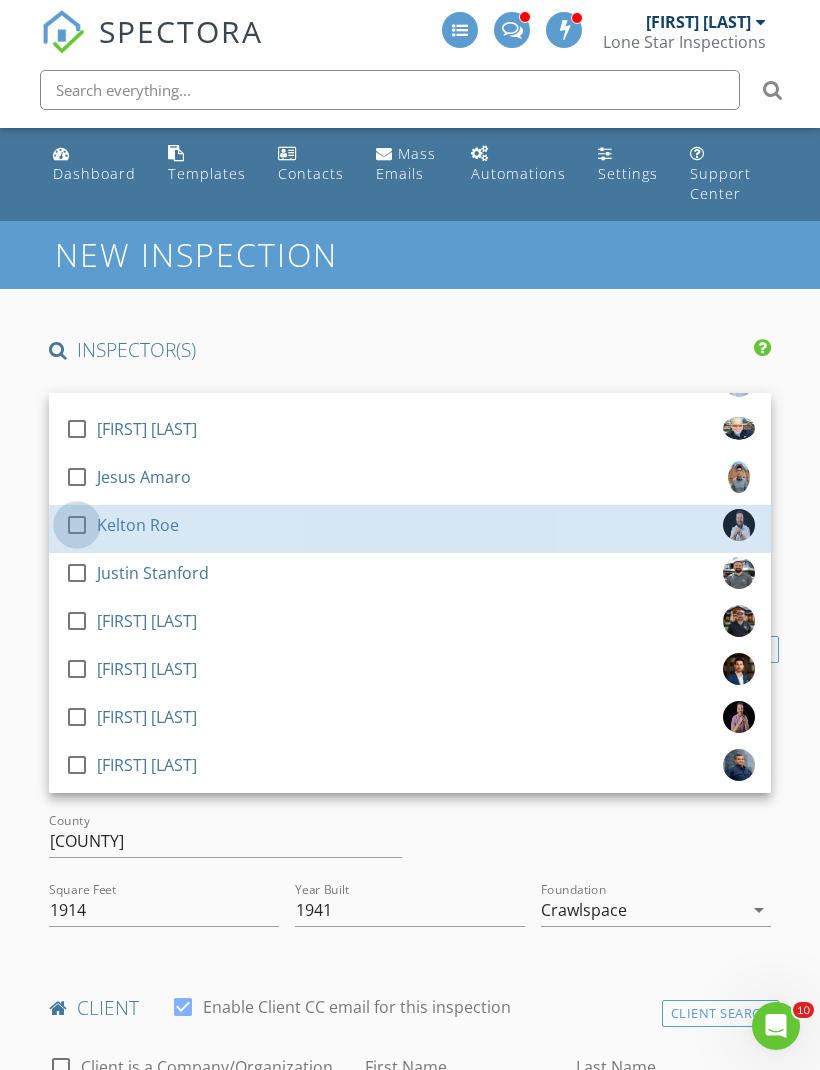 click at bounding box center (77, 525) 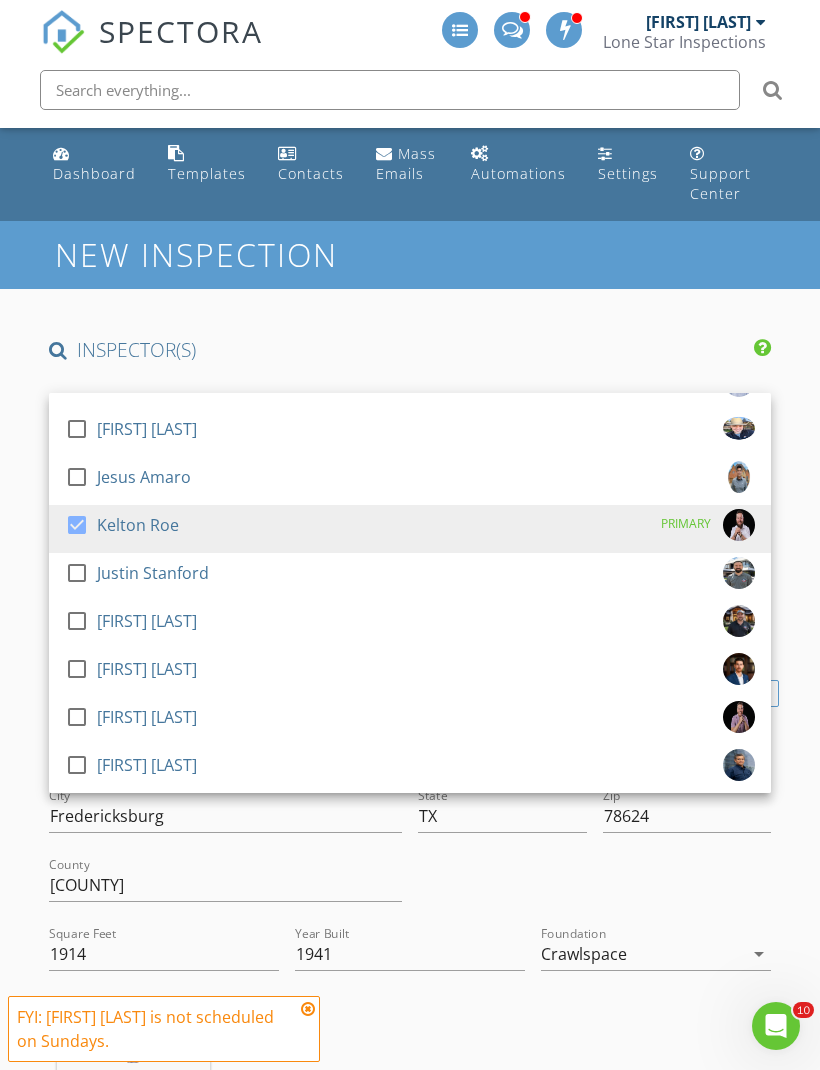 click on "FYI: Kelton Roe is not scheduled on Sundays." at bounding box center [164, 1029] 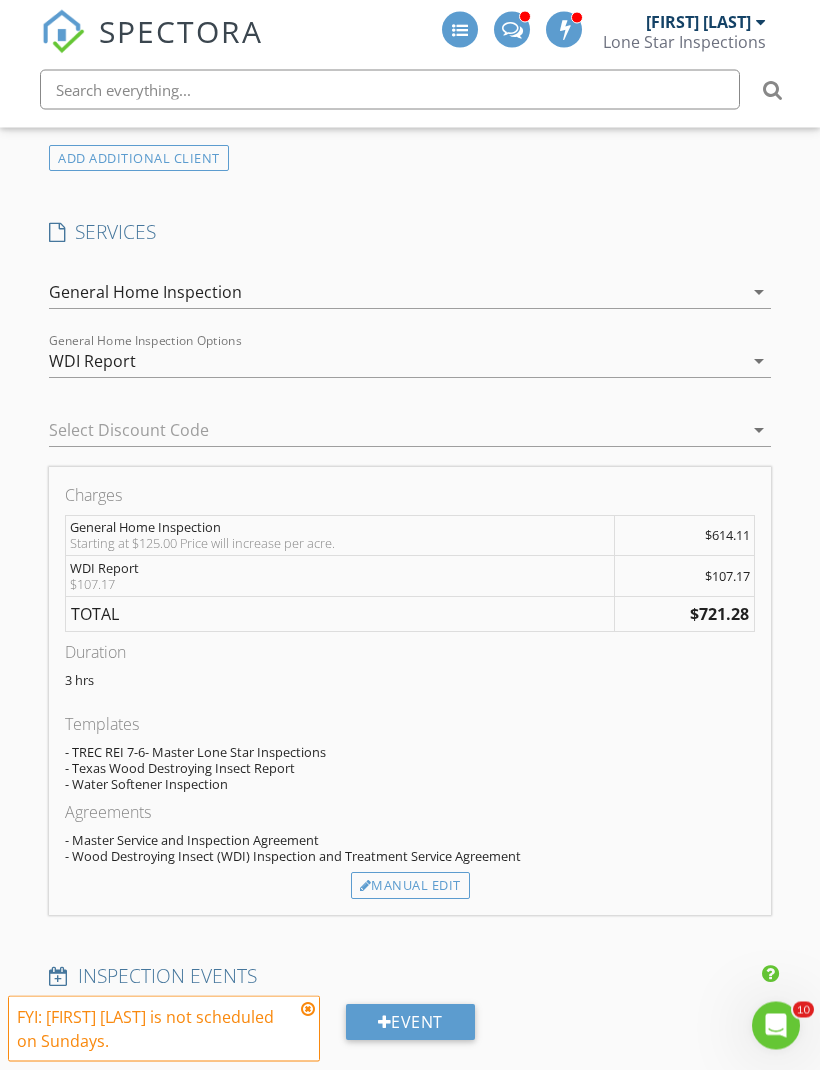 scroll, scrollTop: 1705, scrollLeft: 0, axis: vertical 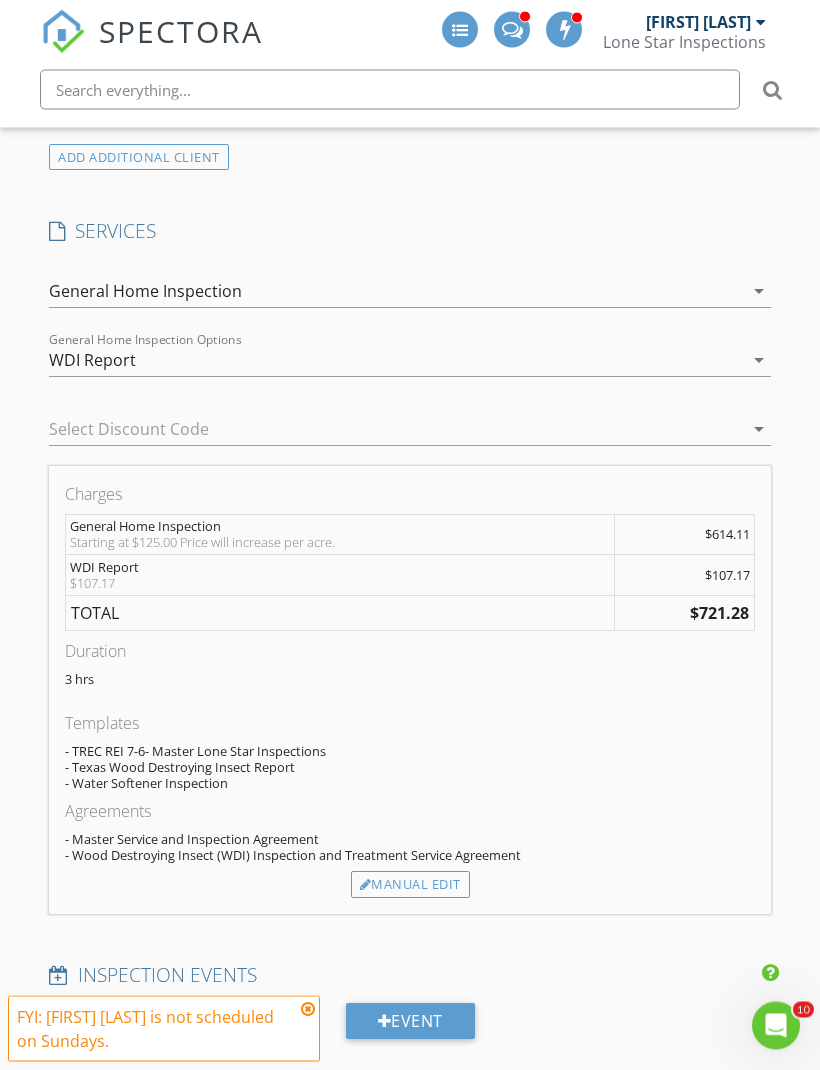 click on "arrow_drop_down" at bounding box center (757, 361) 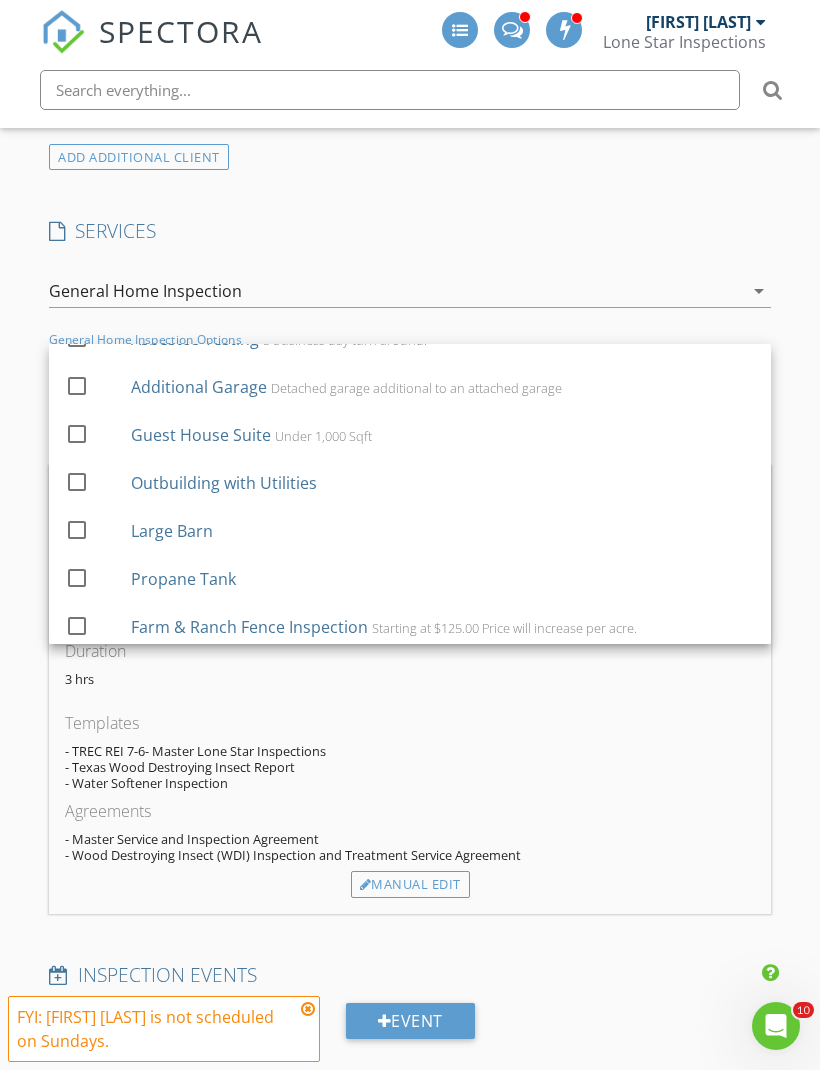 scroll, scrollTop: 885, scrollLeft: 0, axis: vertical 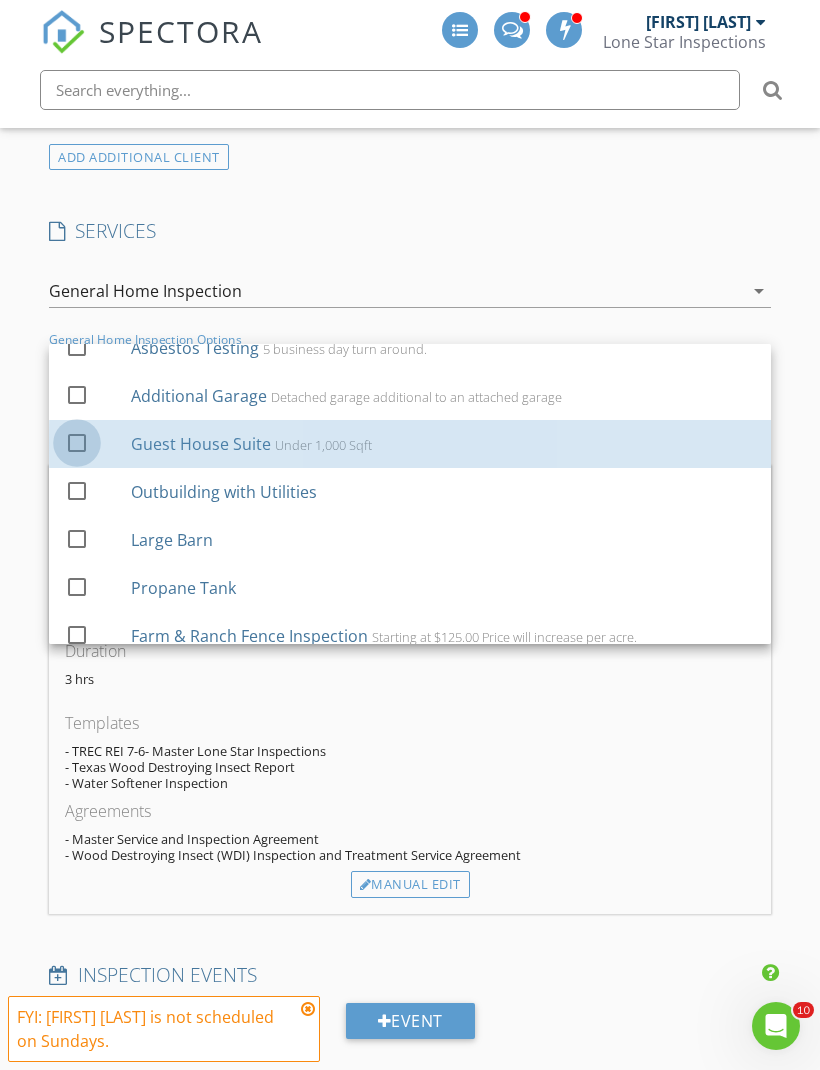 click at bounding box center [77, 442] 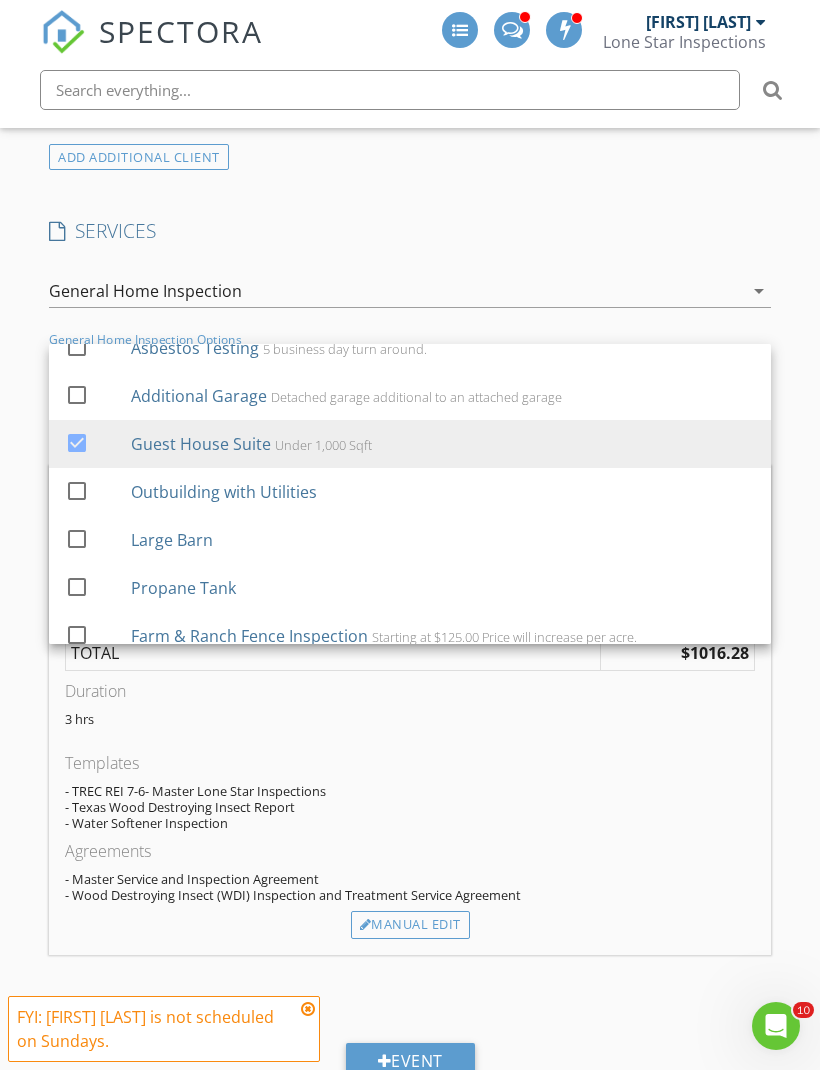 click on "New Inspection
INSPECTOR(S)
check_box_outline_blank   Jason Rozacky     check_box_outline_blank   Colin Malloy     check_box_outline_blank   Jesus Amaro     check_box   Kelton Roe   PRIMARY   check_box_outline_blank   Justin Stanford     check_box_outline_blank   Evan Furr     check_box_outline_blank   Thomas Rodriguez     check_box_outline_blank   Hunter Rozacky     check_box_outline_blank   John Ramos     Kelton Roe arrow_drop_down   check_box_outline_blank Kelton Roe specifically requested
Date/Time
08/03/2025 12:00 AM
Location
Address Search       Address 502 St Marys St   Unit   City Fredericksburg   State TX   Zip 78624   County Gillespie     Square Feet 1914   Year Built 1941   Foundation Crawlspace arrow_drop_down     Kelton Roe     51.6 miles     (an hour)
client
check_box Enable Client CC email for this inspection   Client Search" at bounding box center (410, 1089) 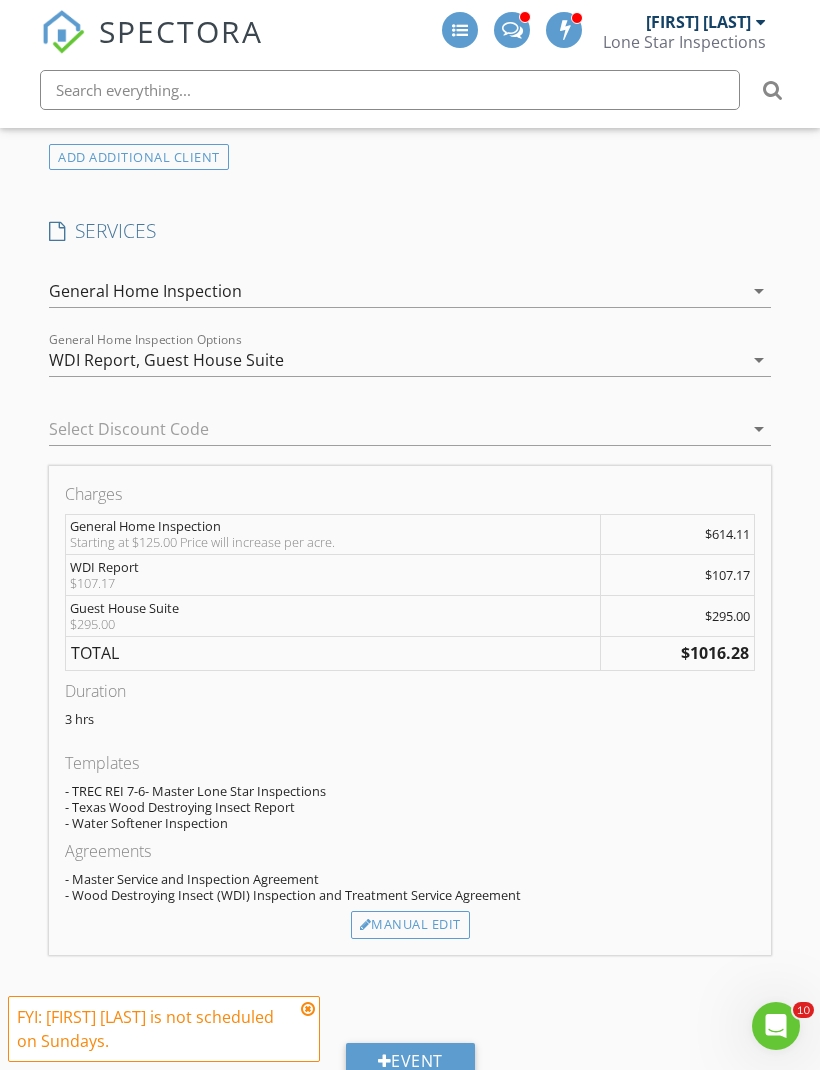 click at bounding box center [308, 1009] 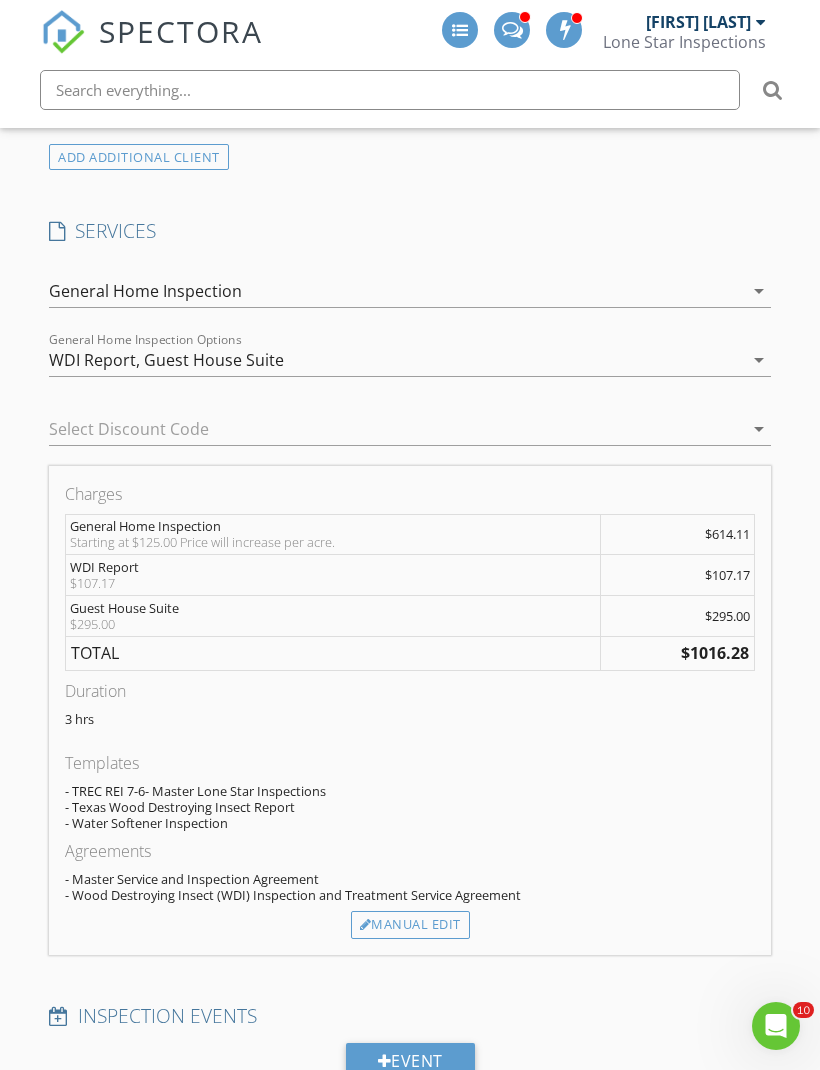 click on "Manual Edit" at bounding box center [410, 925] 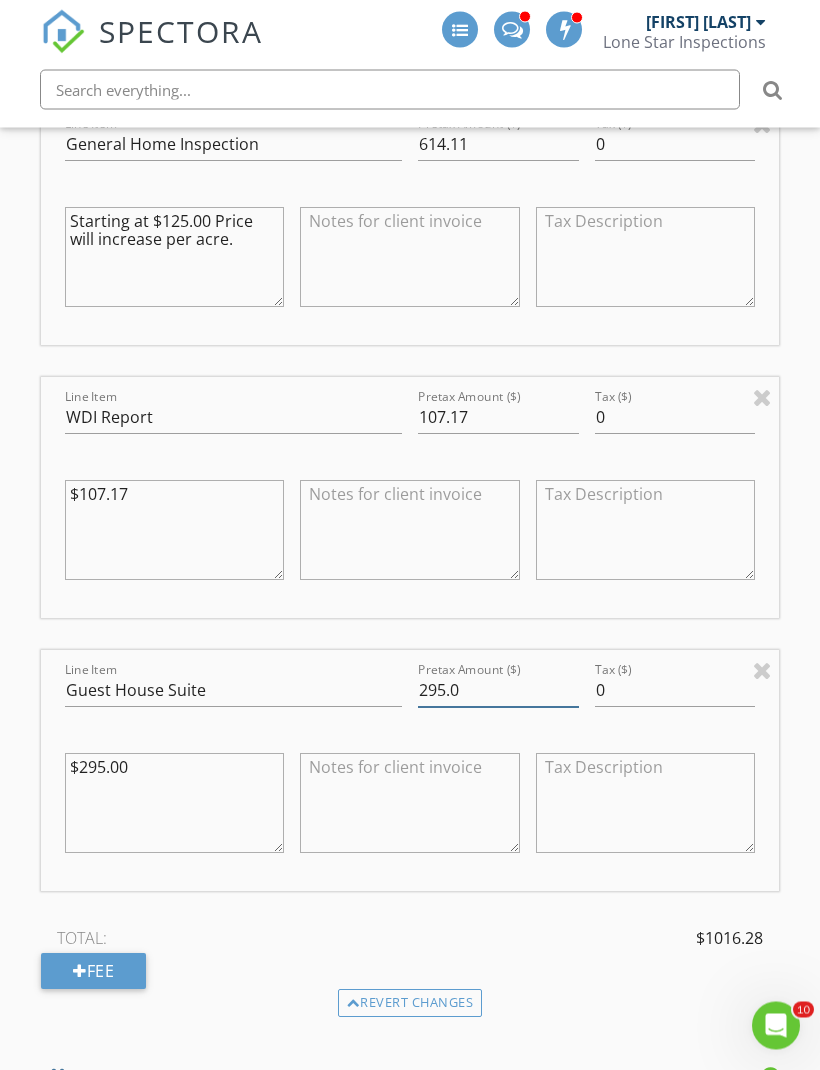 click on "295.0" at bounding box center (498, 691) 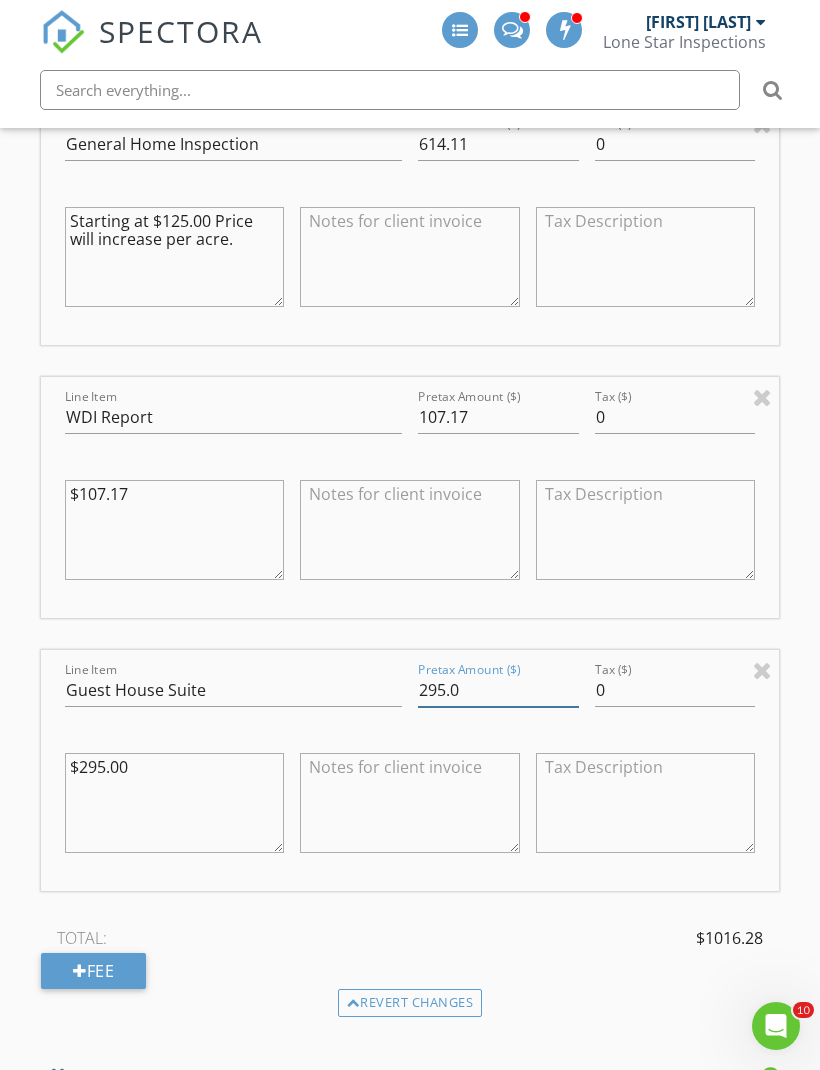 scroll, scrollTop: 2219, scrollLeft: 0, axis: vertical 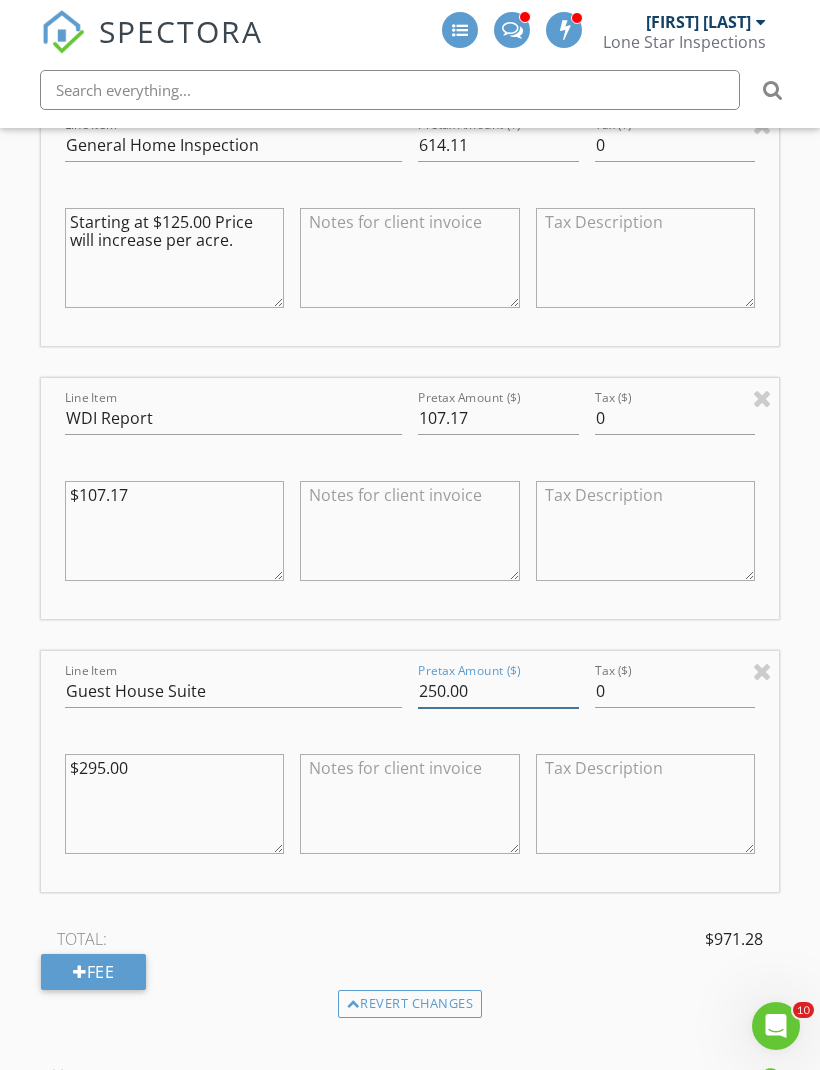 type on "250.00" 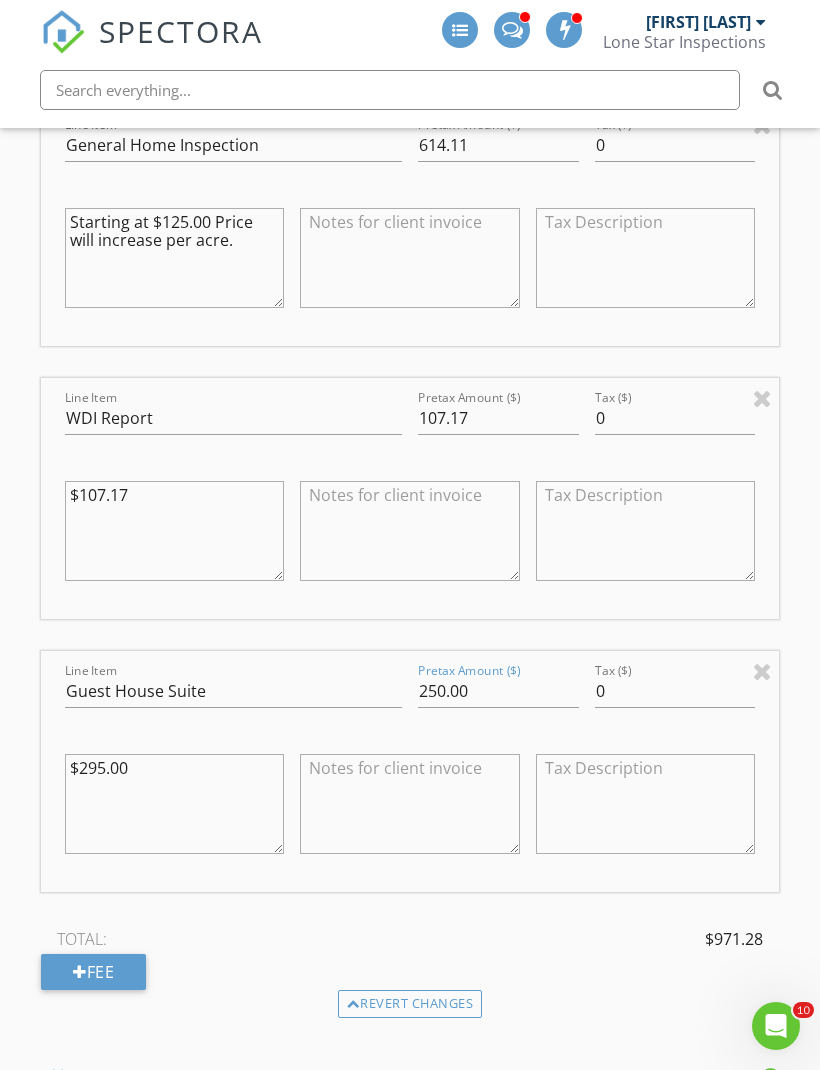 click on "New Inspection
INSPECTOR(S)
check_box_outline_blank   Jason Rozacky     check_box_outline_blank   Colin Malloy     check_box_outline_blank   Jesus Amaro     check_box   Kelton Roe   PRIMARY   check_box_outline_blank   Justin Stanford     check_box_outline_blank   Evan Furr     check_box_outline_blank   Thomas Rodriguez     check_box_outline_blank   Hunter Rozacky     check_box_outline_blank   John Ramos     Kelton Roe arrow_drop_down   check_box_outline_blank Kelton Roe specifically requested
Date/Time
08/03/2025 12:00 AM
Location
Address Search       Address 502 St Marys St   Unit   City Fredericksburg   State TX   Zip 78624   County Gillespie     Square Feet 1914   Year Built 1941   Foundation Crawlspace arrow_drop_down     Kelton Roe     51.6 miles     (an hour)
client
check_box Enable Client CC email for this inspection   Client Search" at bounding box center [410, 863] 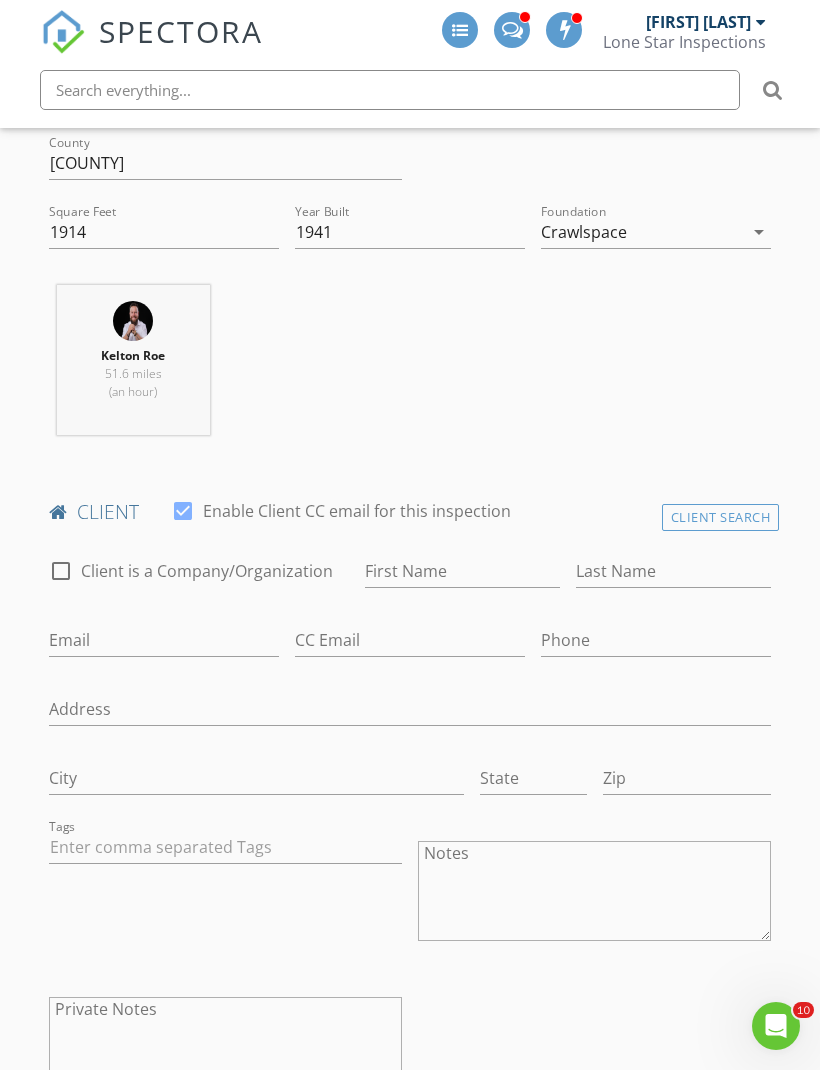 scroll, scrollTop: 734, scrollLeft: 0, axis: vertical 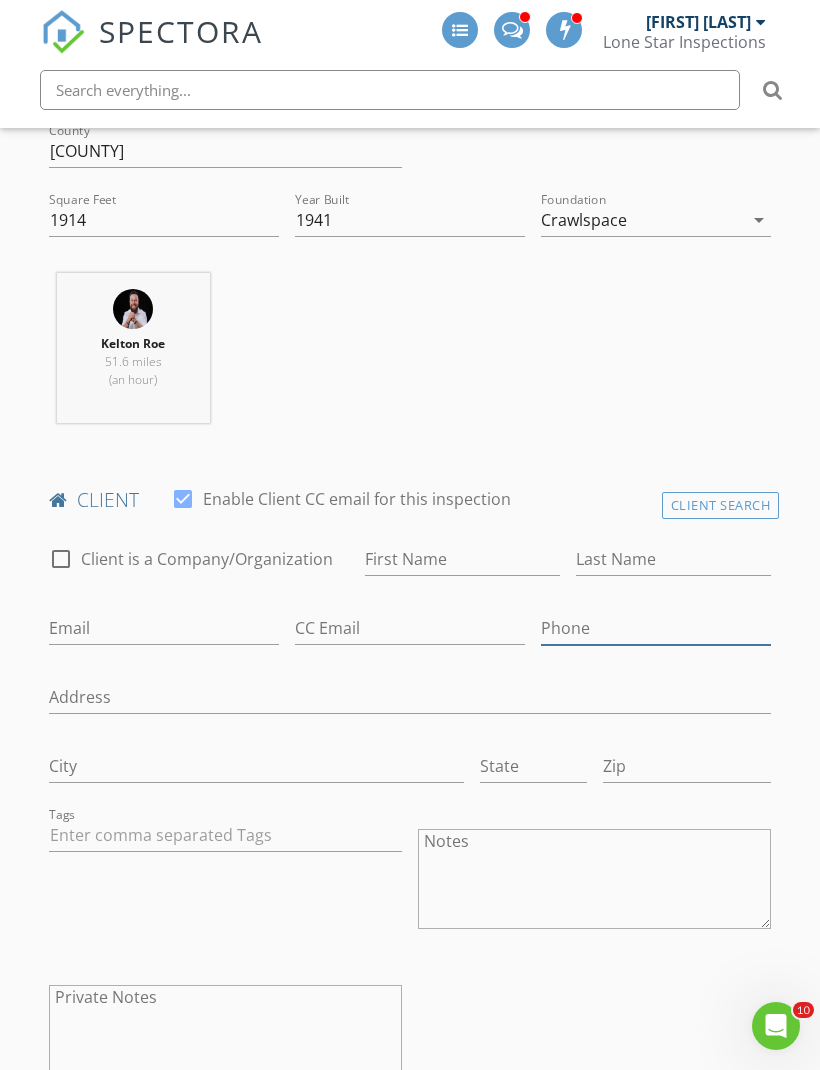 click on "Phone" at bounding box center [656, 628] 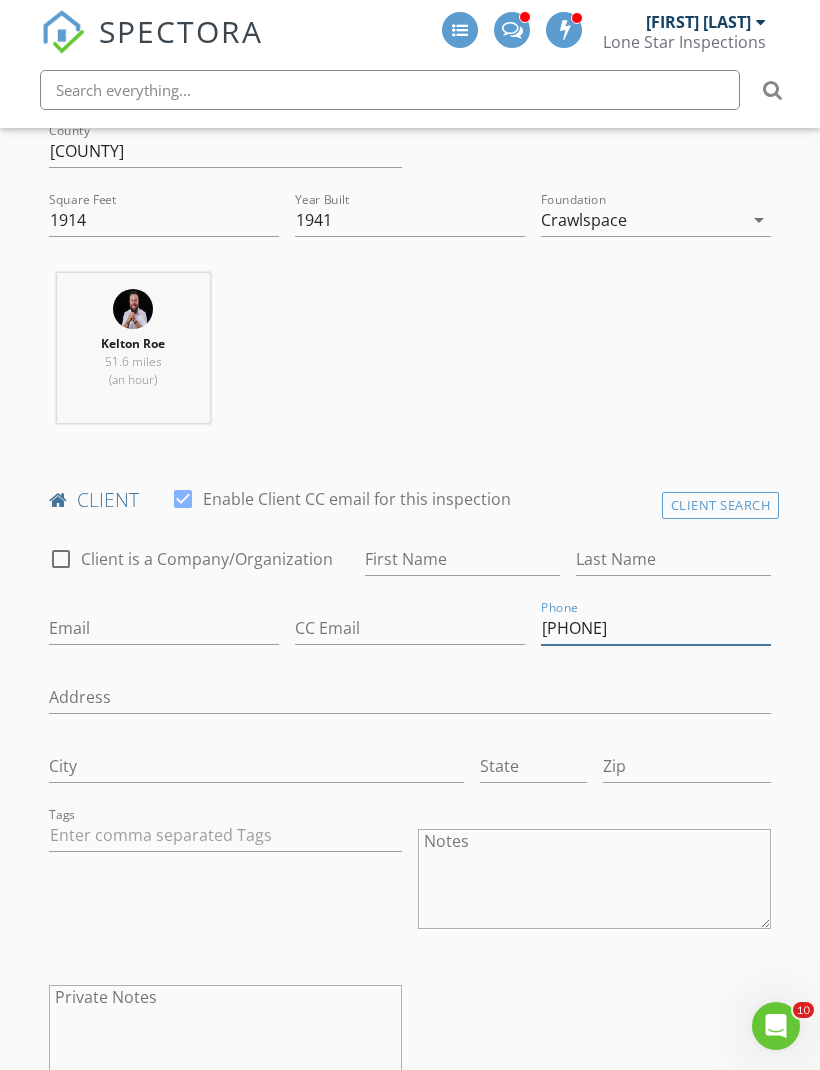 type on "[PHONE]" 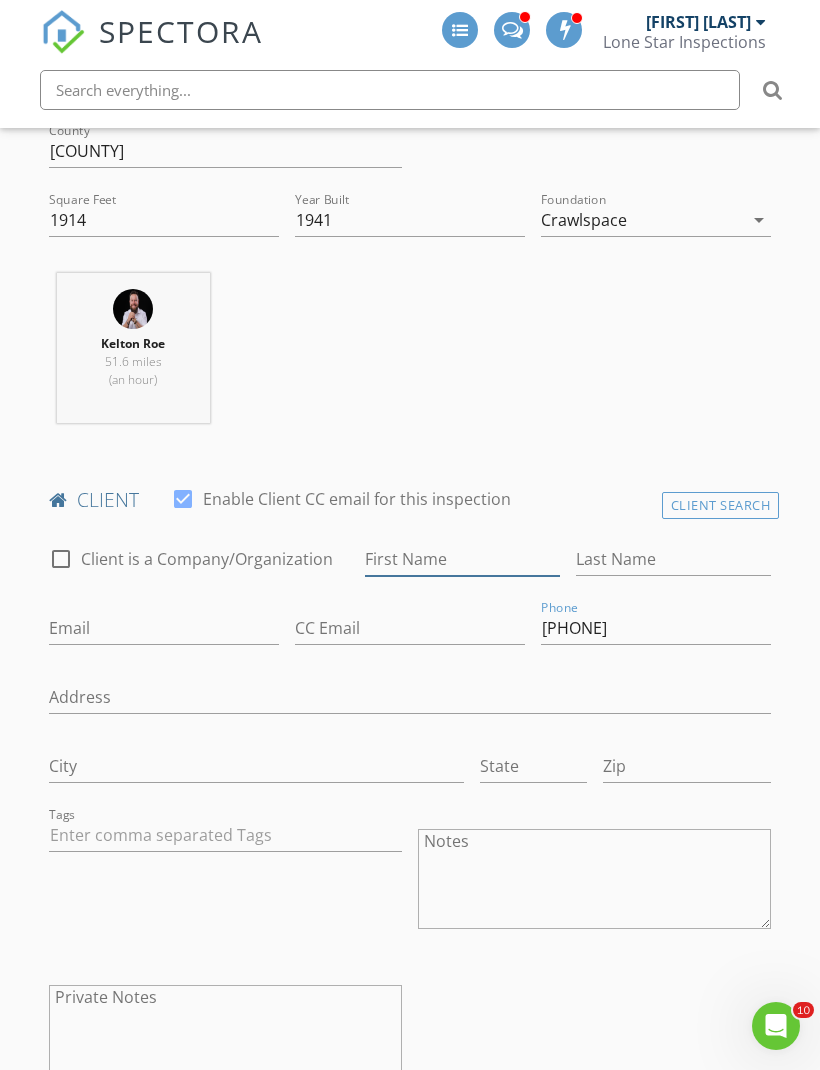 click on "First Name" at bounding box center (462, 559) 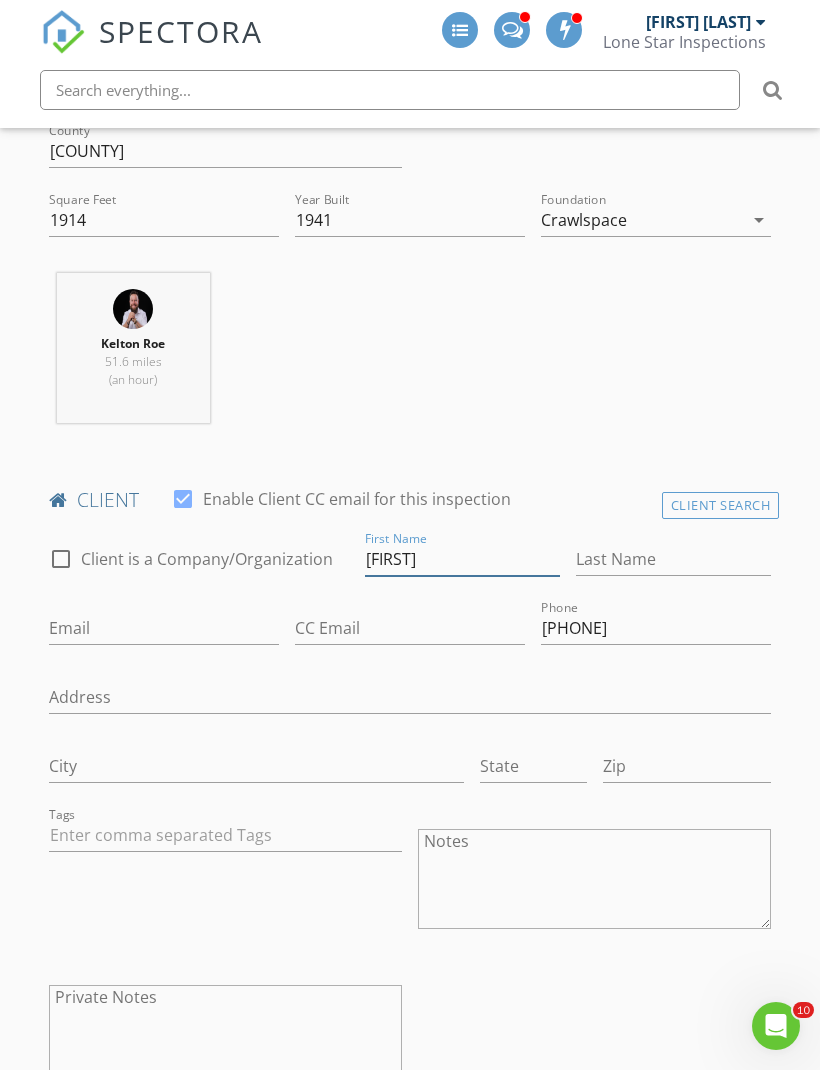 type on "[FIRST]" 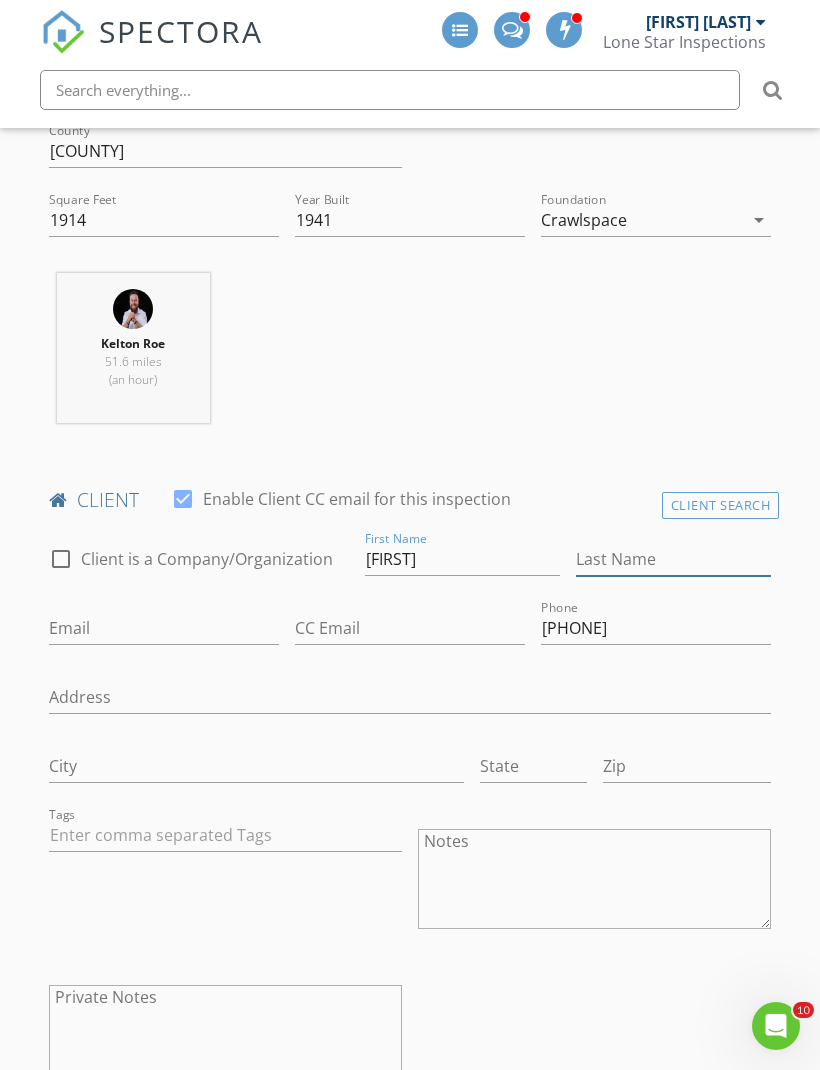 click on "Last Name" at bounding box center [673, 559] 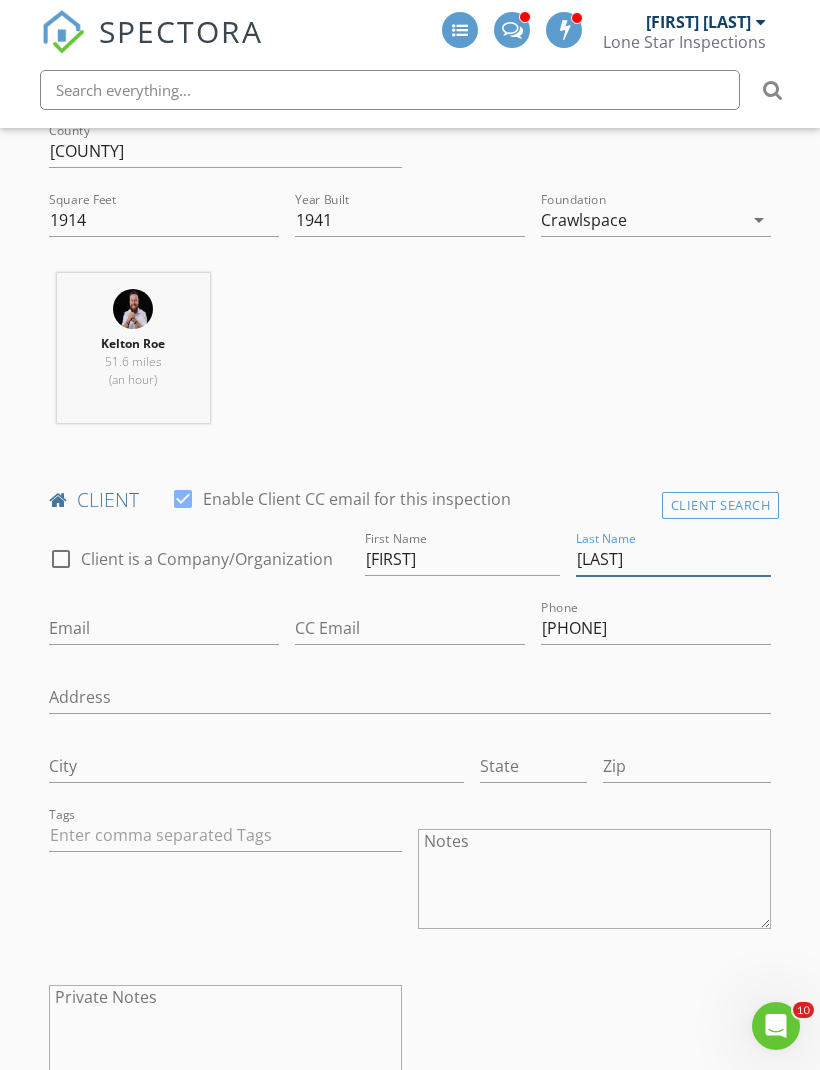type on "[LAST]" 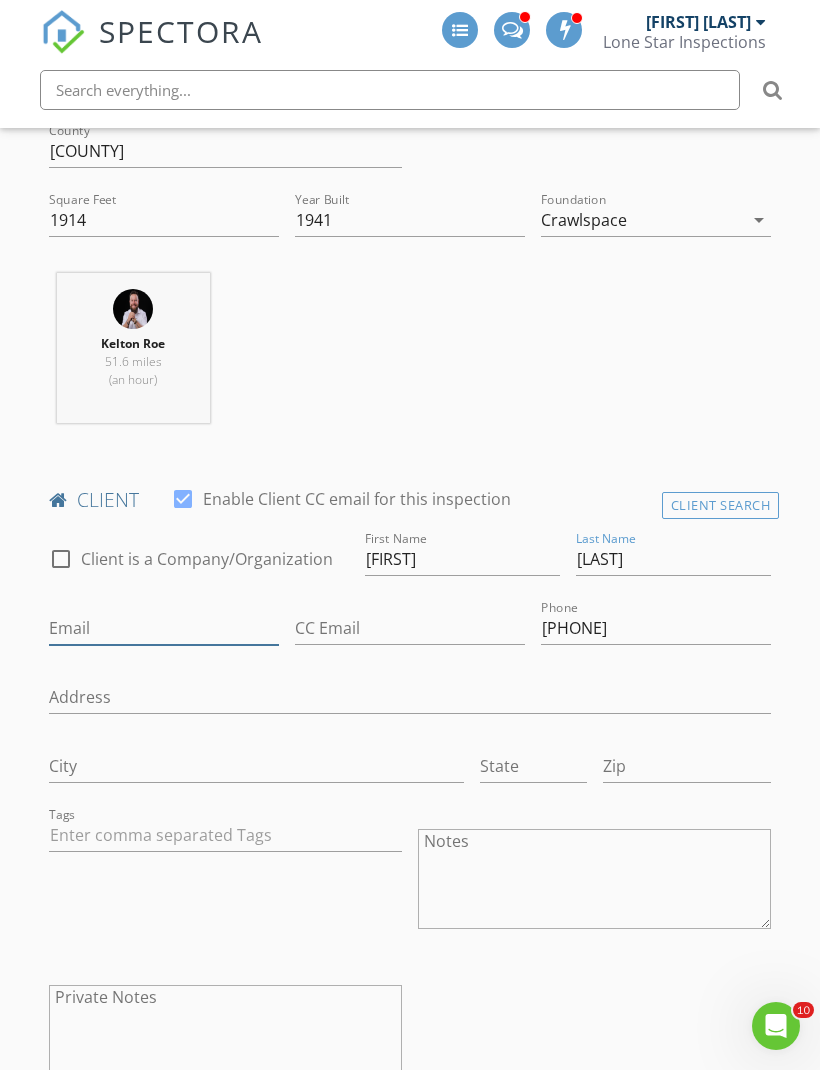 click on "Email" at bounding box center (164, 628) 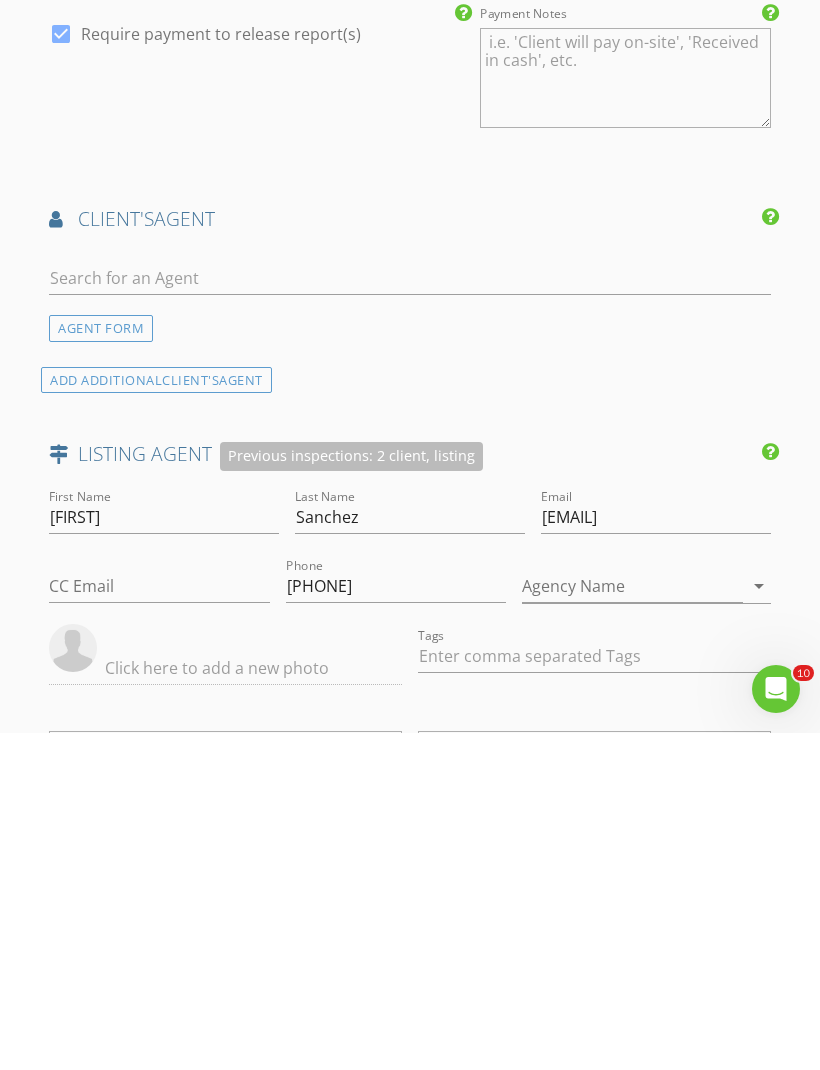 scroll, scrollTop: 3134, scrollLeft: 0, axis: vertical 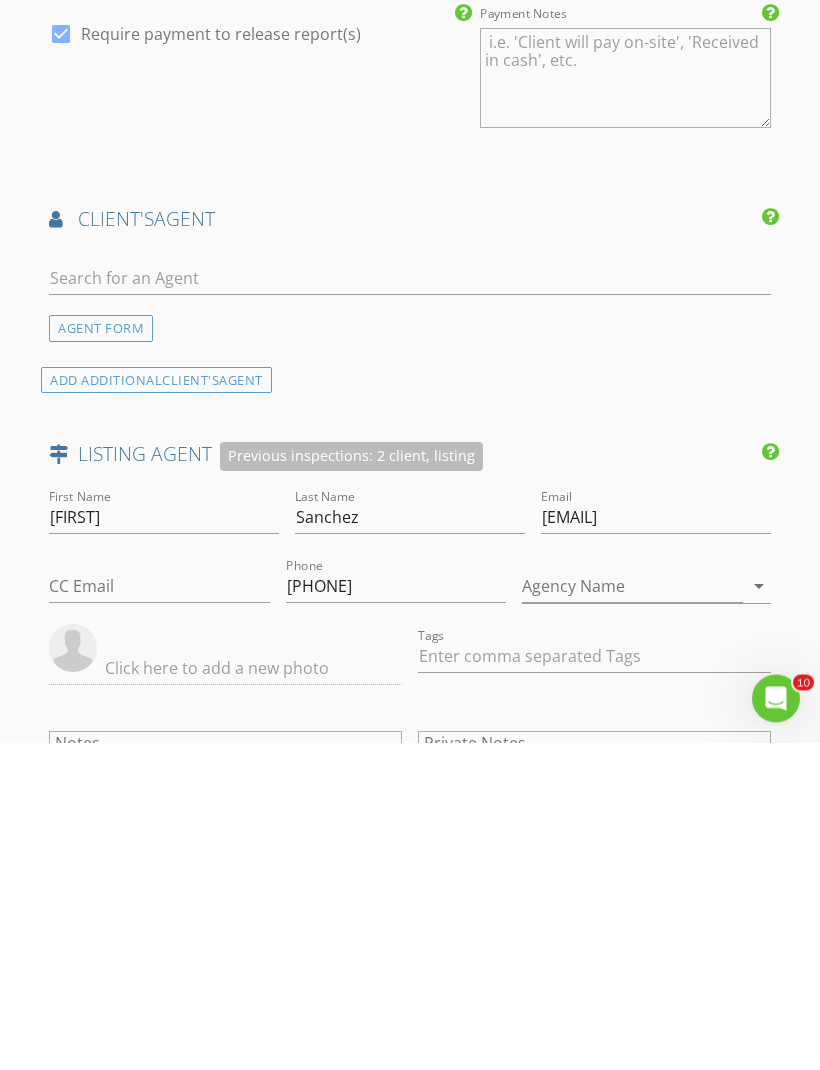 type on "Cllrdh@aol.com" 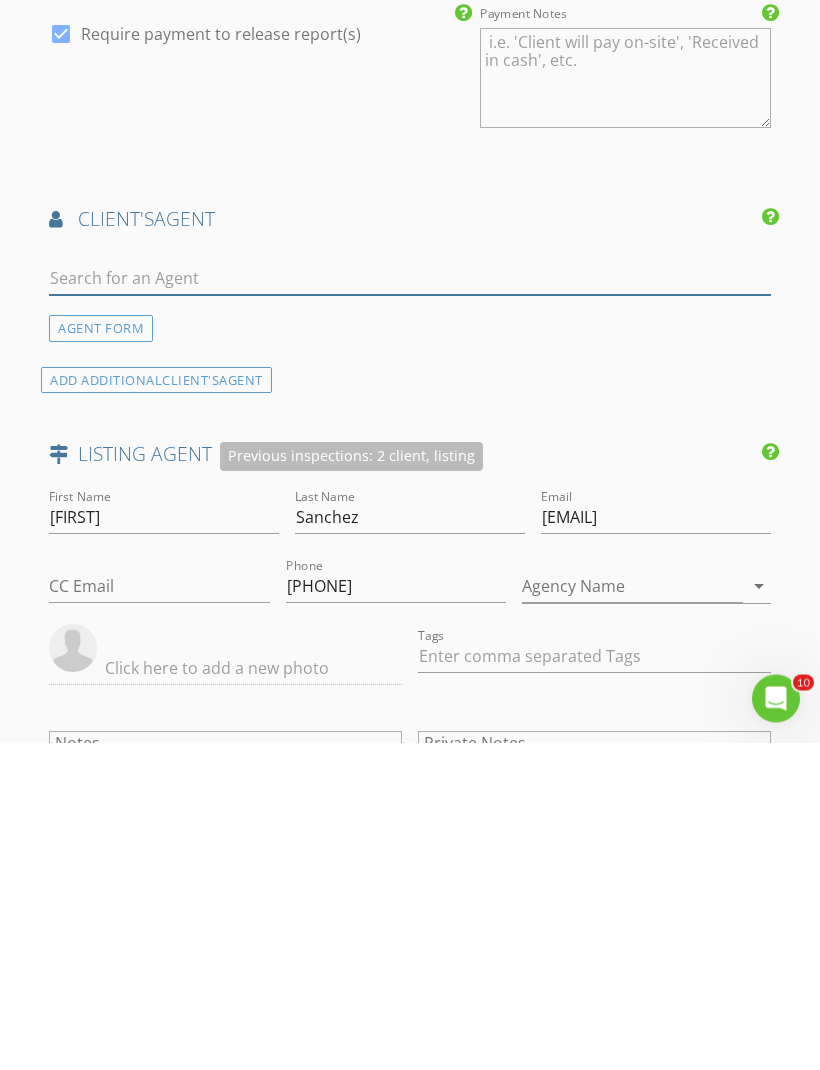 click at bounding box center [410, 606] 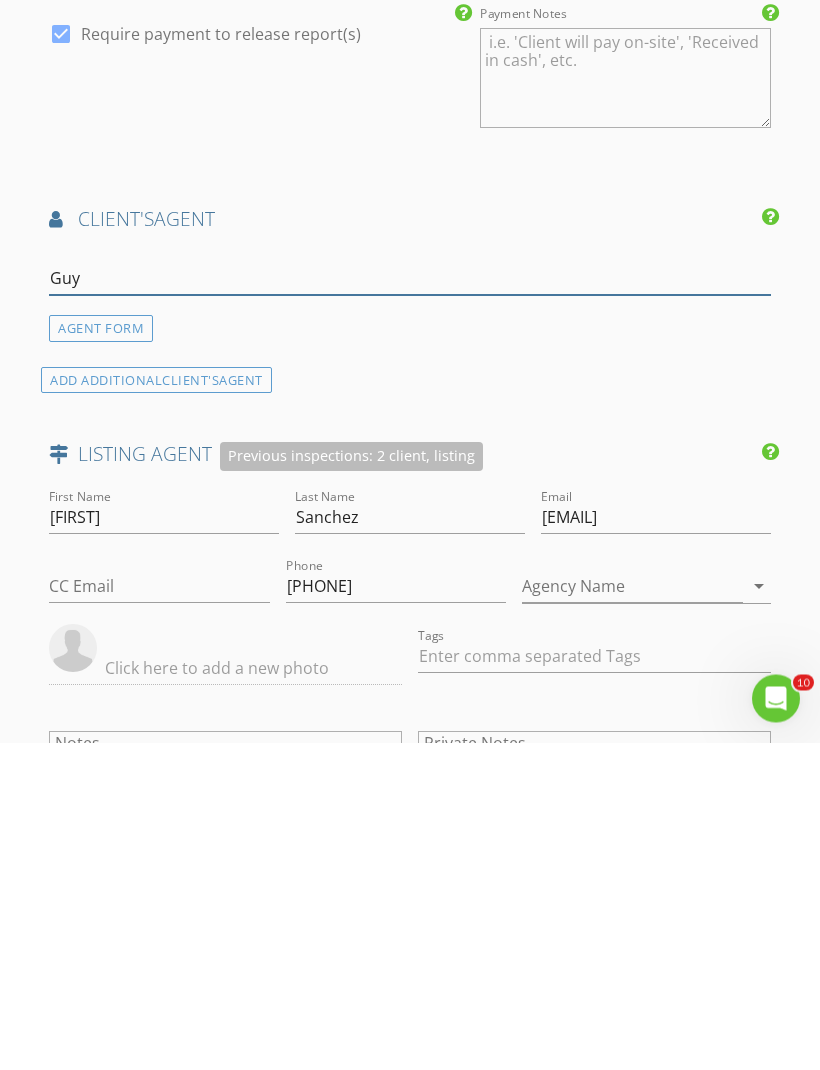type on "Guy a" 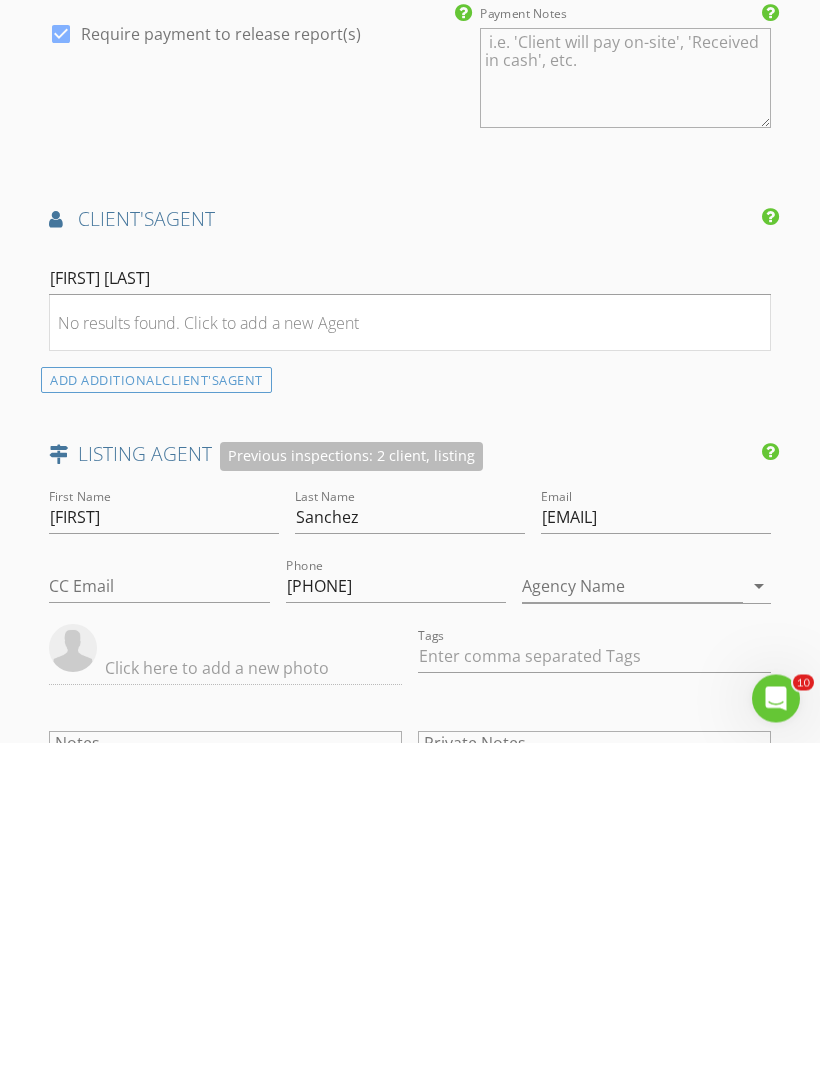 click on "No results found. Click to add a new Agent" at bounding box center [208, 651] 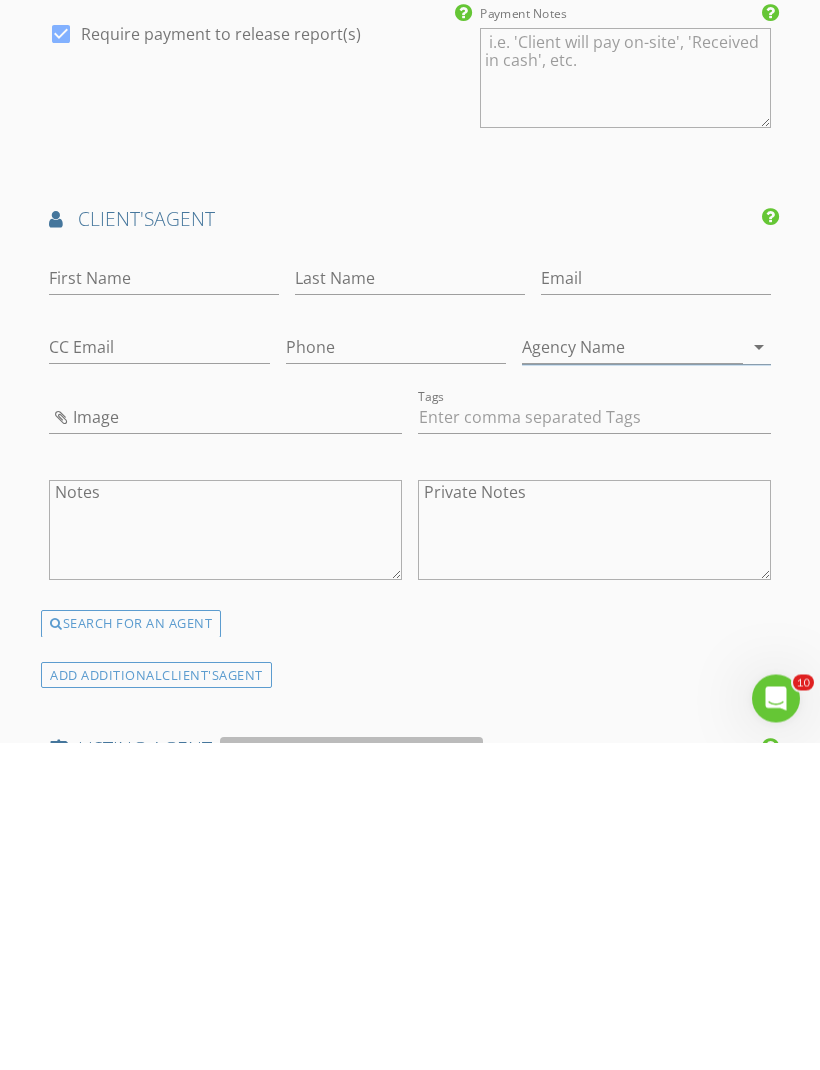 scroll, scrollTop: 3462, scrollLeft: 0, axis: vertical 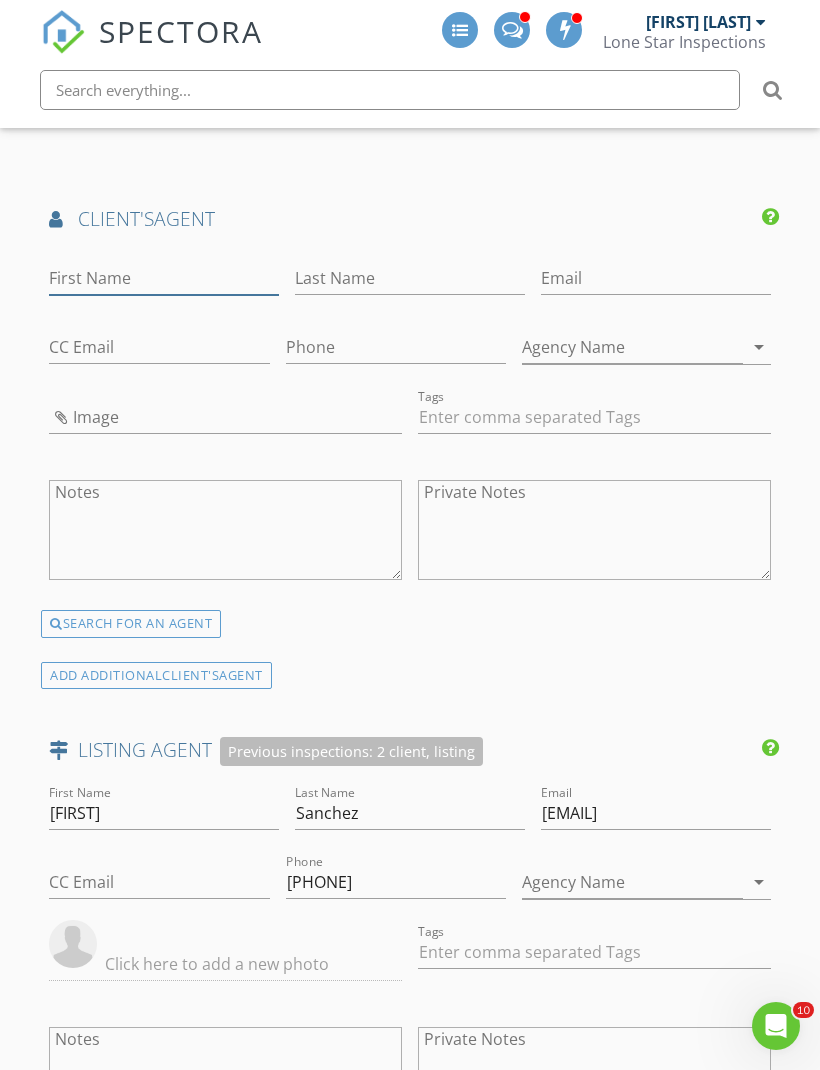 click on "First Name" at bounding box center [164, 278] 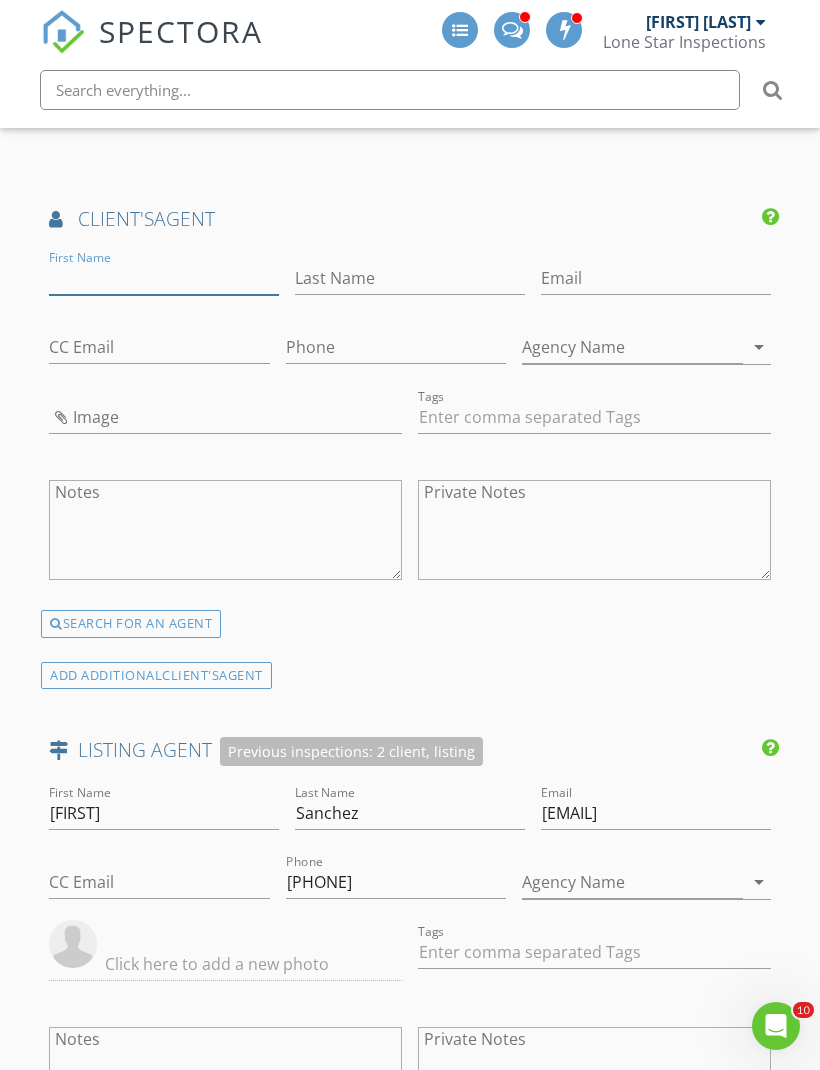scroll, scrollTop: 3461, scrollLeft: 0, axis: vertical 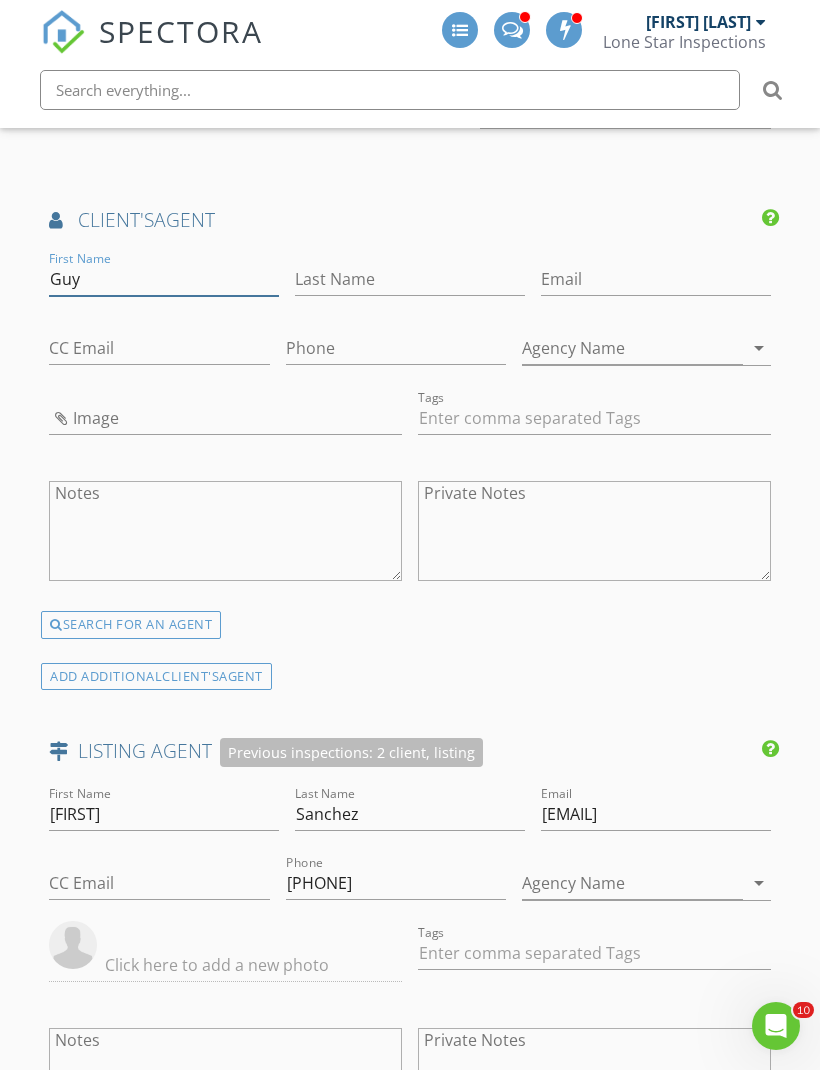 type on "Guy" 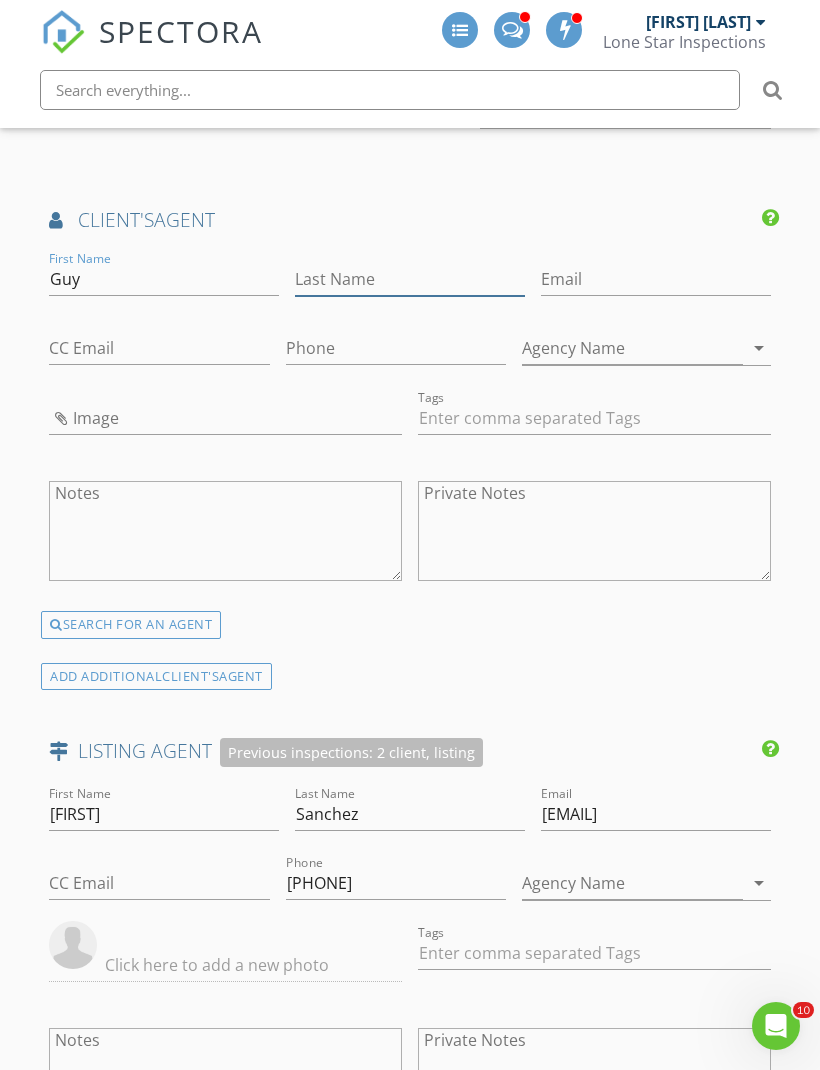 click on "Last Name" at bounding box center (410, 279) 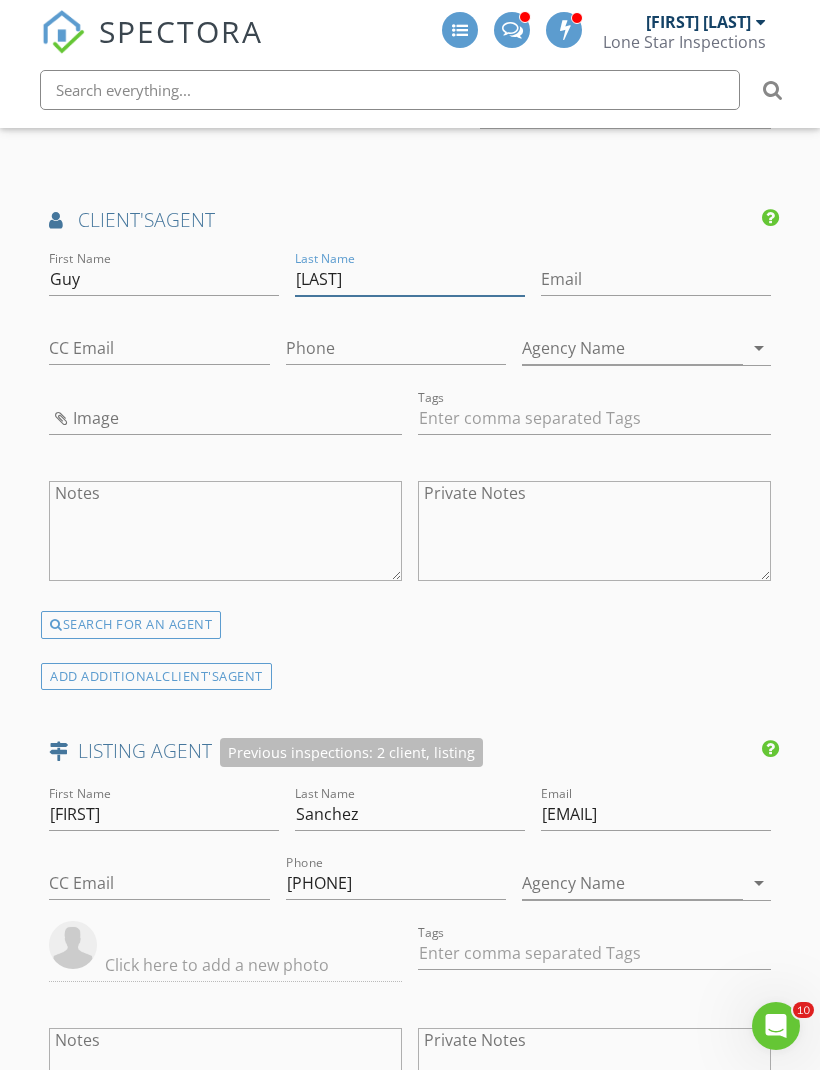 type on "[LAST]" 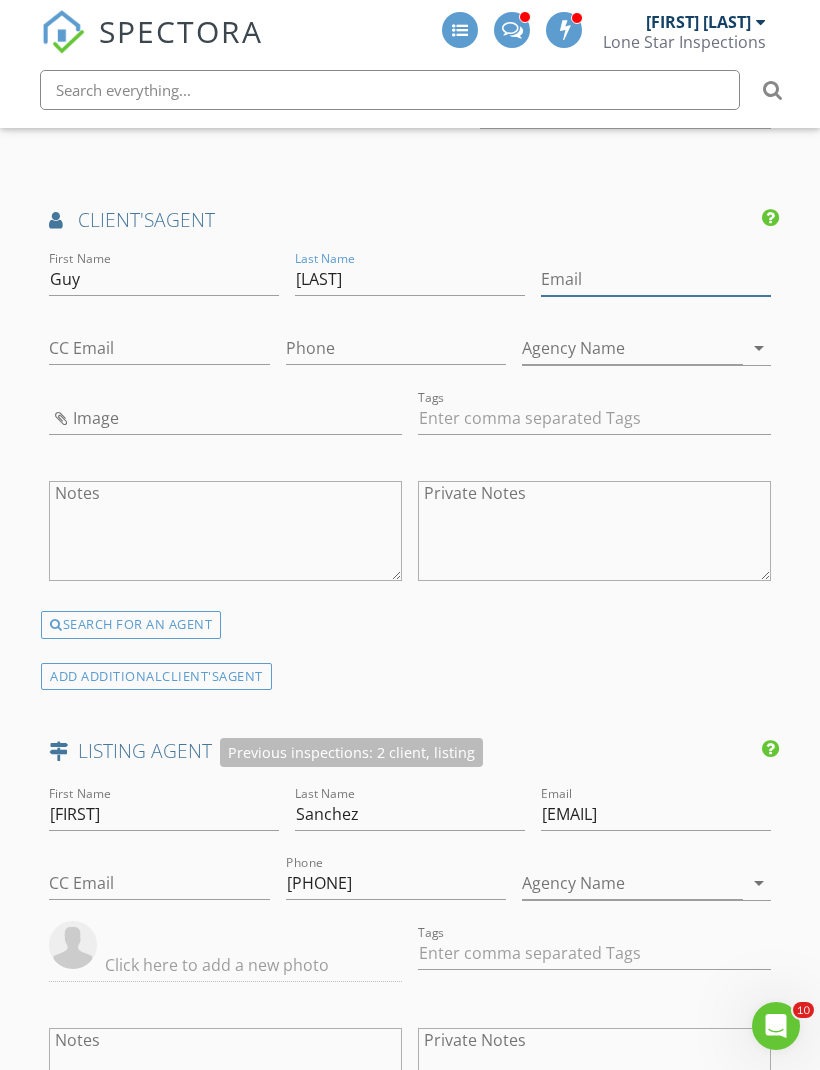 click on "Email" at bounding box center [656, 279] 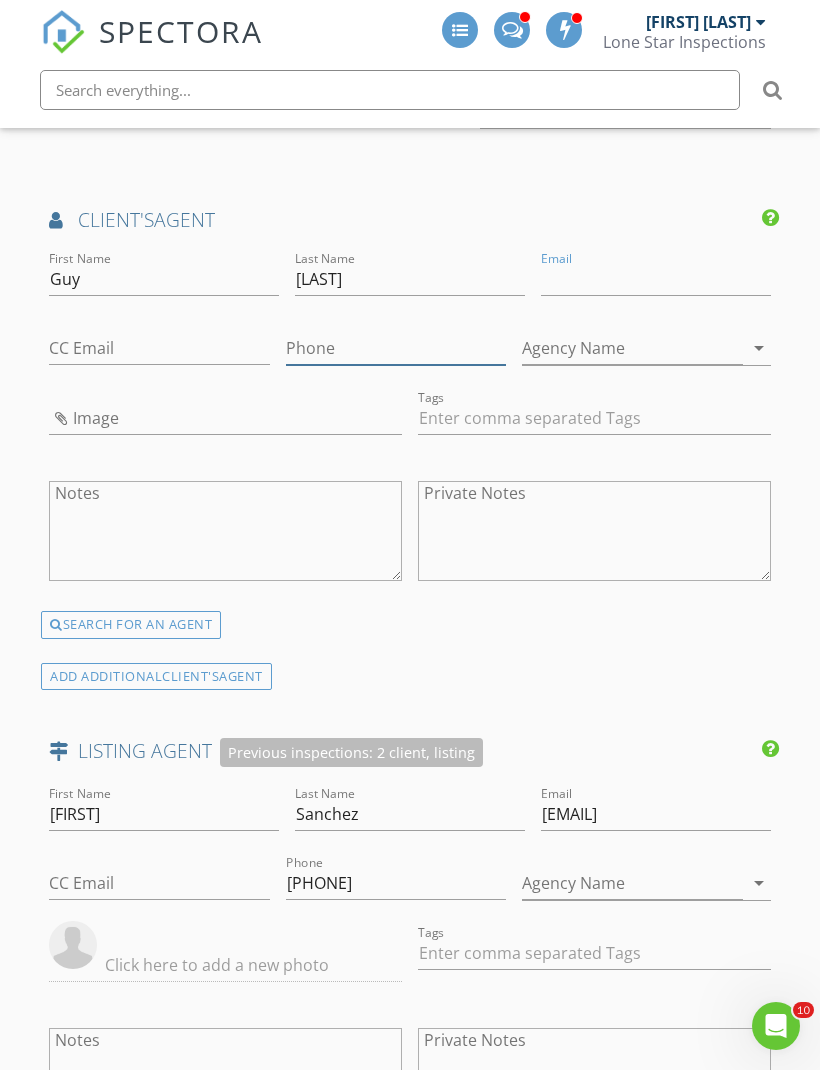 click on "Phone" at bounding box center [396, 348] 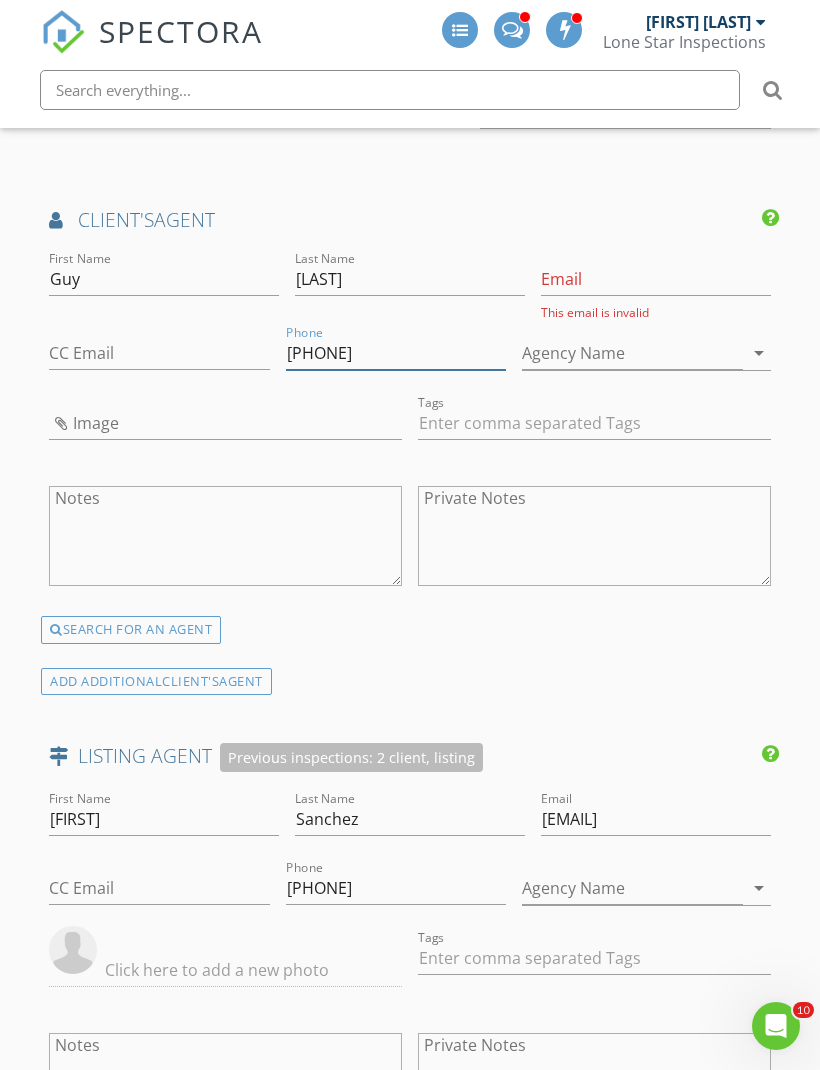 type on "[PHONE]" 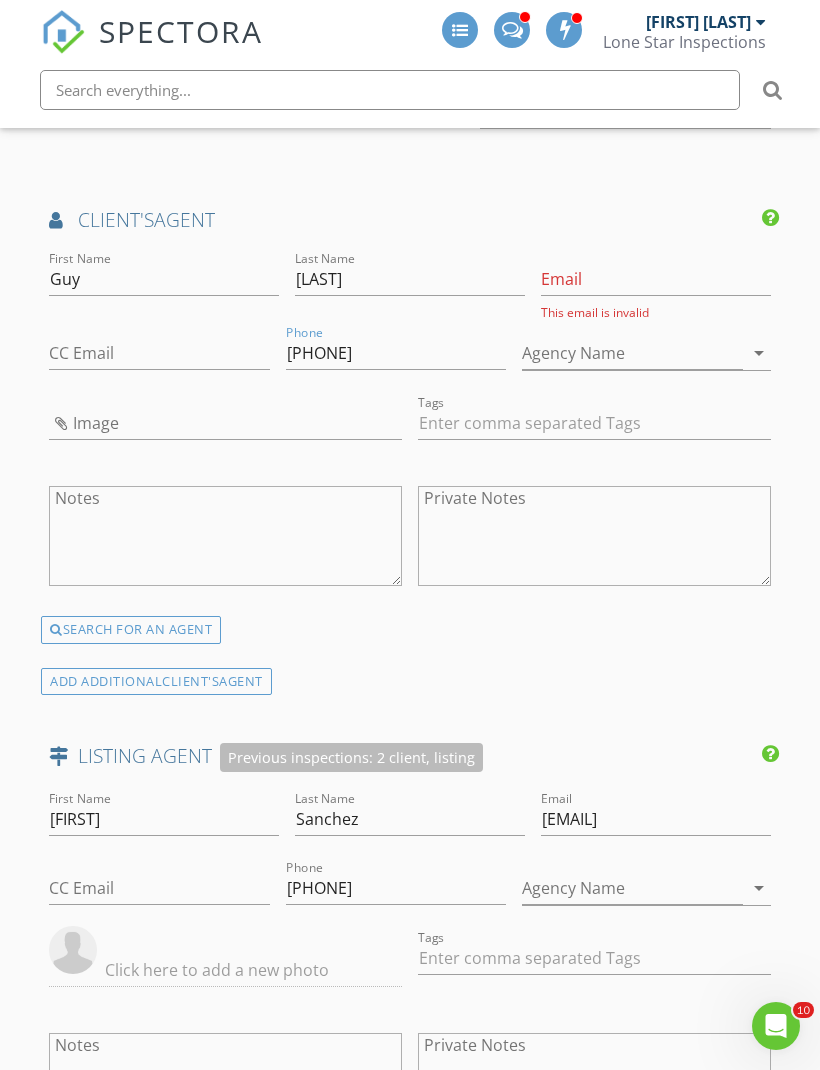 click on "New Inspection
INSPECTOR(S)
check_box_outline_blank   Jason Rozacky     check_box_outline_blank   Colin Malloy     check_box_outline_blank   Jesus Amaro     check_box   Kelton Roe   PRIMARY   check_box_outline_blank   Justin Stanford     check_box_outline_blank   Evan Furr     check_box_outline_blank   Thomas Rodriguez     check_box_outline_blank   Hunter Rozacky     check_box_outline_blank   John Ramos     Kelton Roe arrow_drop_down   check_box_outline_blank Kelton Roe specifically requested
Date/Time
08/03/2025 12:00 AM
Location
Address Search       Address 502 St Marys St   Unit   City Fredericksburg   State TX   Zip 78624   County Gillespie     Square Feet 1914   Year Built 1941   Foundation Crawlspace arrow_drop_down     Kelton Roe     51.6 miles     (an hour)
client
check_box Enable Client CC email for this inspection   Client Search" at bounding box center [410, -228] 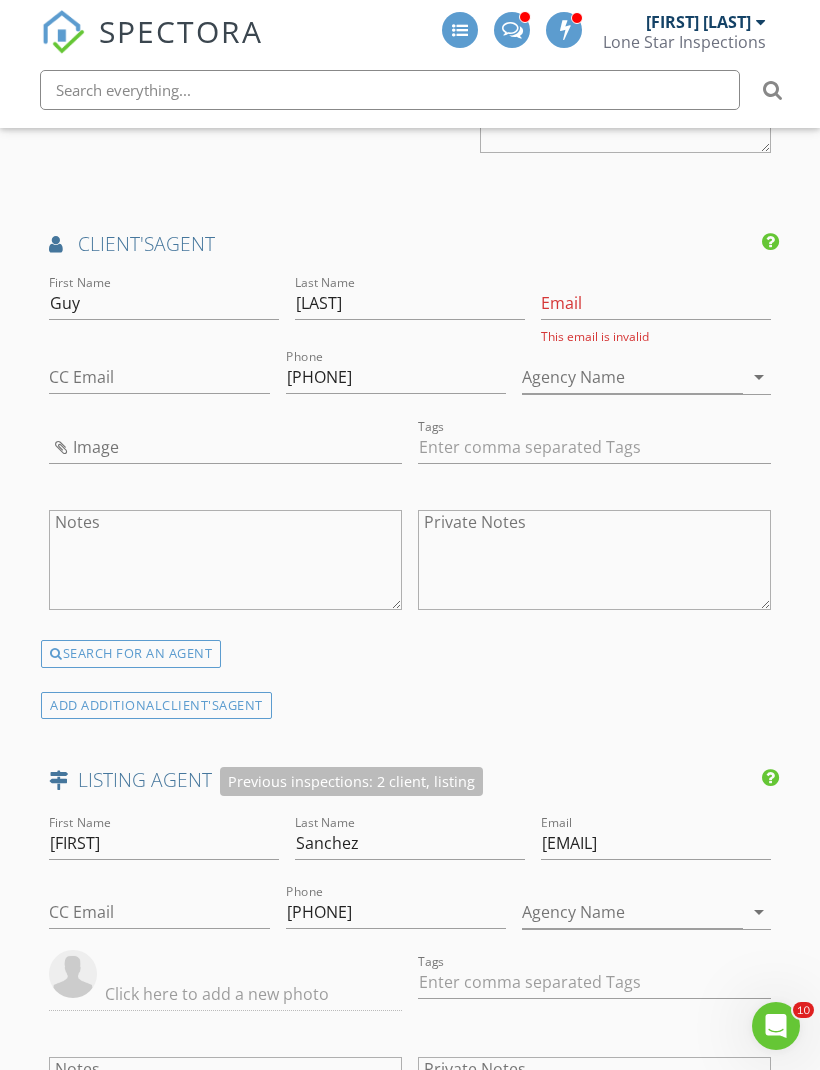 scroll, scrollTop: 3436, scrollLeft: 0, axis: vertical 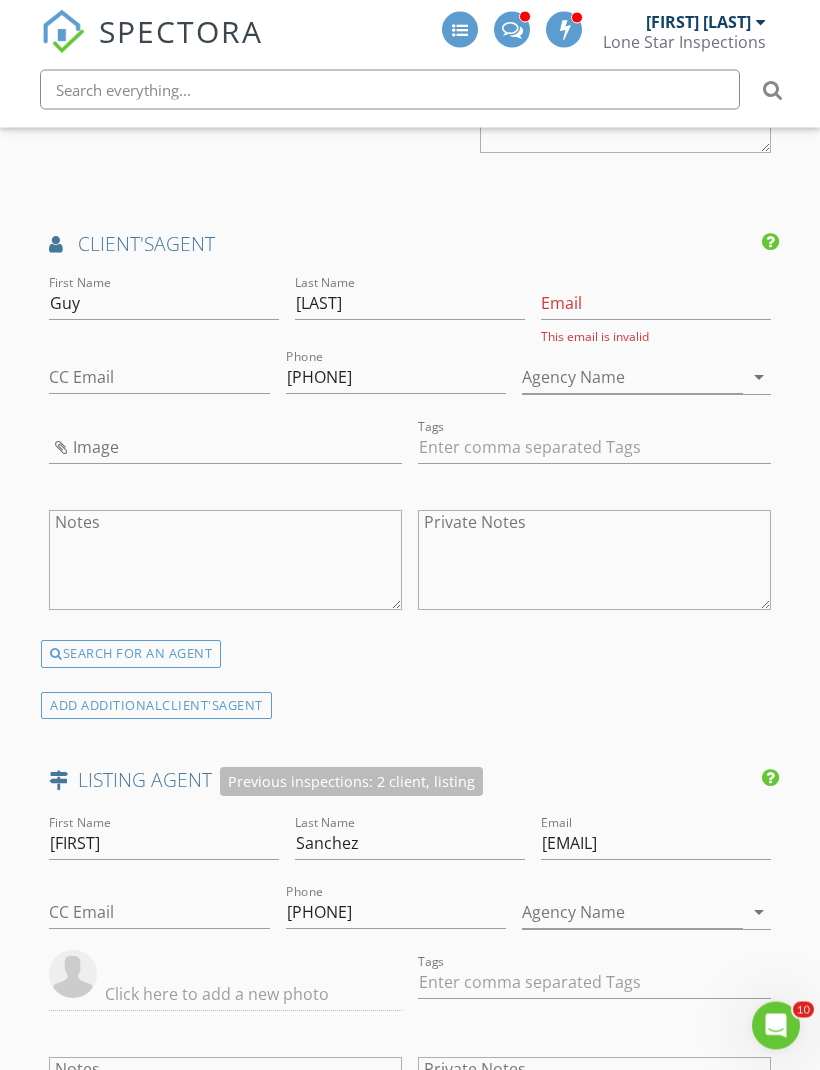 click on "First Name Guy   Last Name Allcorn   Email This email is invalid   CC Email   Phone 281-723-6999   Agency Name arrow_drop_down       Image     Tags         Notes   Private Notes
SEARCH FOR AN AGENT
ADD ADDITIONAL
client's  AGENT" at bounding box center (410, 496) 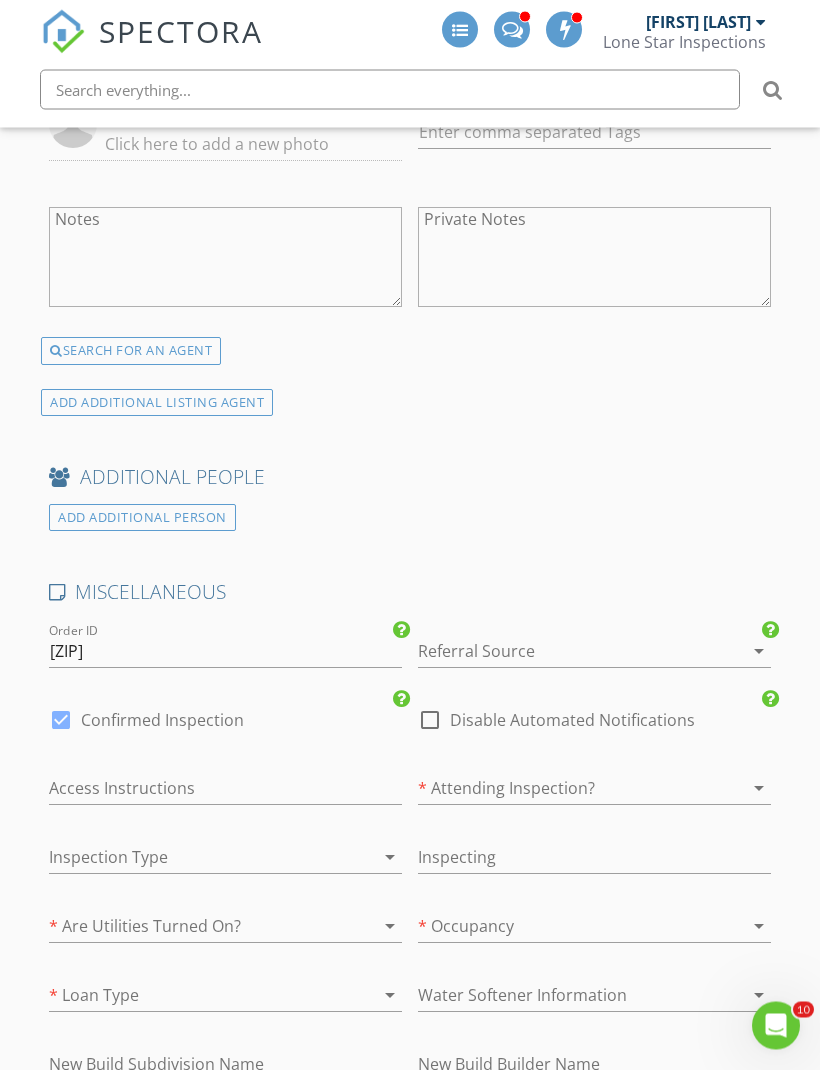 click at bounding box center (566, 652) 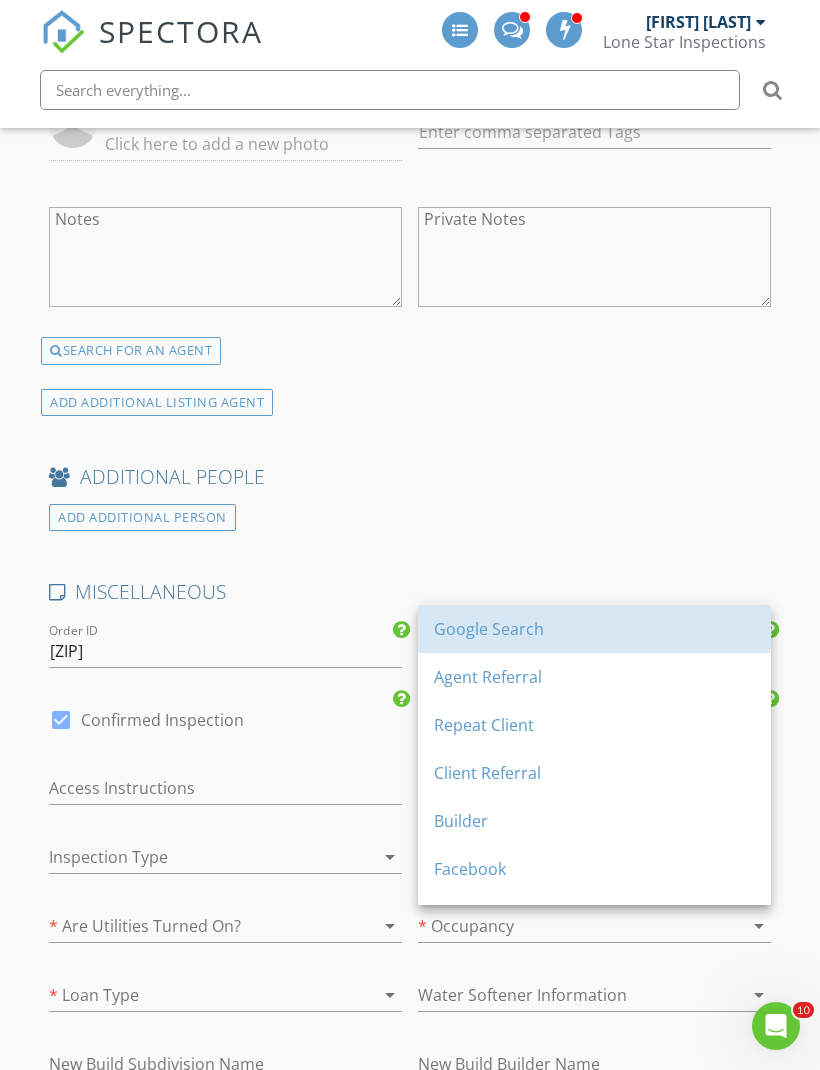 click on "Google Search" at bounding box center (594, 629) 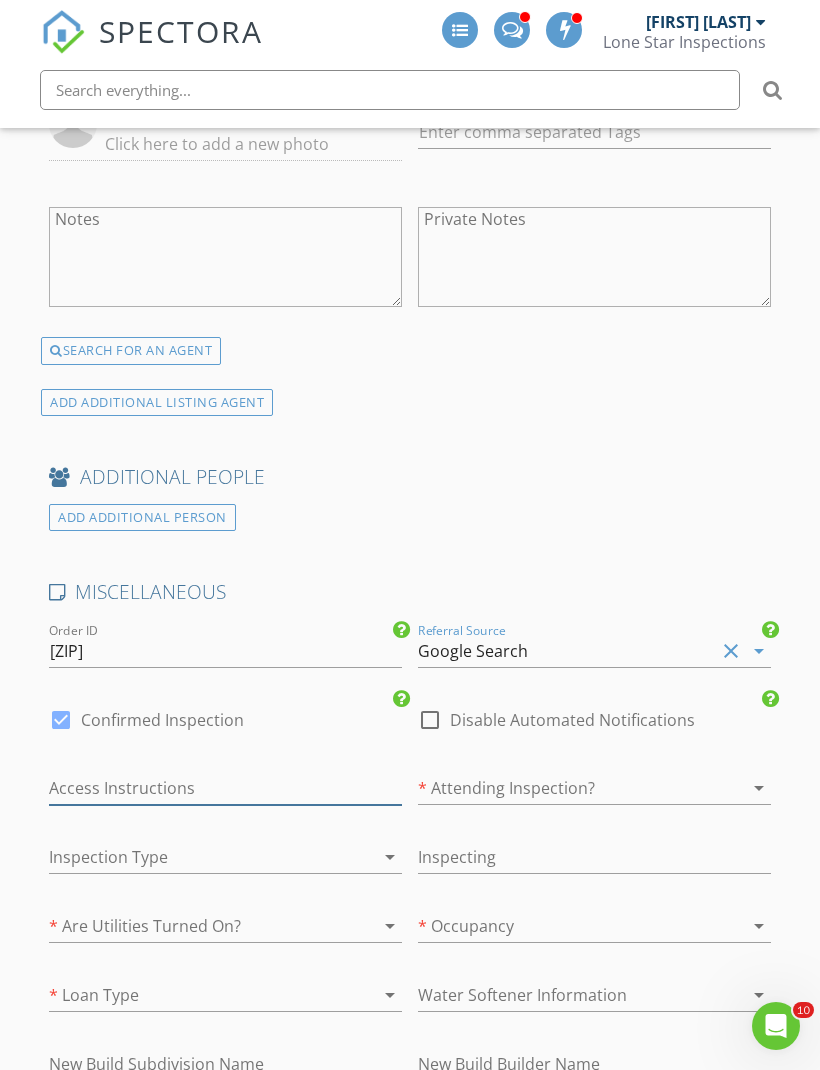 click at bounding box center [225, 788] 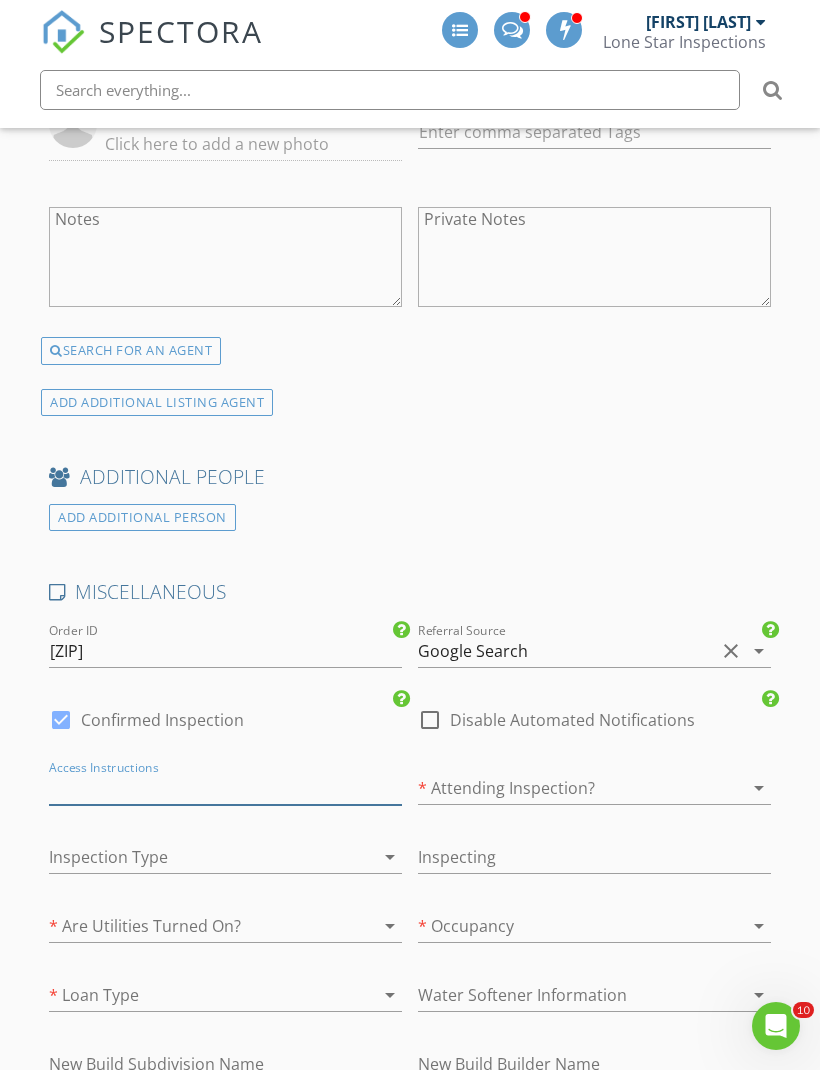 scroll, scrollTop: 4308, scrollLeft: 0, axis: vertical 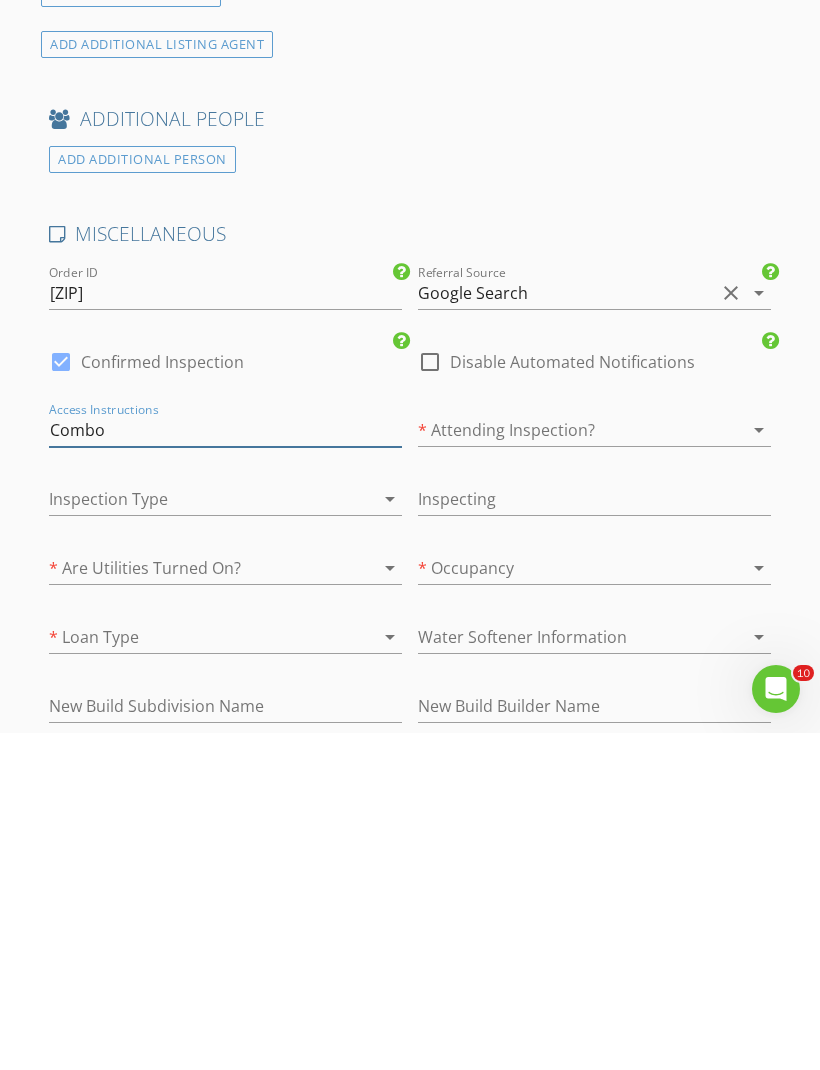 type on "Combo" 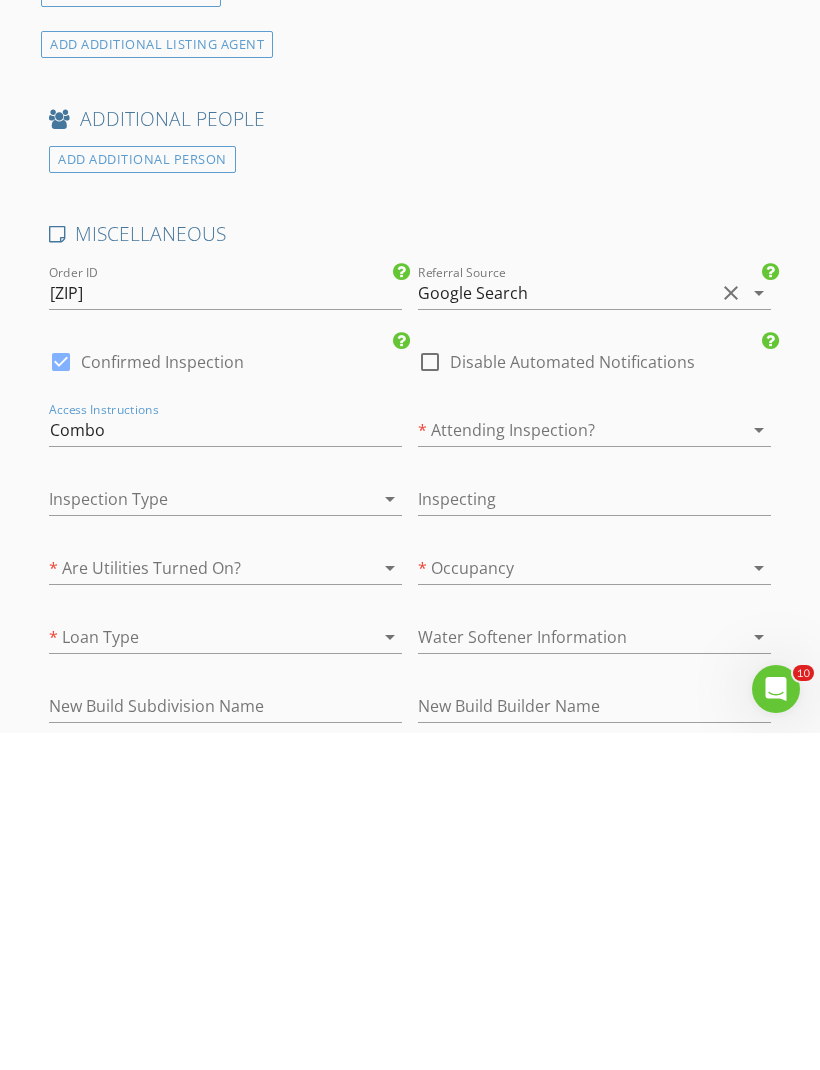 click at bounding box center [731, 767] 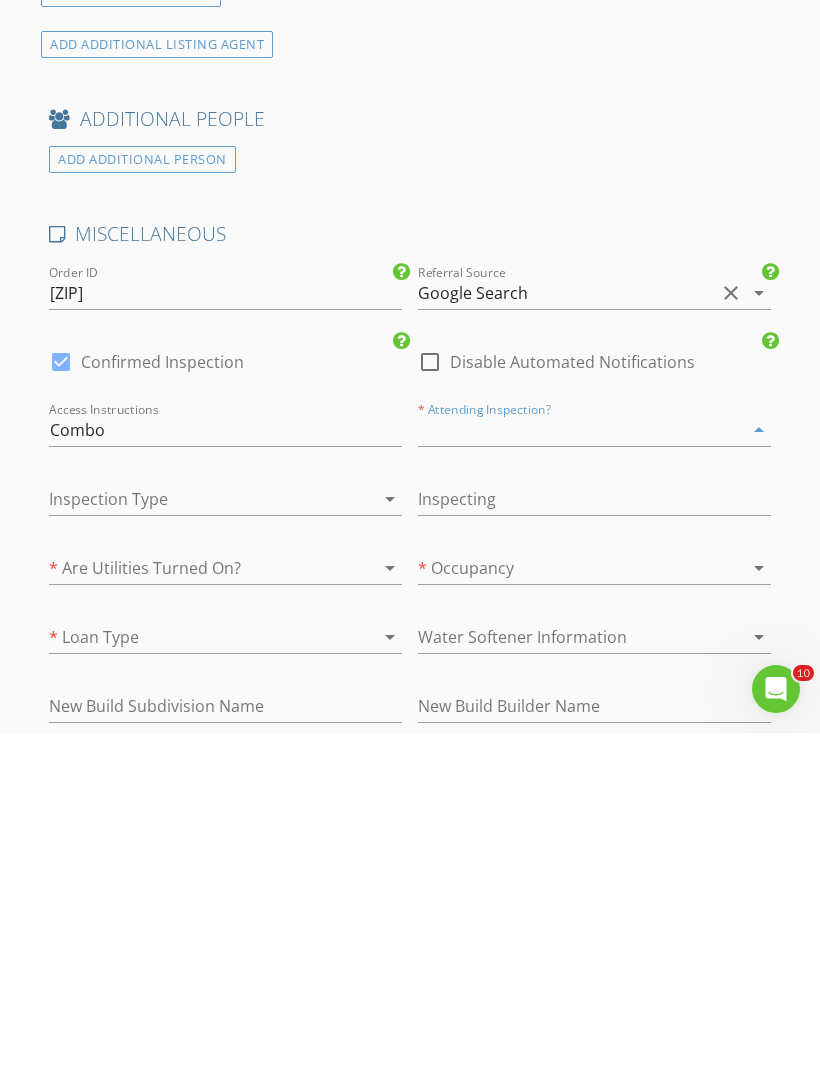 scroll, scrollTop: 4646, scrollLeft: 0, axis: vertical 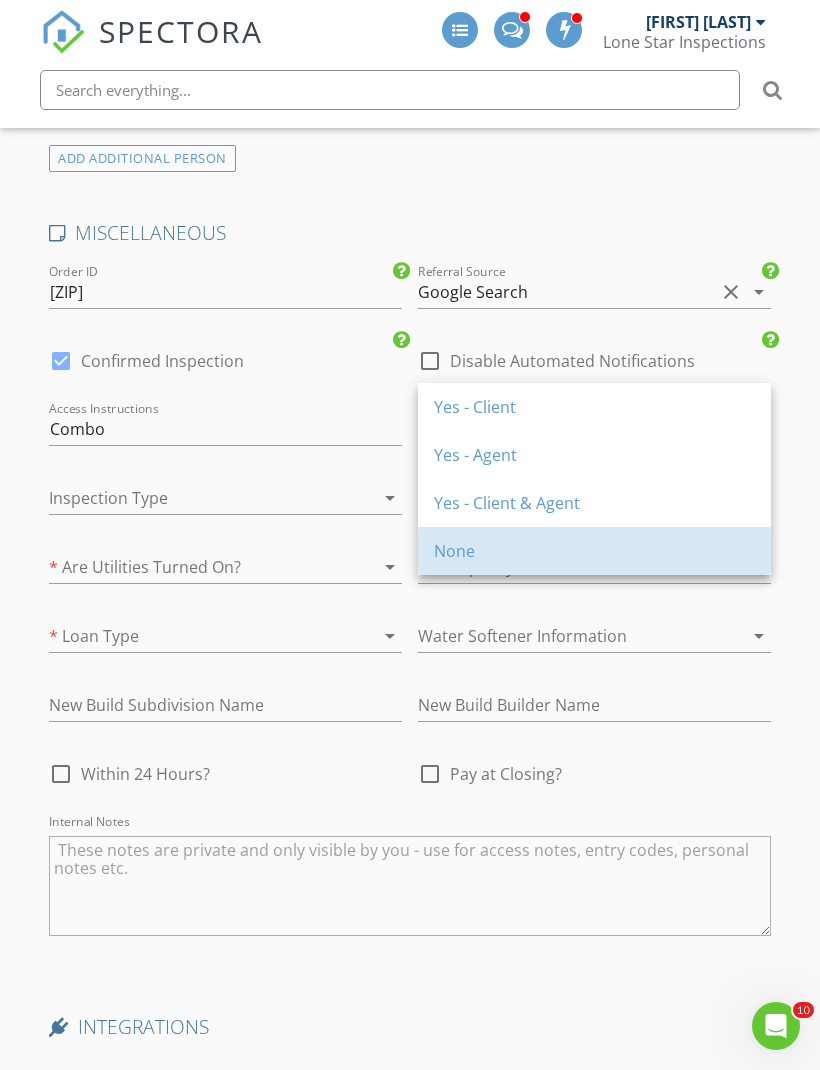 click on "None" at bounding box center (594, 551) 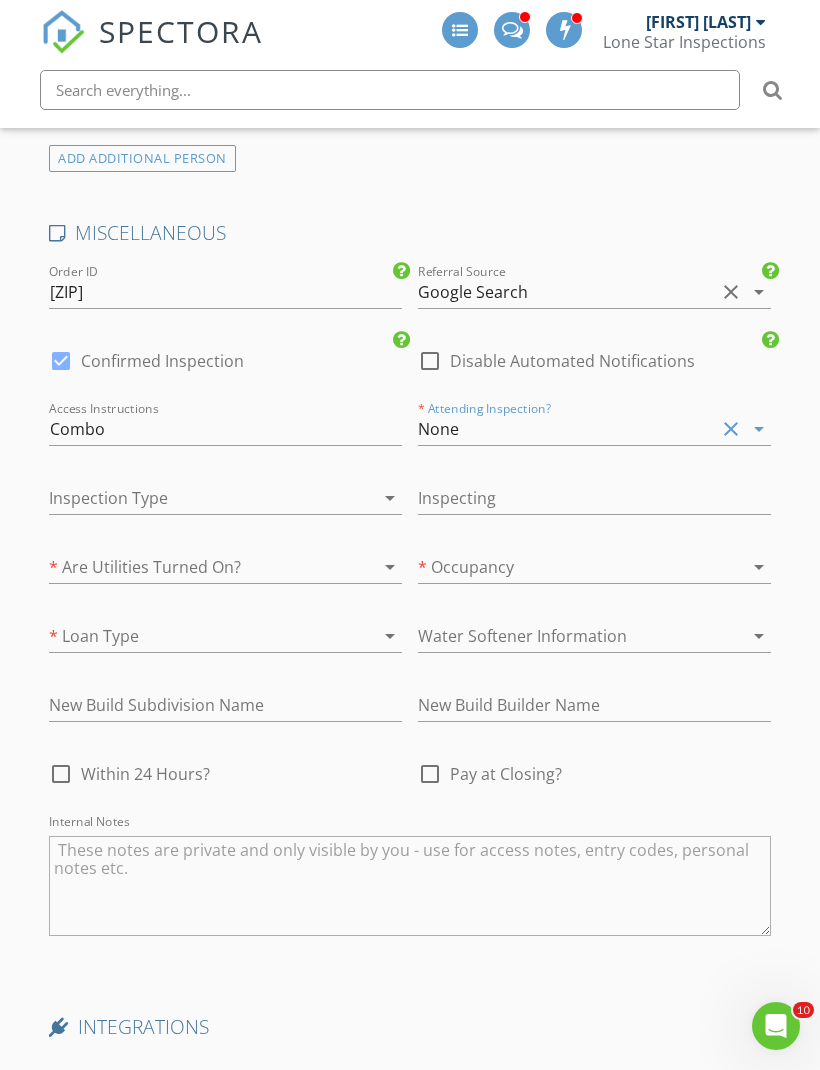 click at bounding box center (197, 498) 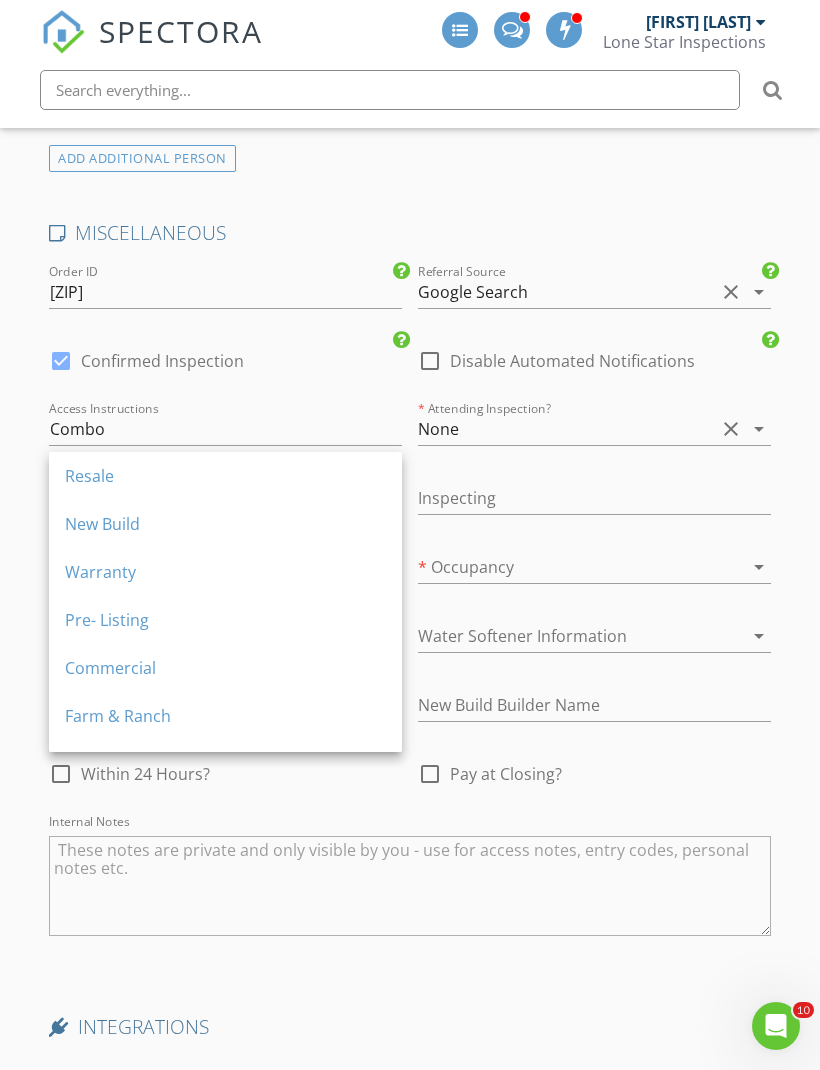 click on "Resale" at bounding box center [225, 476] 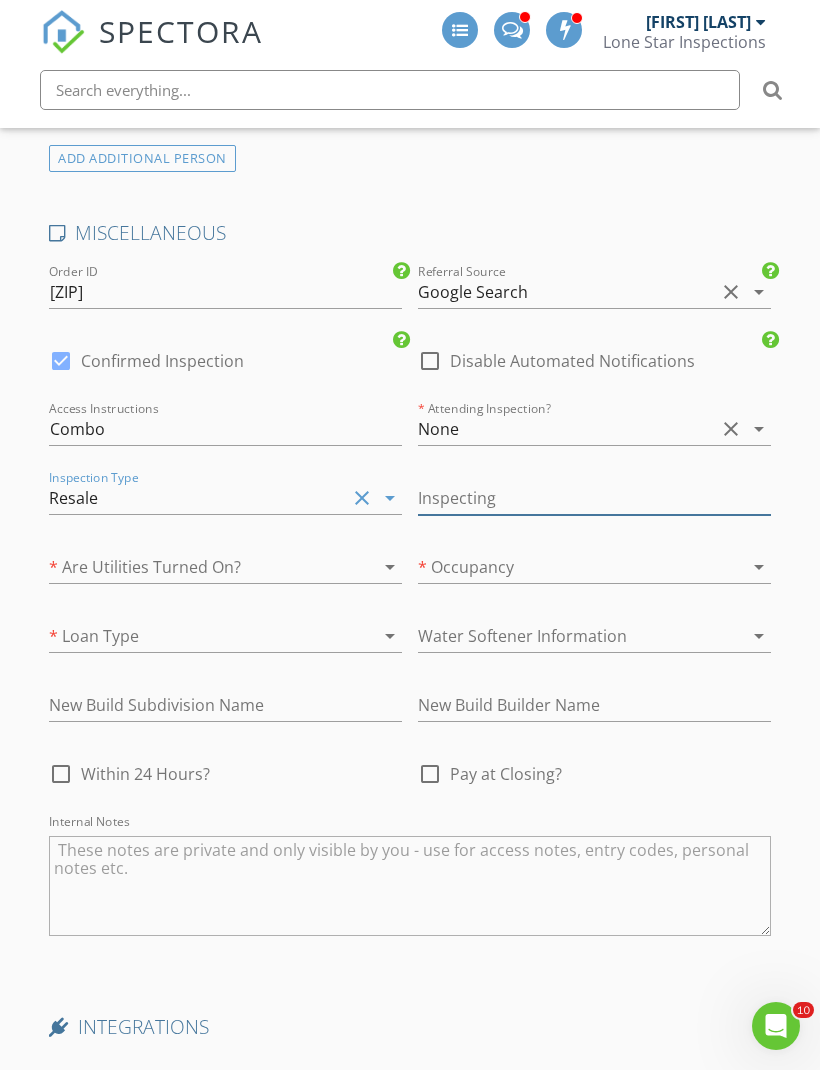 click at bounding box center (594, 498) 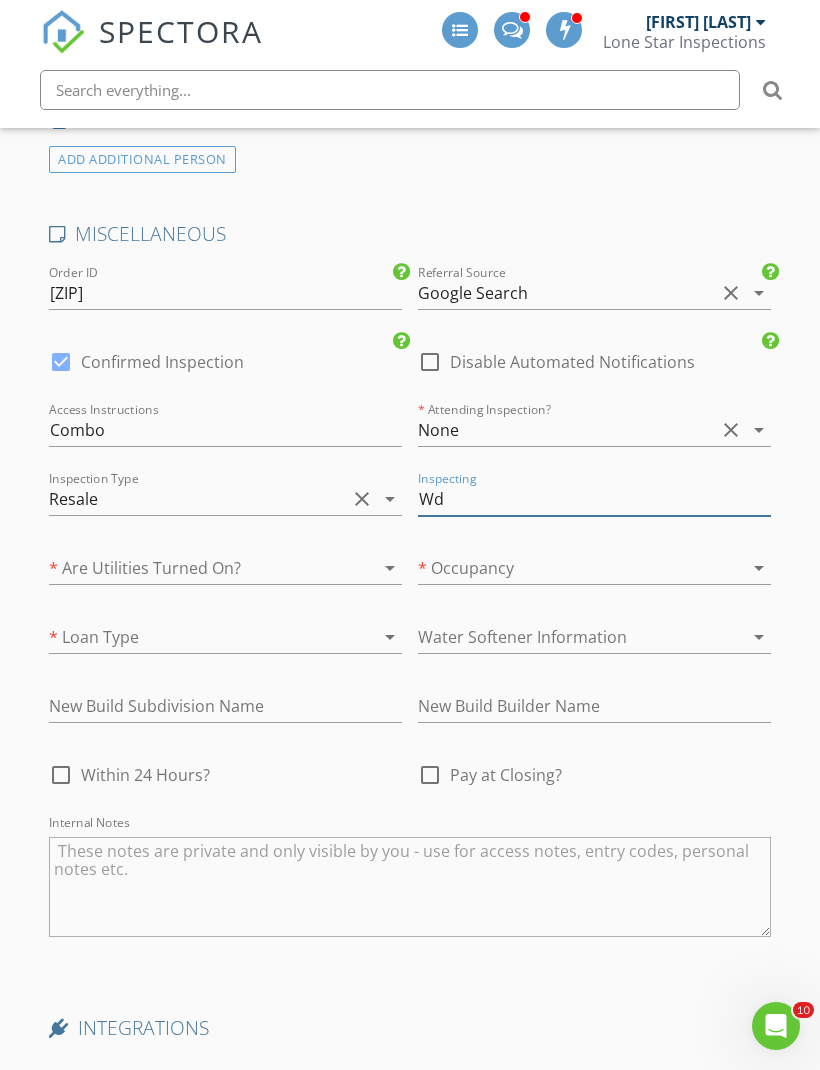 type on "W" 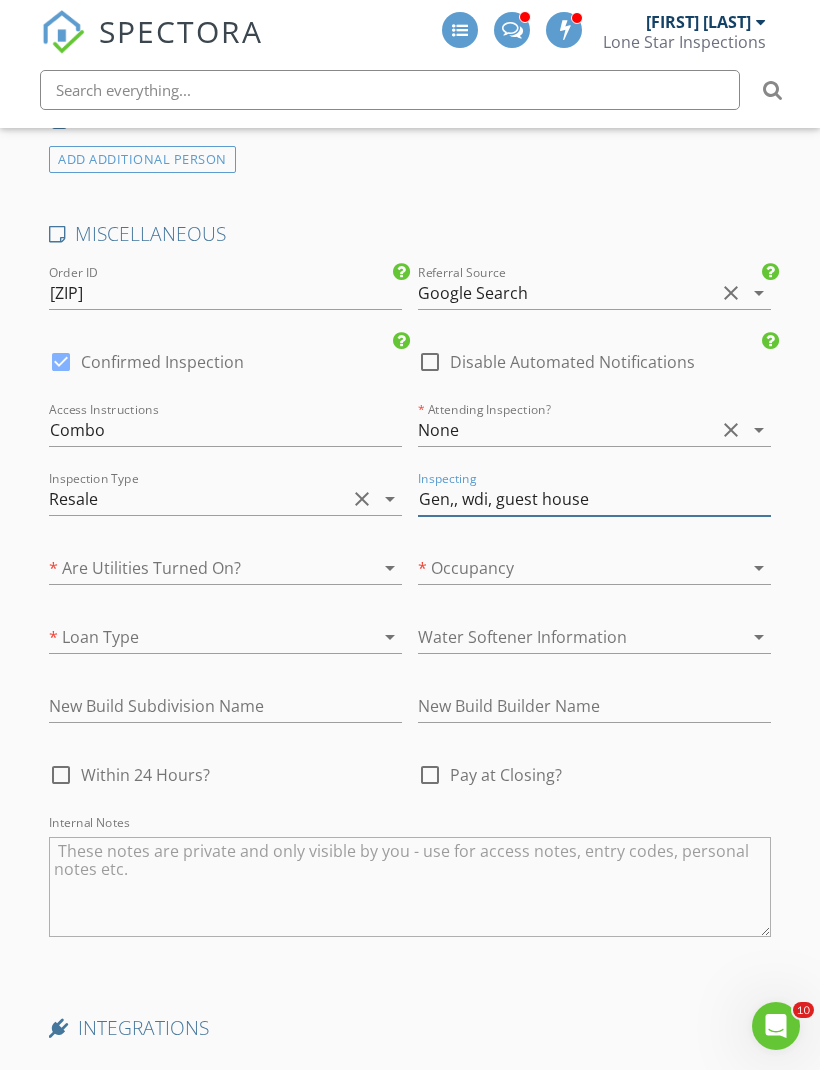 type on "Gen,, wdi, guest house" 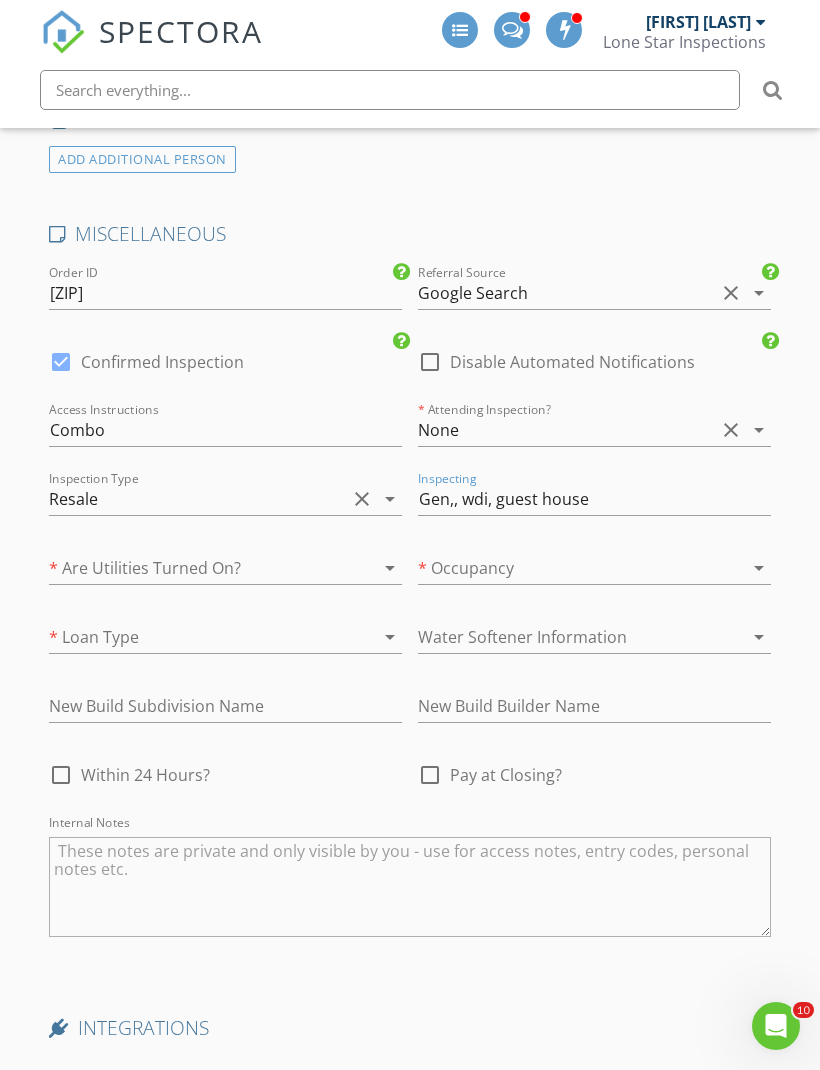 click at bounding box center (197, 568) 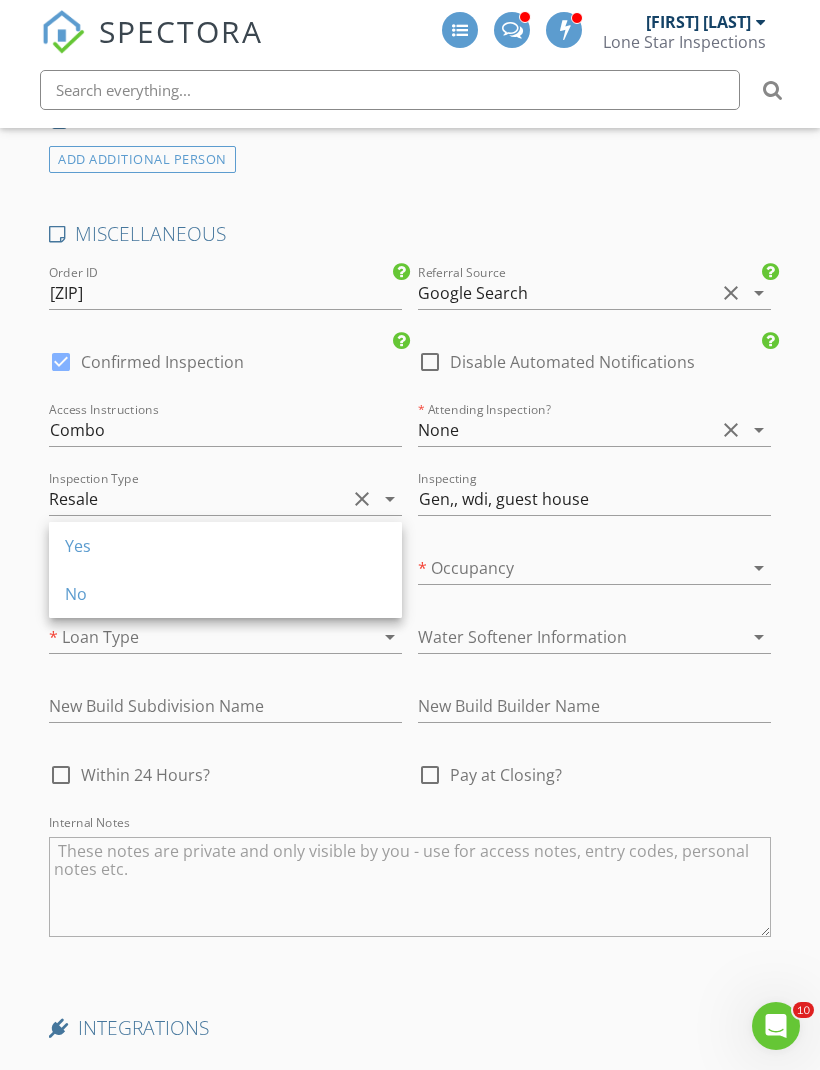 scroll, scrollTop: 4646, scrollLeft: 0, axis: vertical 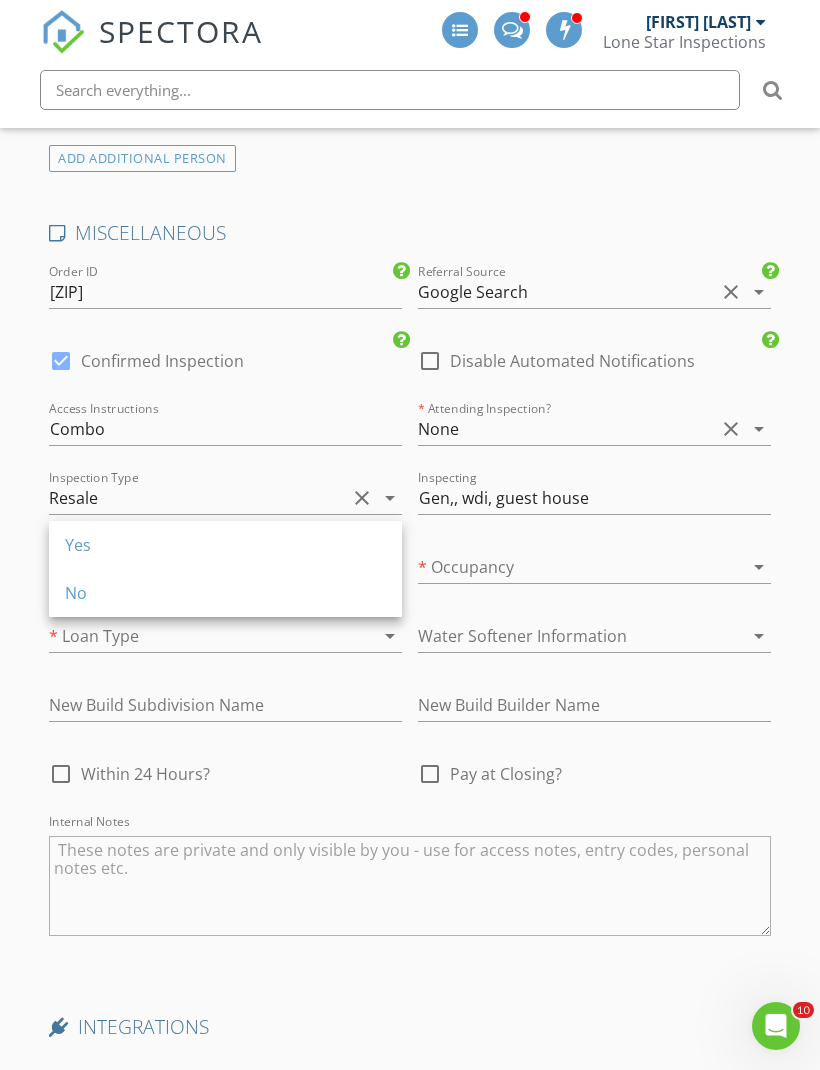 click on "Yes" at bounding box center (225, 545) 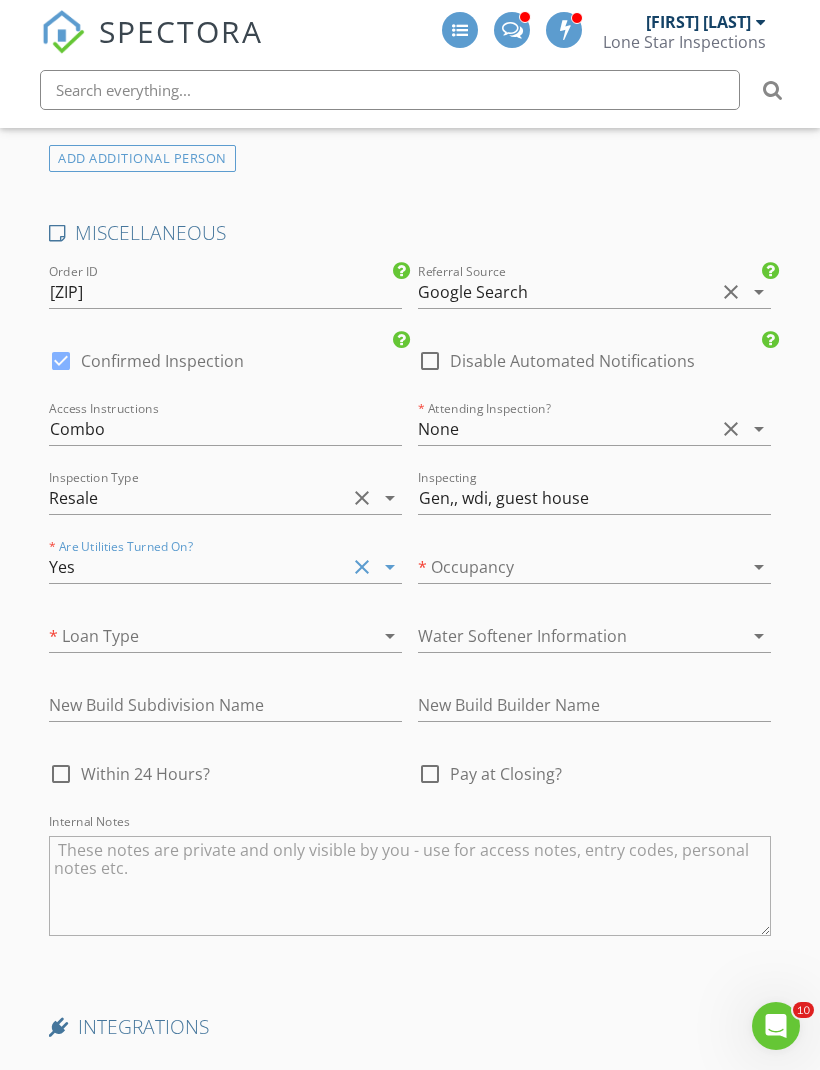 click at bounding box center (566, 567) 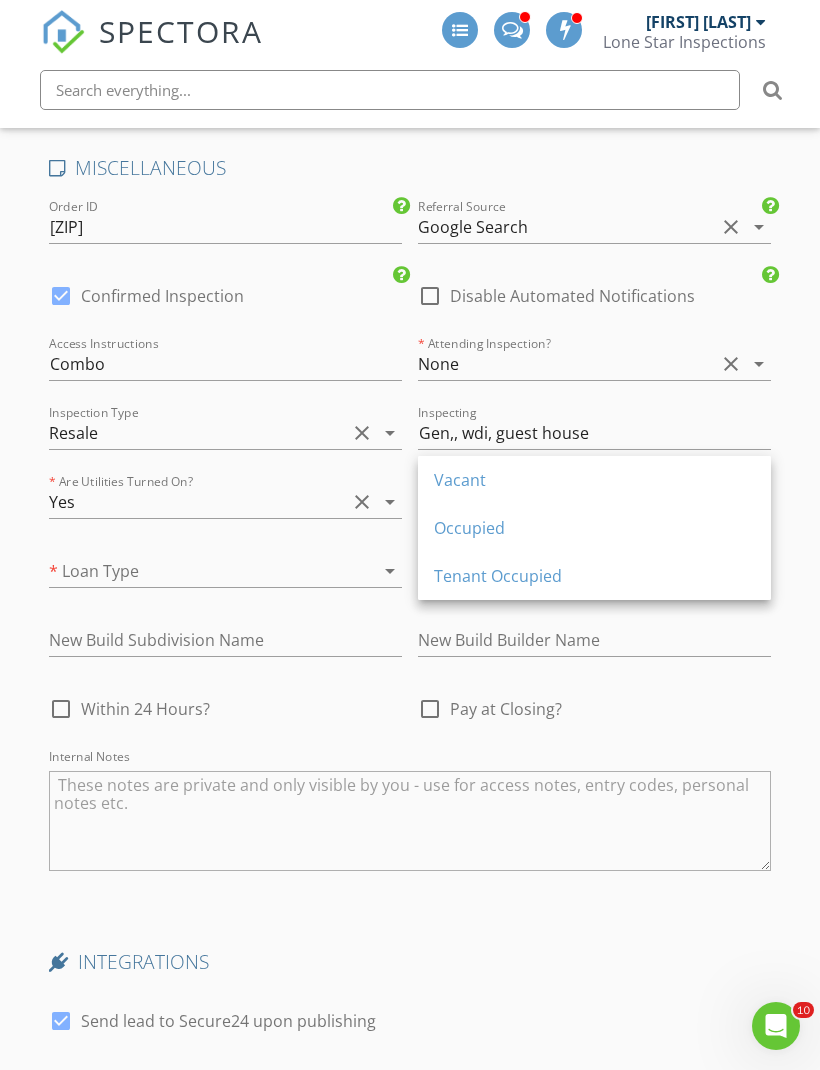 scroll, scrollTop: 4712, scrollLeft: 0, axis: vertical 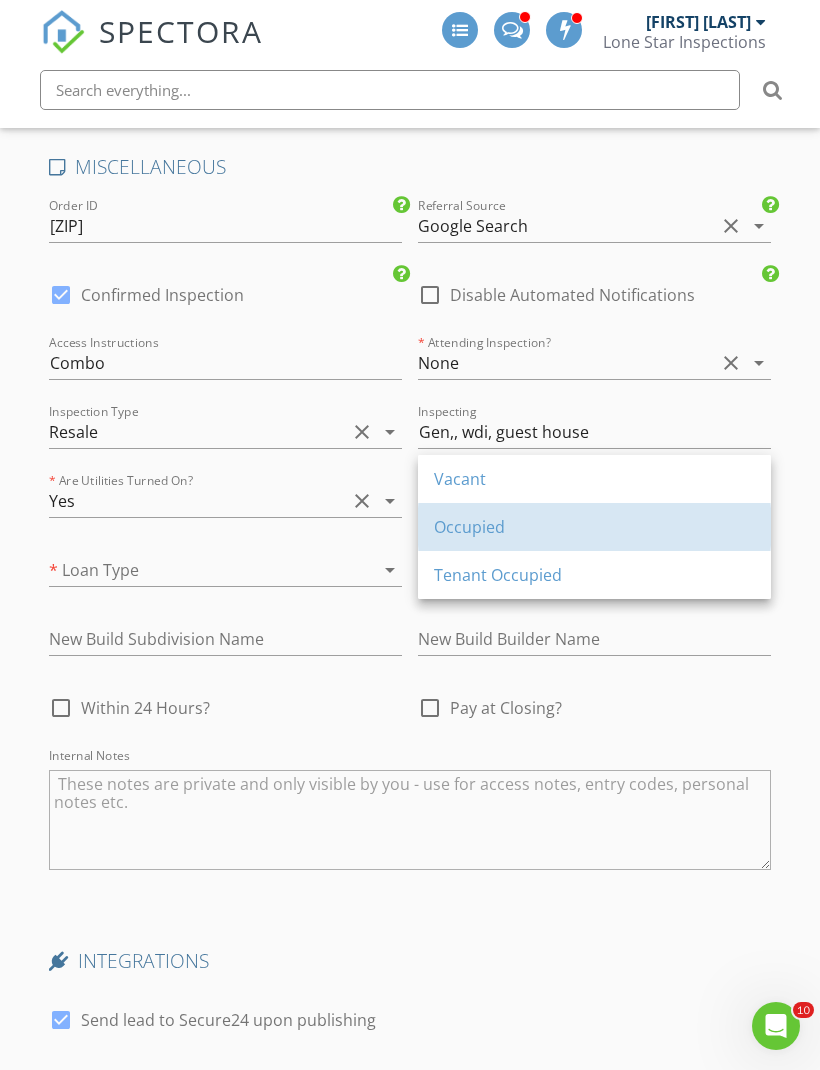 click on "Occupied" at bounding box center [594, 527] 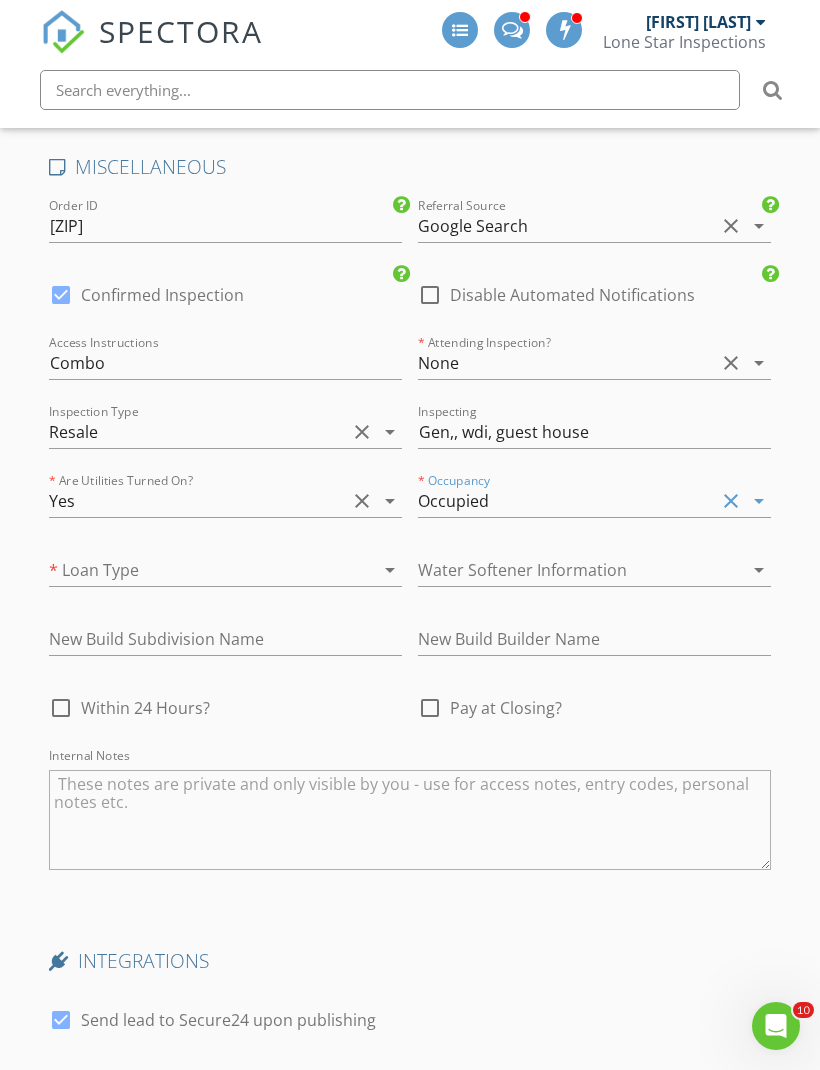 click at bounding box center (197, 570) 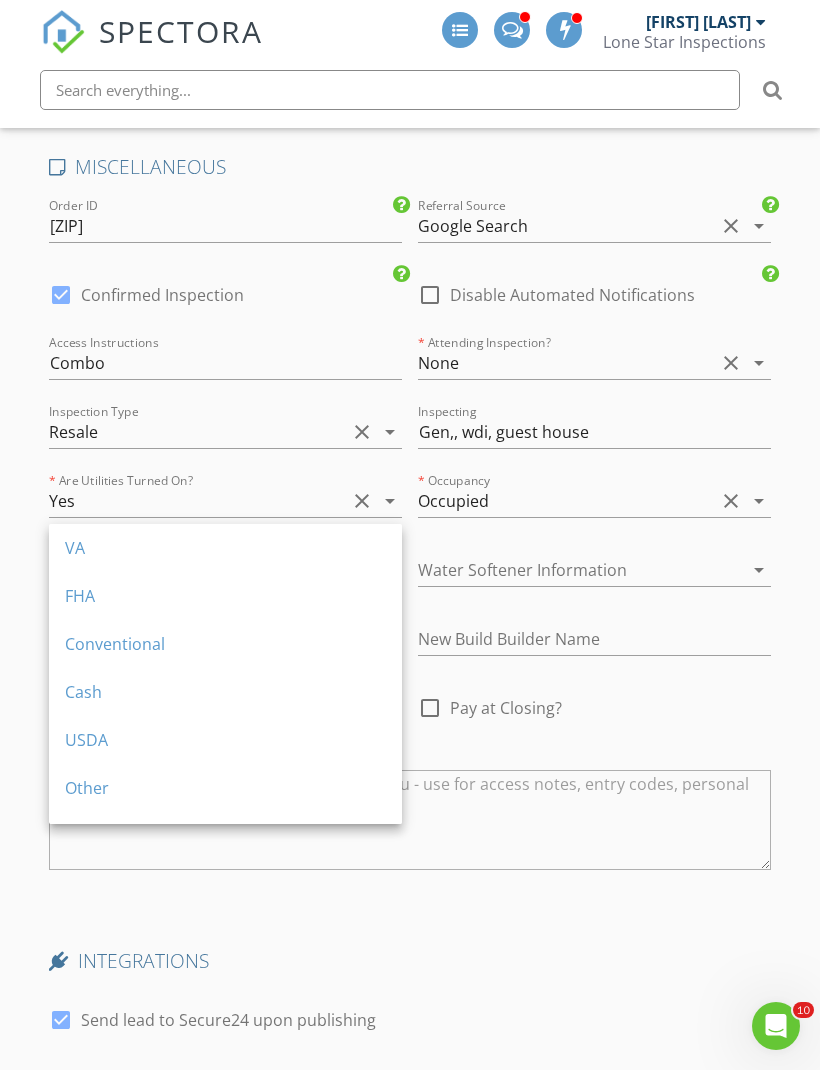 click on "Cash" at bounding box center (225, 692) 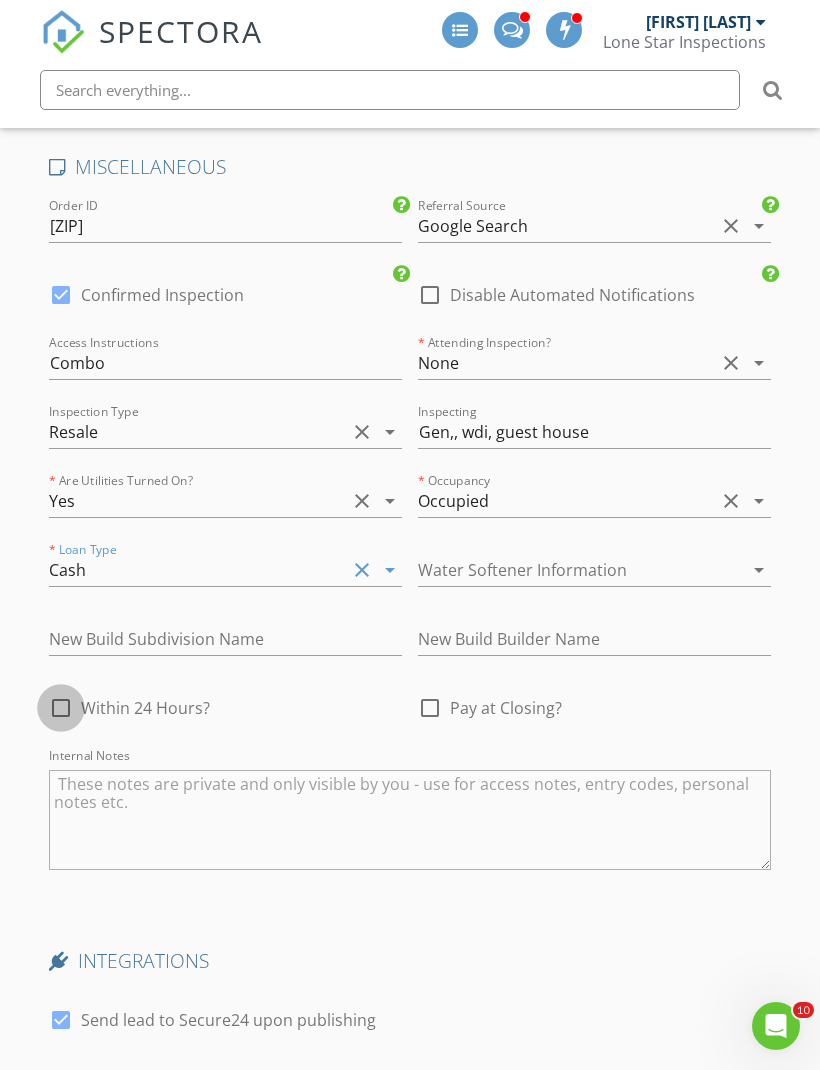 click at bounding box center [61, 708] 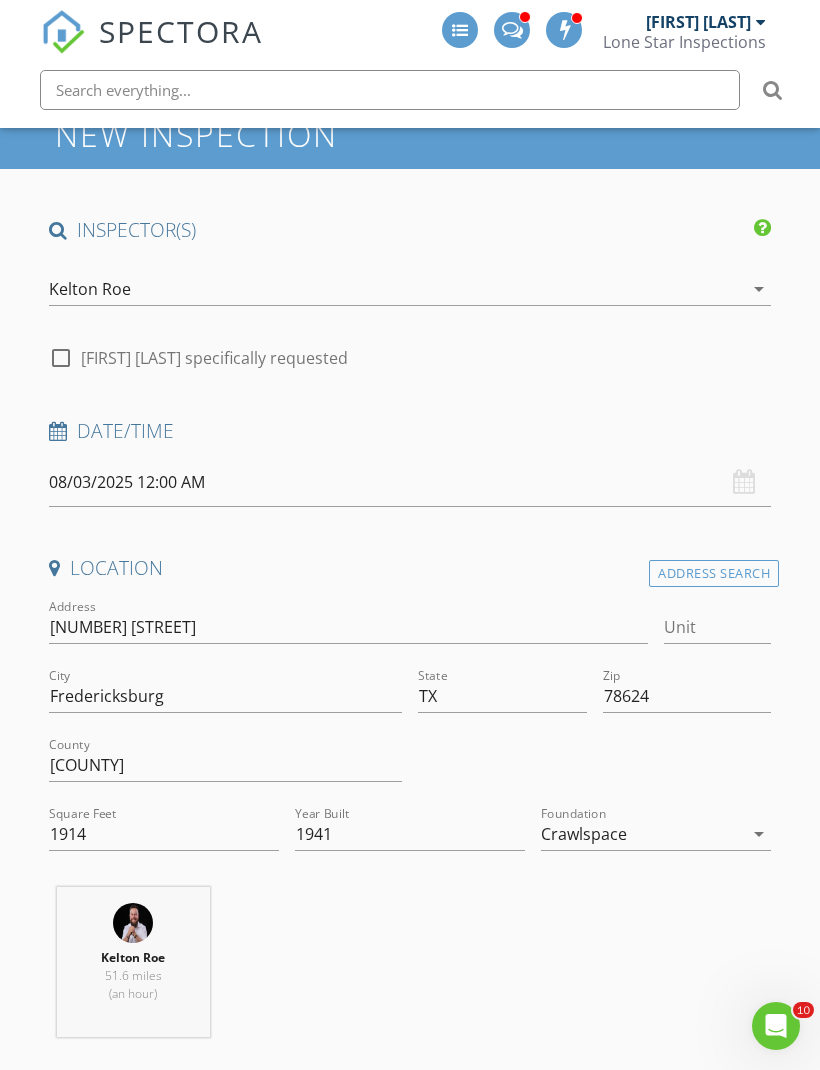 scroll, scrollTop: 126, scrollLeft: 0, axis: vertical 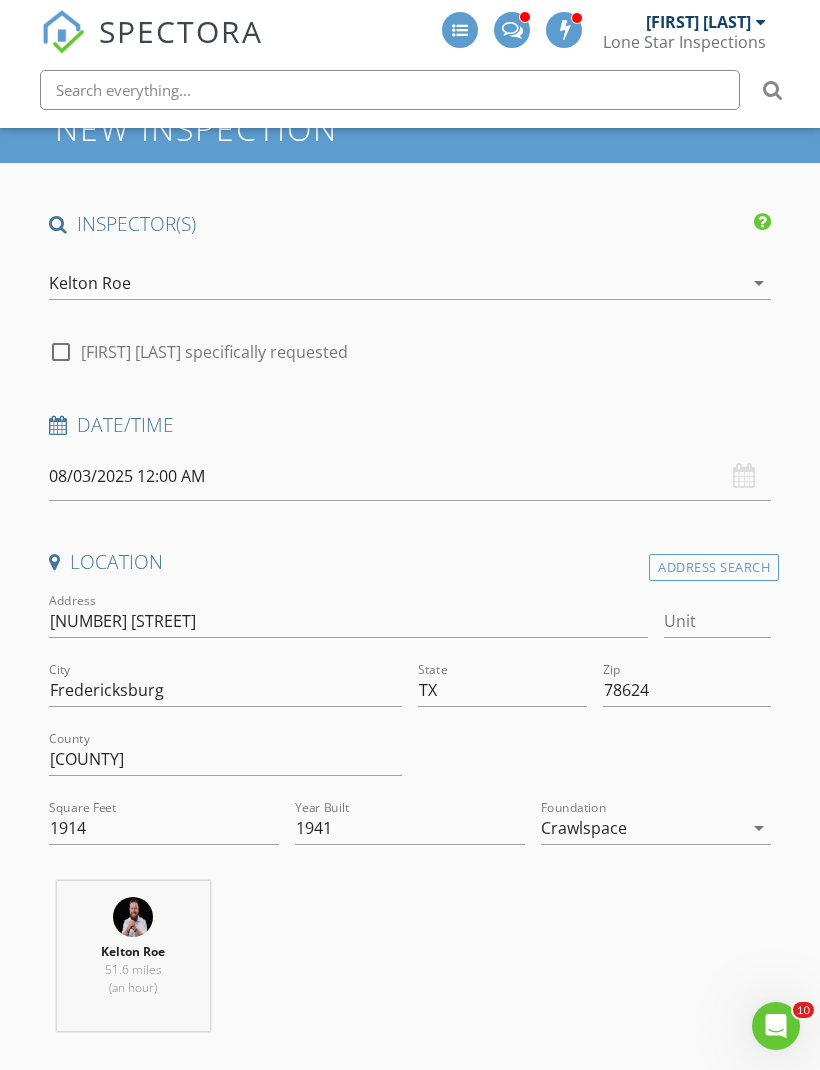 click on "08/03/2025 12:00 AM" at bounding box center [410, 476] 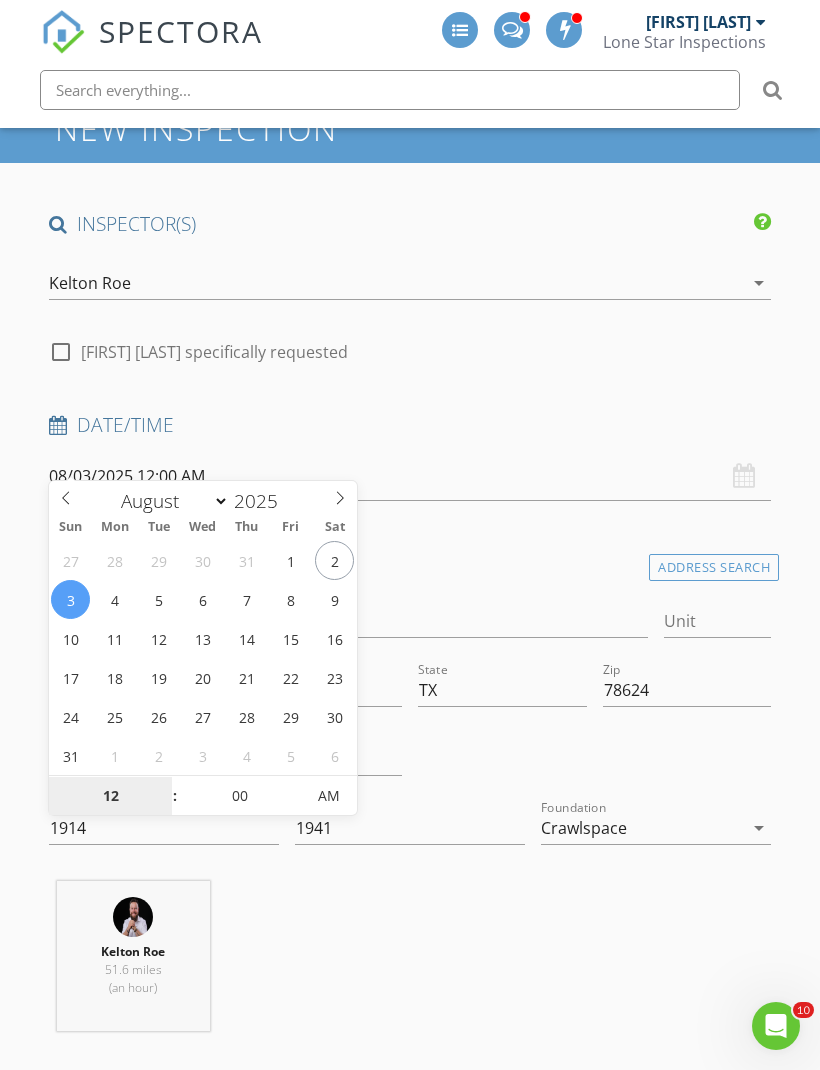 click on "12" at bounding box center [110, 797] 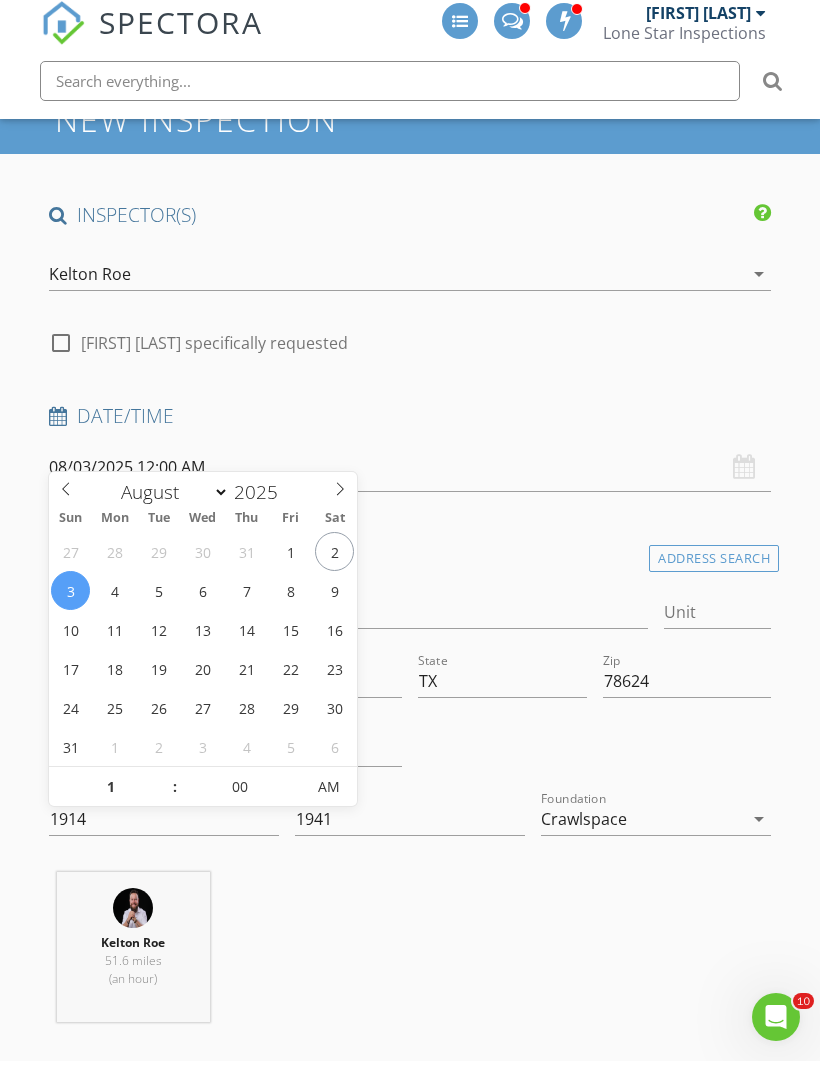 type on "01" 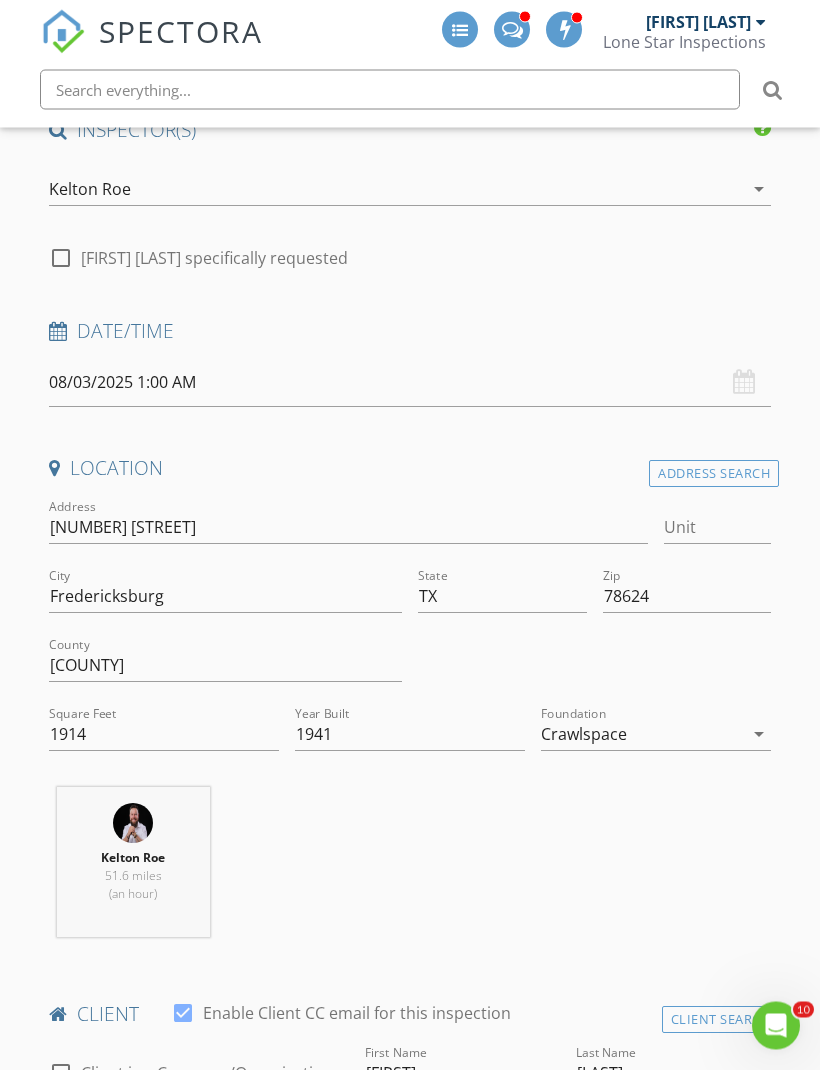 scroll, scrollTop: 220, scrollLeft: 0, axis: vertical 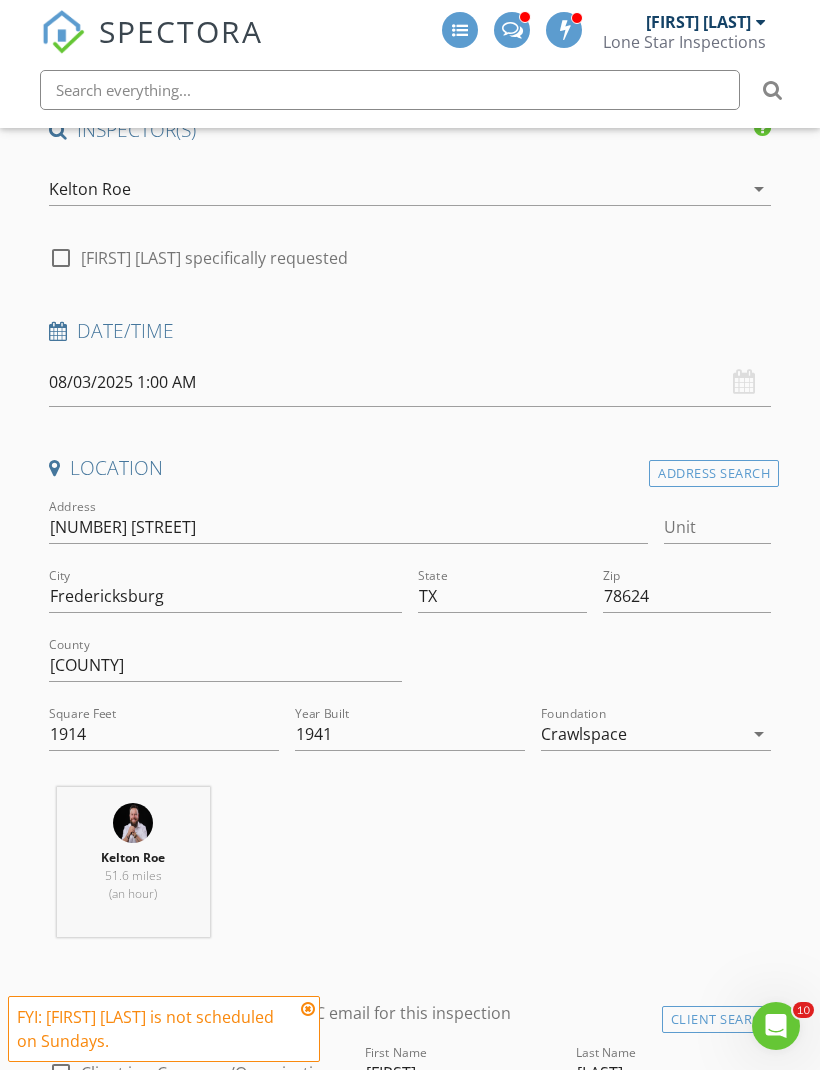 click on "08/03/2025 1:00 AM" at bounding box center [410, 382] 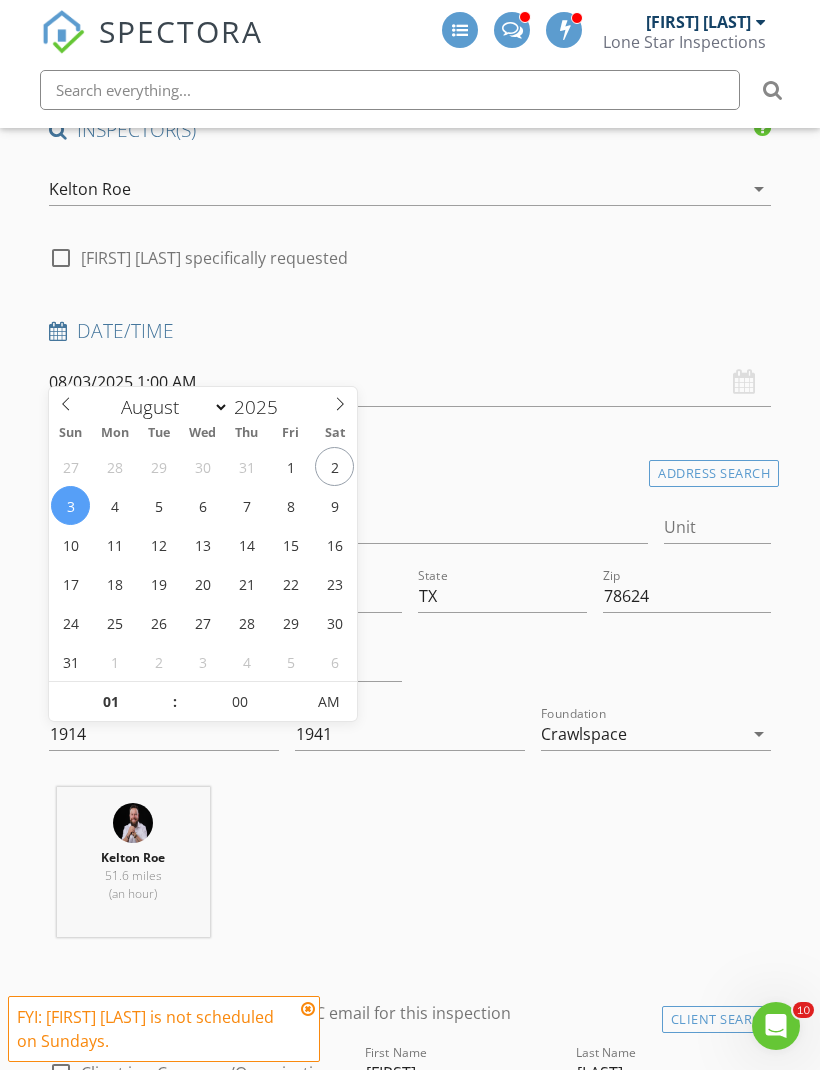 type on "08/03/2025 1:00 PM" 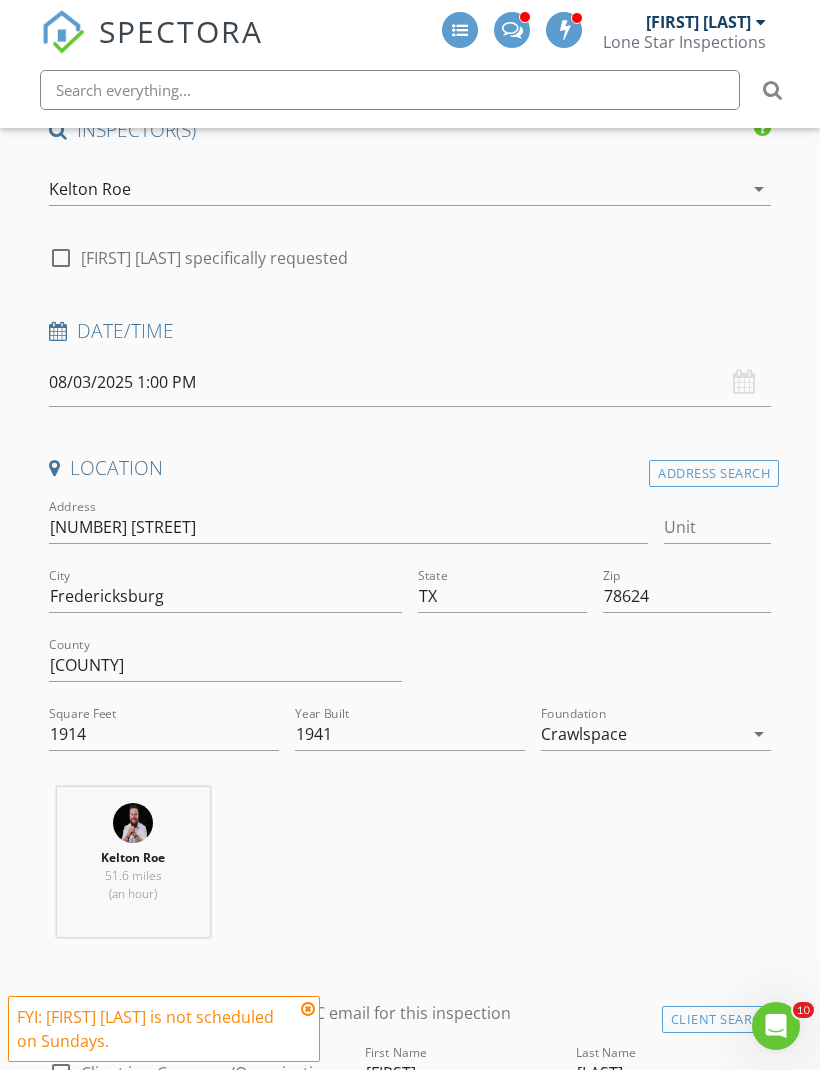 click on "New Inspection
INSPECTOR(S)
check_box_outline_blank   Jason Rozacky     check_box_outline_blank   Colin Malloy     check_box_outline_blank   Jesus Amaro     check_box   Kelton Roe   PRIMARY   check_box_outline_blank   Justin Stanford     check_box_outline_blank   Evan Furr     check_box_outline_blank   Thomas Rodriguez     check_box_outline_blank   Hunter Rozacky     check_box_outline_blank   John Ramos     Kelton Roe arrow_drop_down   check_box_outline_blank Kelton Roe specifically requested
Date/Time
08/03/2025 1:00 PM
Location
Address Search       Address 502 St Marys St   Unit   City Fredericksburg   State TX   Zip 78624   County Gillespie     Square Feet 1914   Year Built 1941   Foundation Crawlspace arrow_drop_down     Kelton Roe     51.6 miles     (an hour)
client
check_box Enable Client CC email for this inspection   Client Search" at bounding box center (410, 3013) 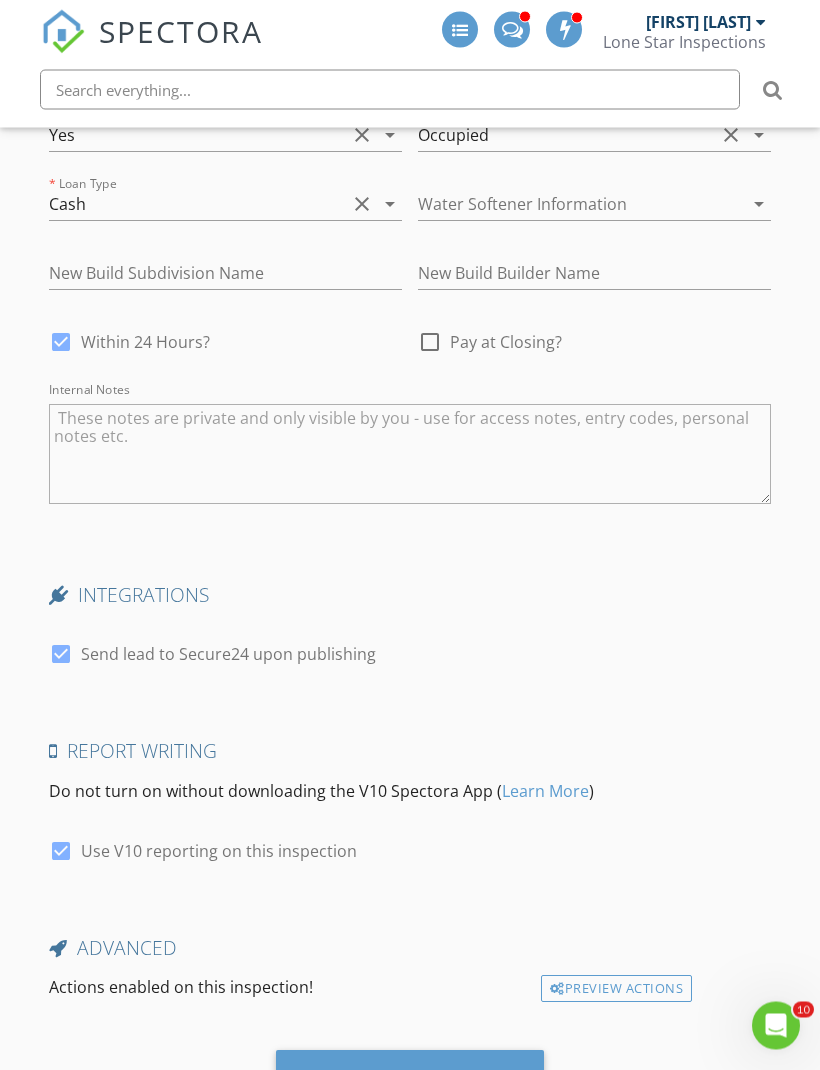 scroll, scrollTop: 5077, scrollLeft: 0, axis: vertical 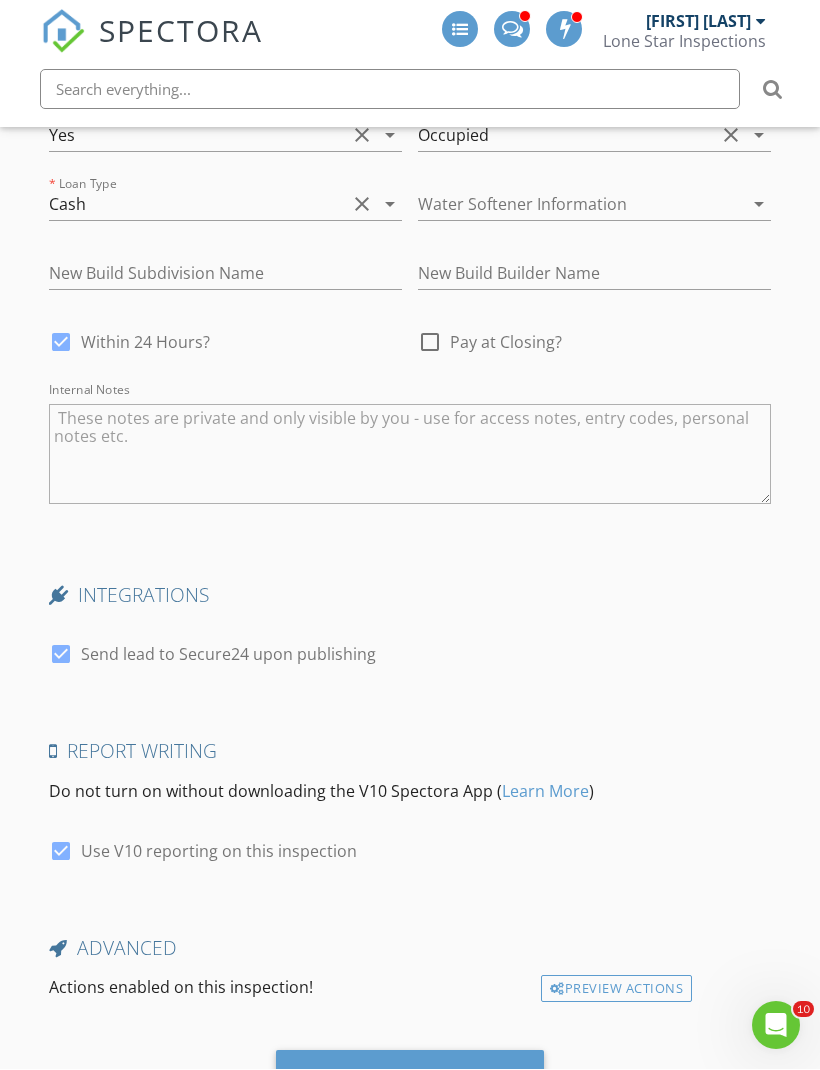 click on "Save Inspection" at bounding box center [410, 1077] 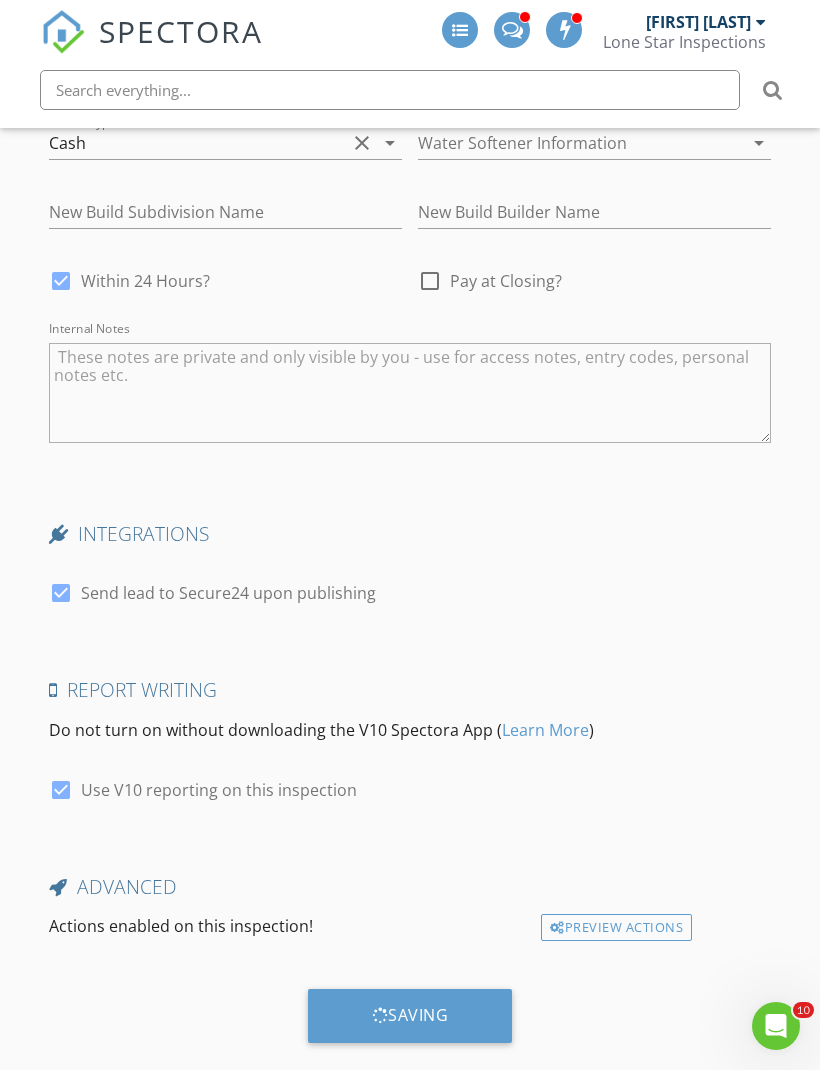 scroll, scrollTop: 5143, scrollLeft: 0, axis: vertical 